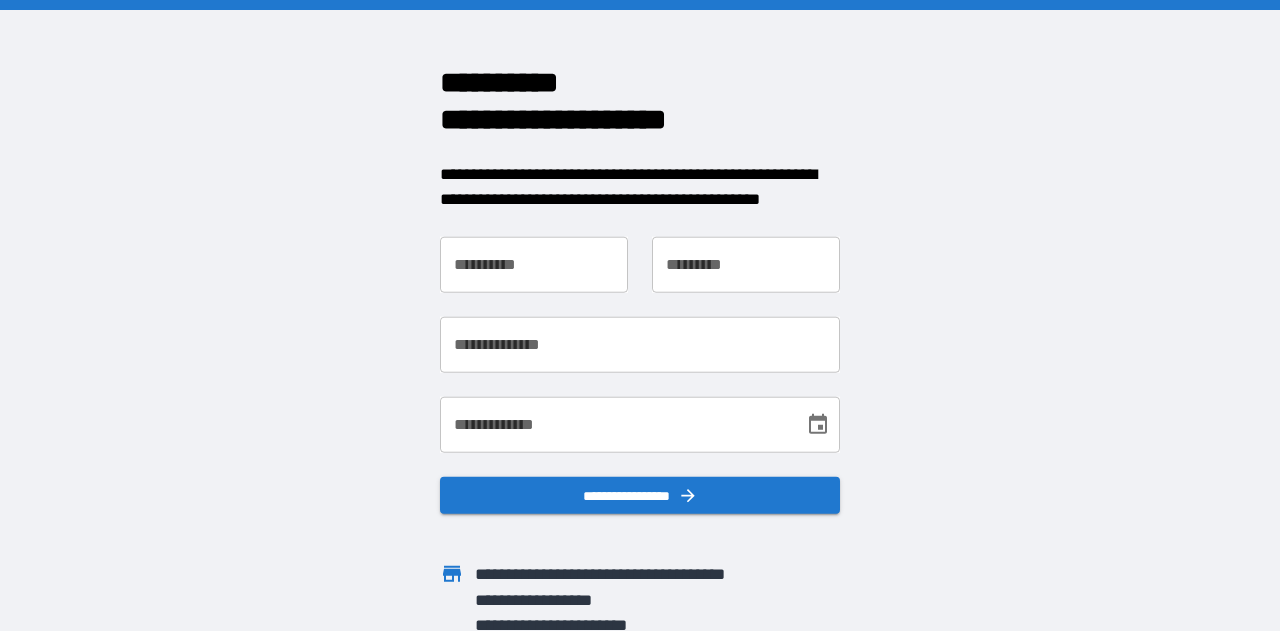 scroll, scrollTop: 0, scrollLeft: 0, axis: both 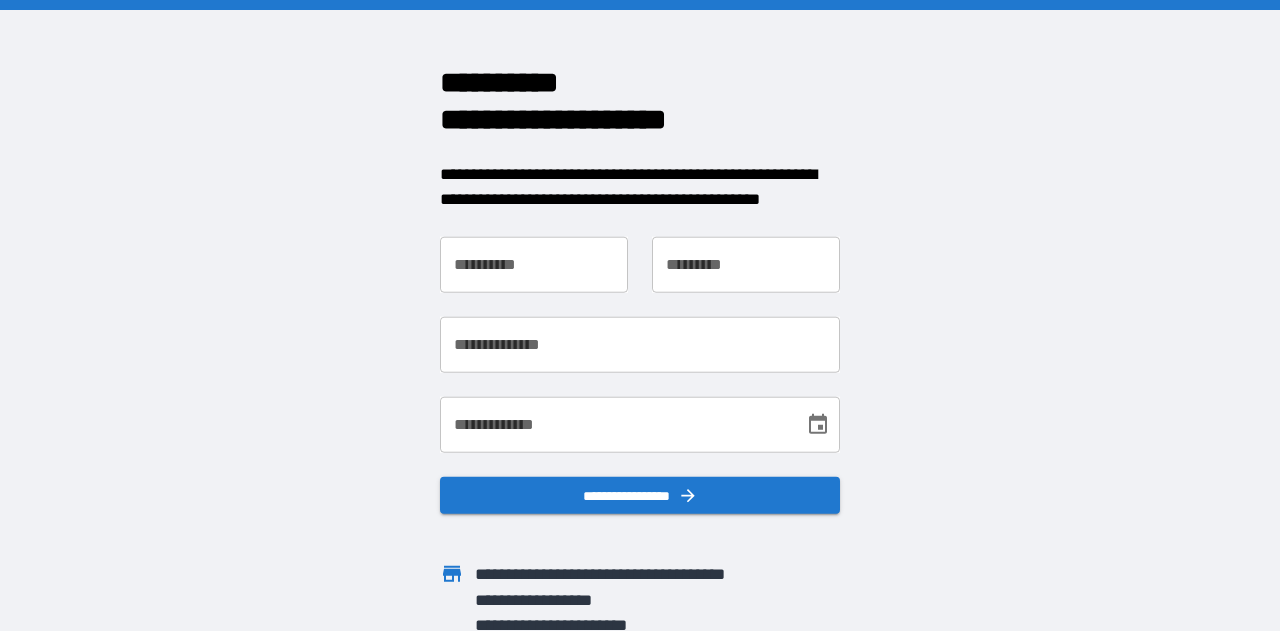 click on "**********" at bounding box center (534, 264) 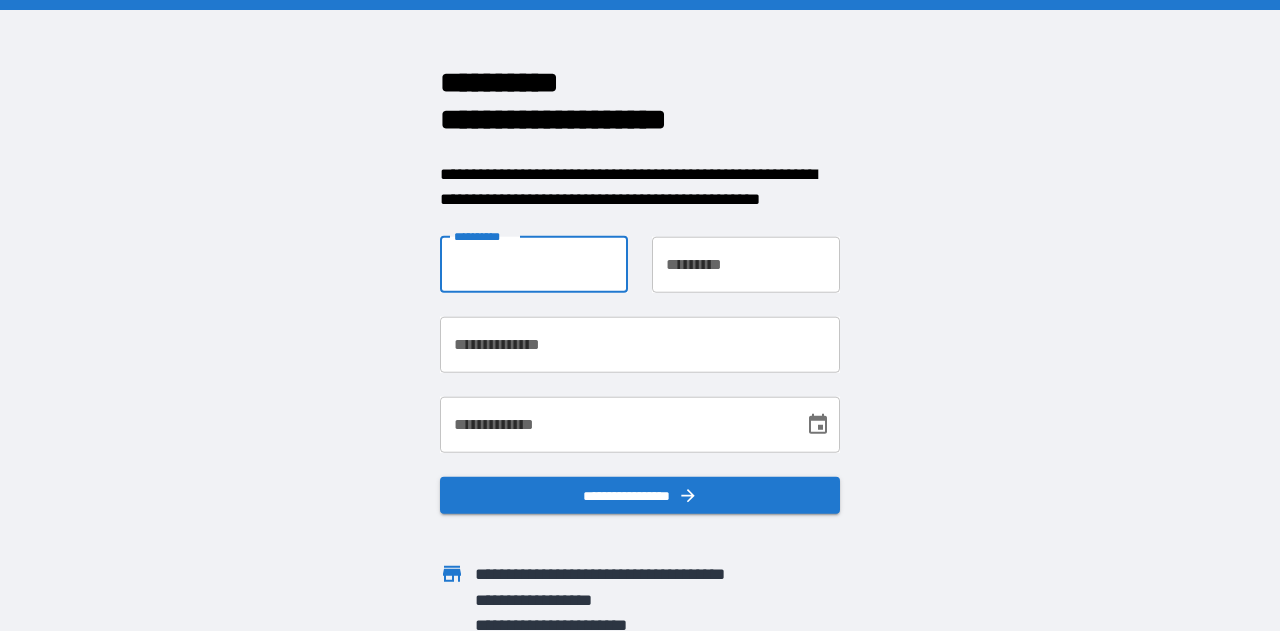 type on "*****" 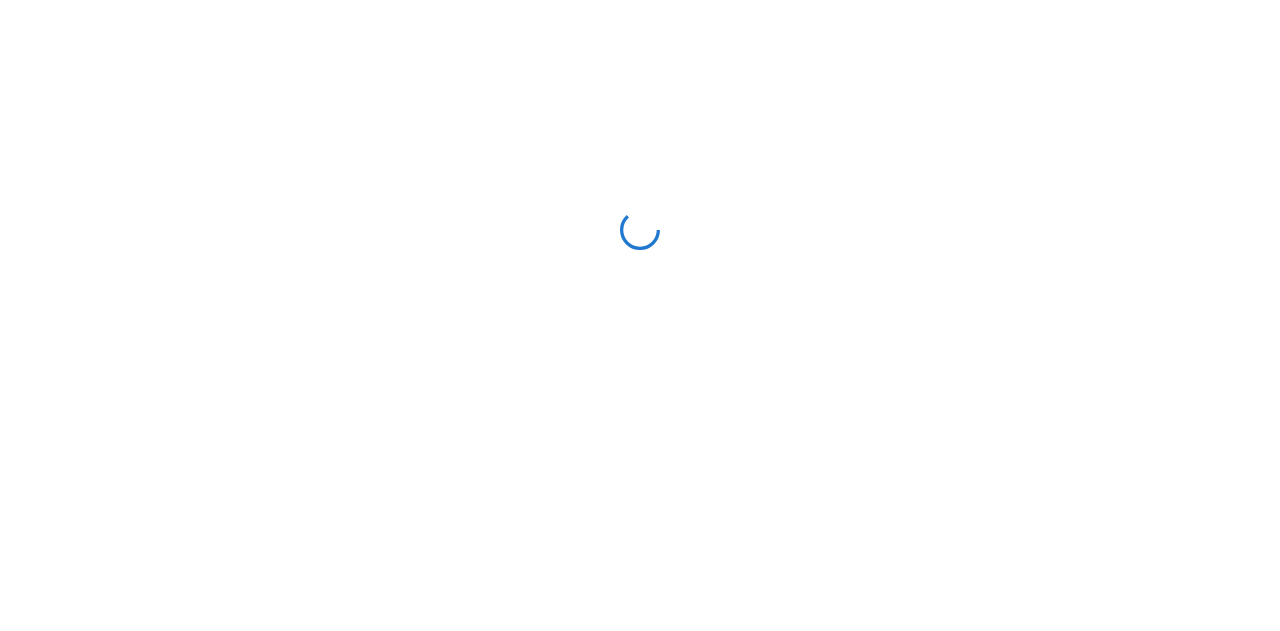 scroll, scrollTop: 0, scrollLeft: 0, axis: both 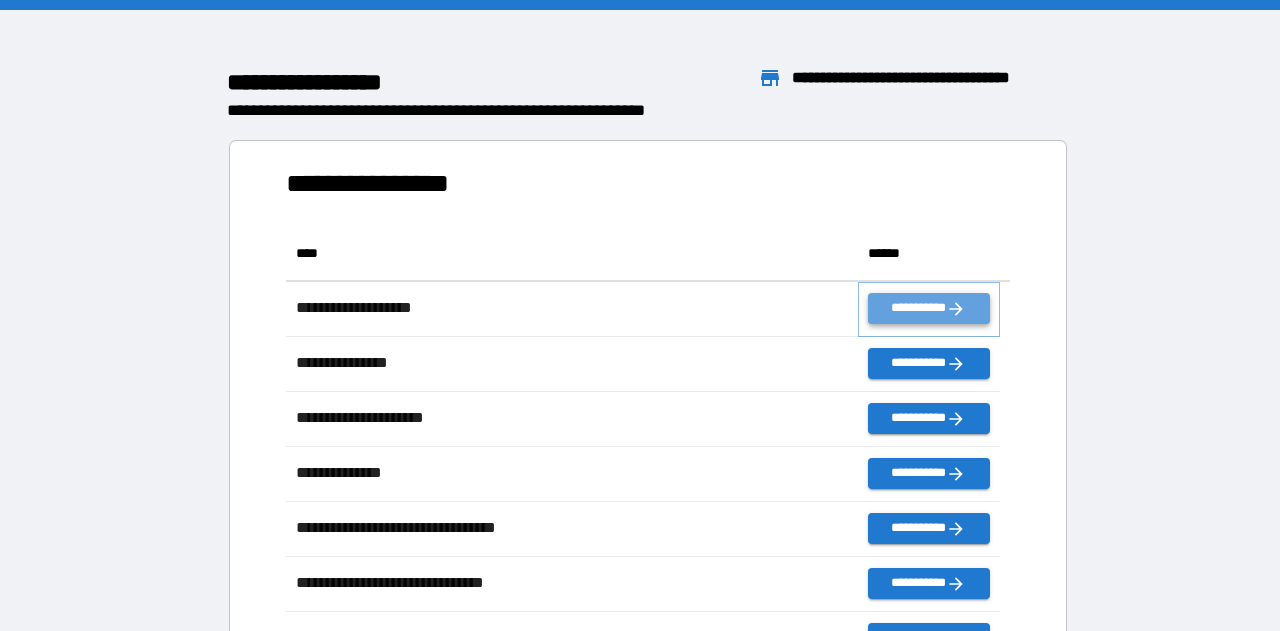 click on "**********" at bounding box center (929, 308) 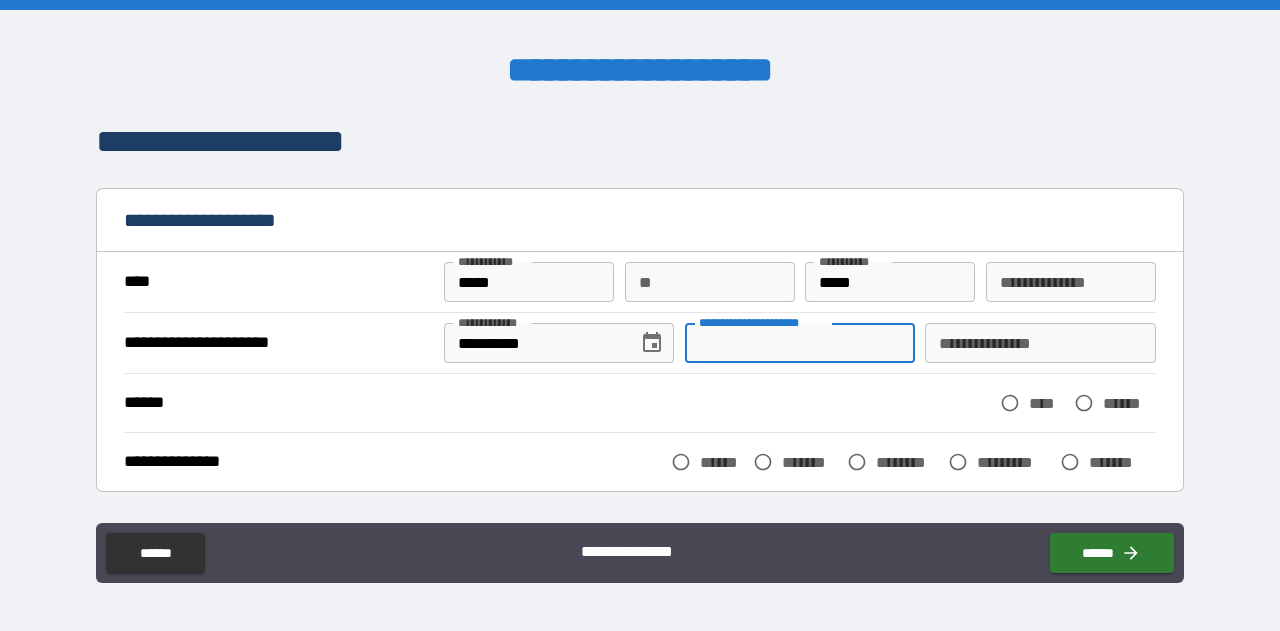 click on "**********" at bounding box center (800, 343) 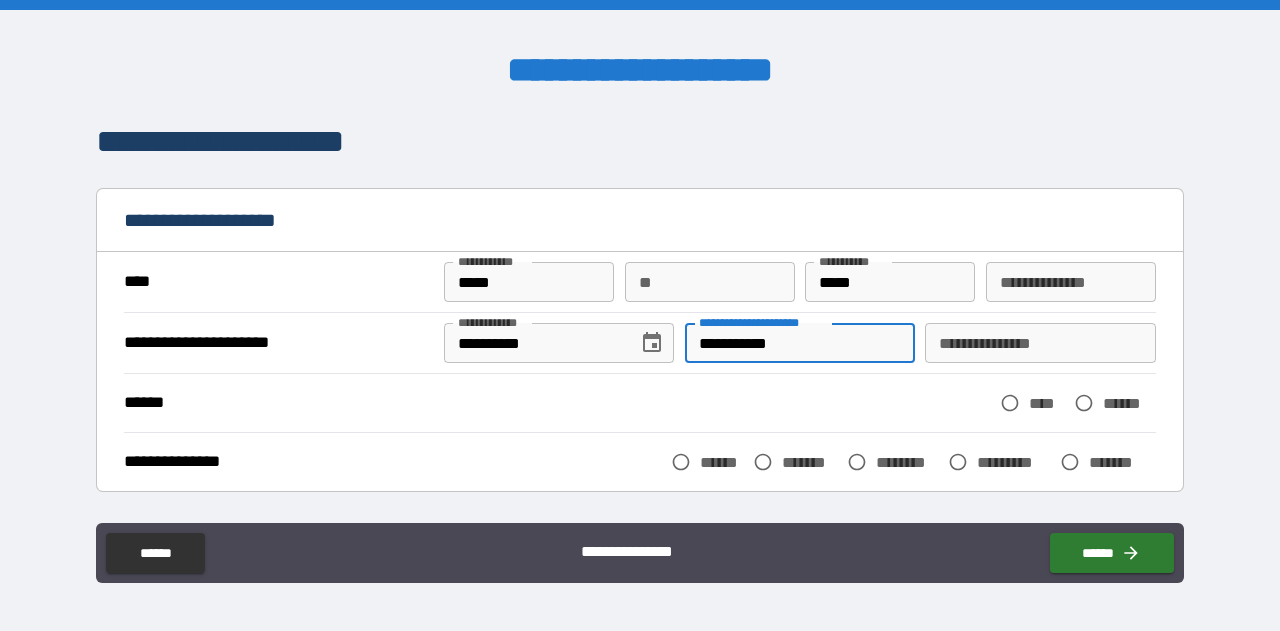 type on "**********" 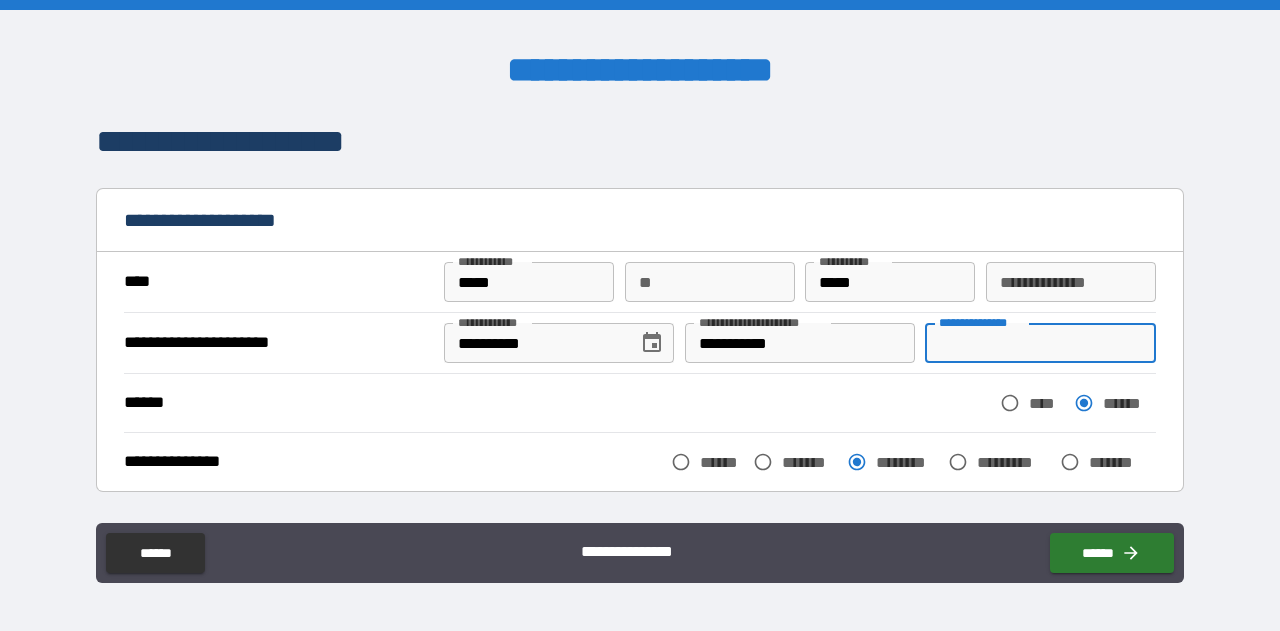 click on "**********" at bounding box center [1040, 343] 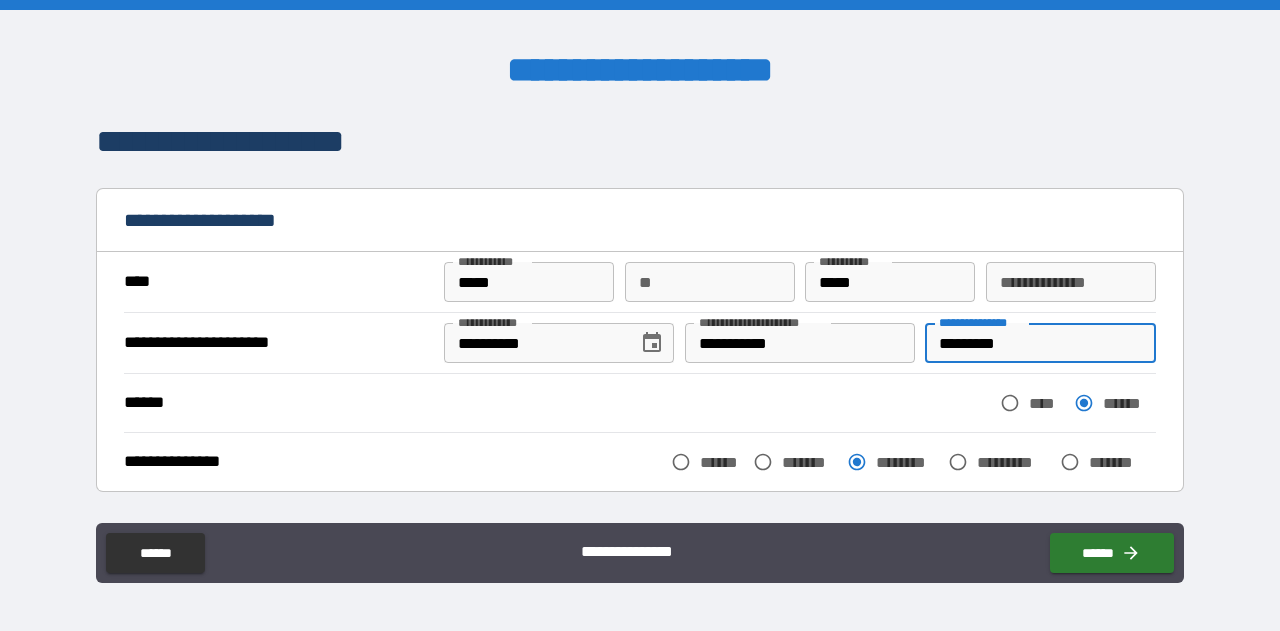 scroll, scrollTop: 342, scrollLeft: 0, axis: vertical 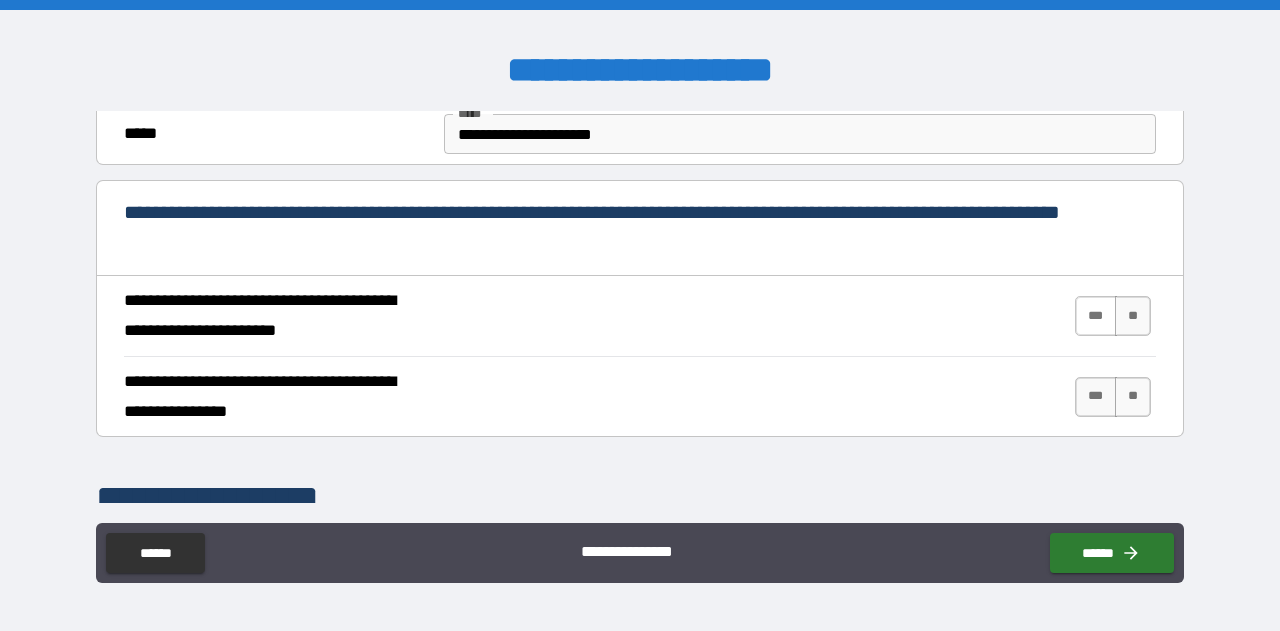 type on "*********" 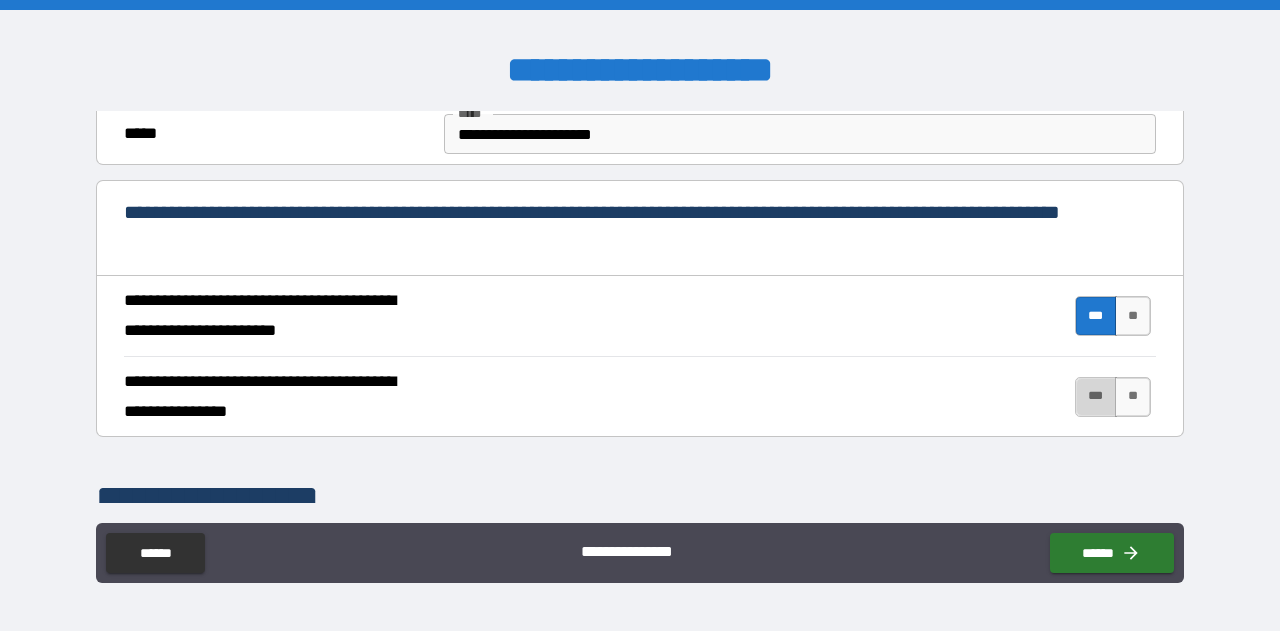 click on "***" at bounding box center (1096, 397) 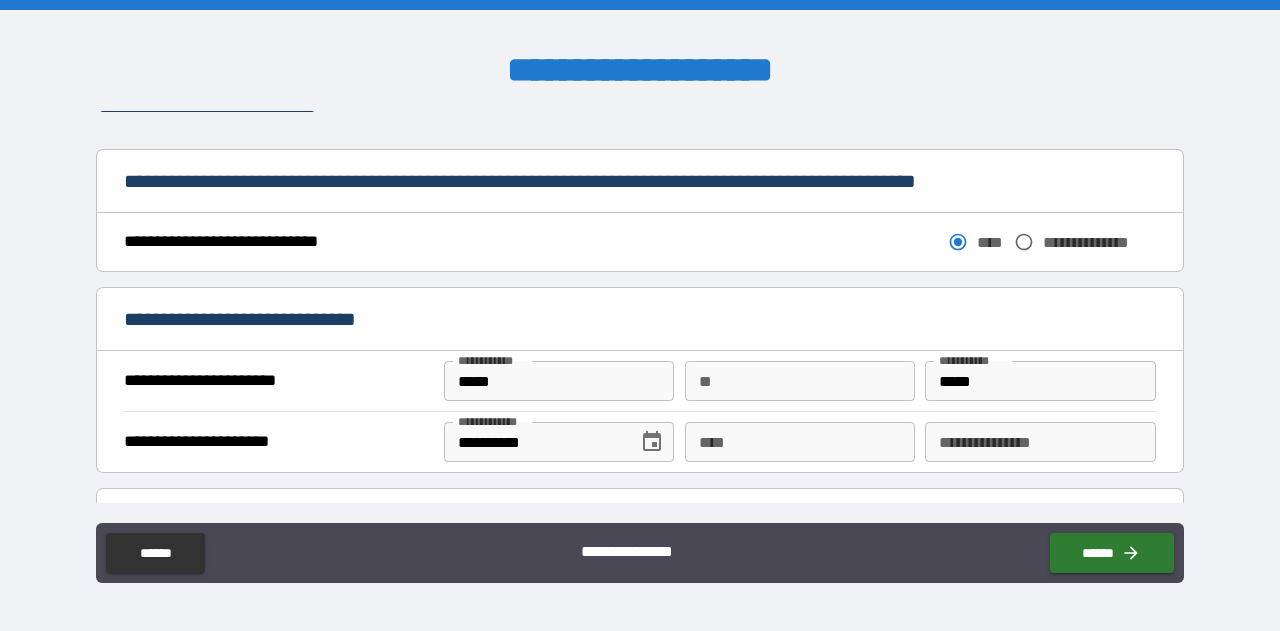 scroll, scrollTop: 1106, scrollLeft: 0, axis: vertical 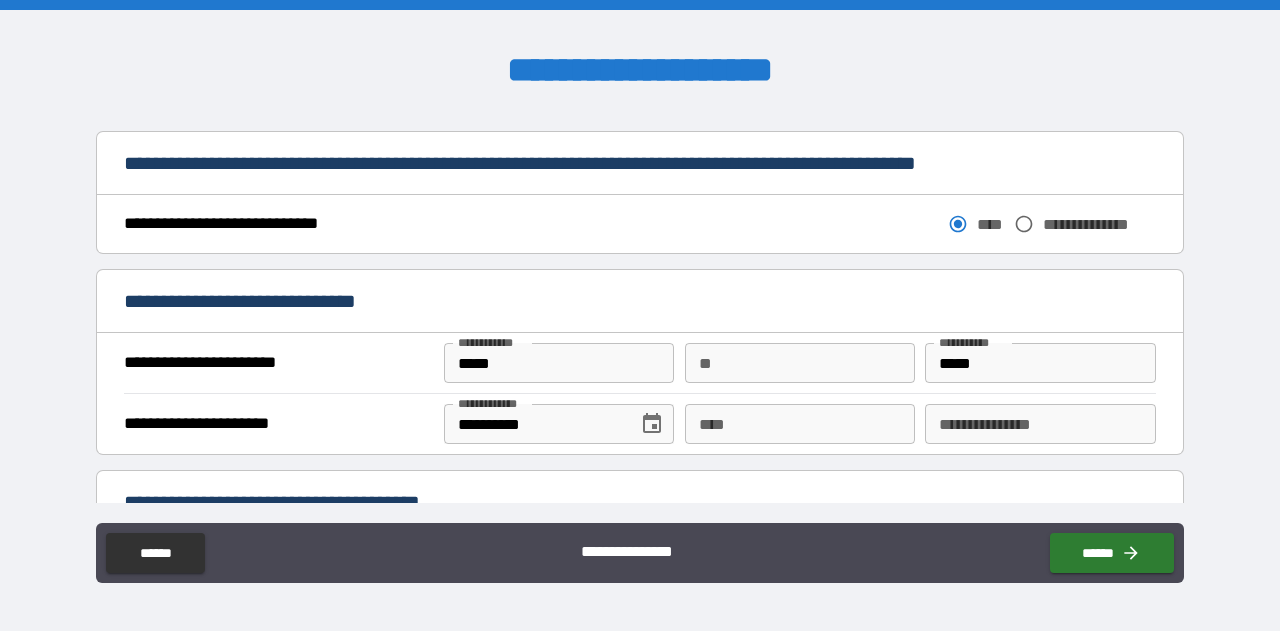 click on "****" at bounding box center (800, 424) 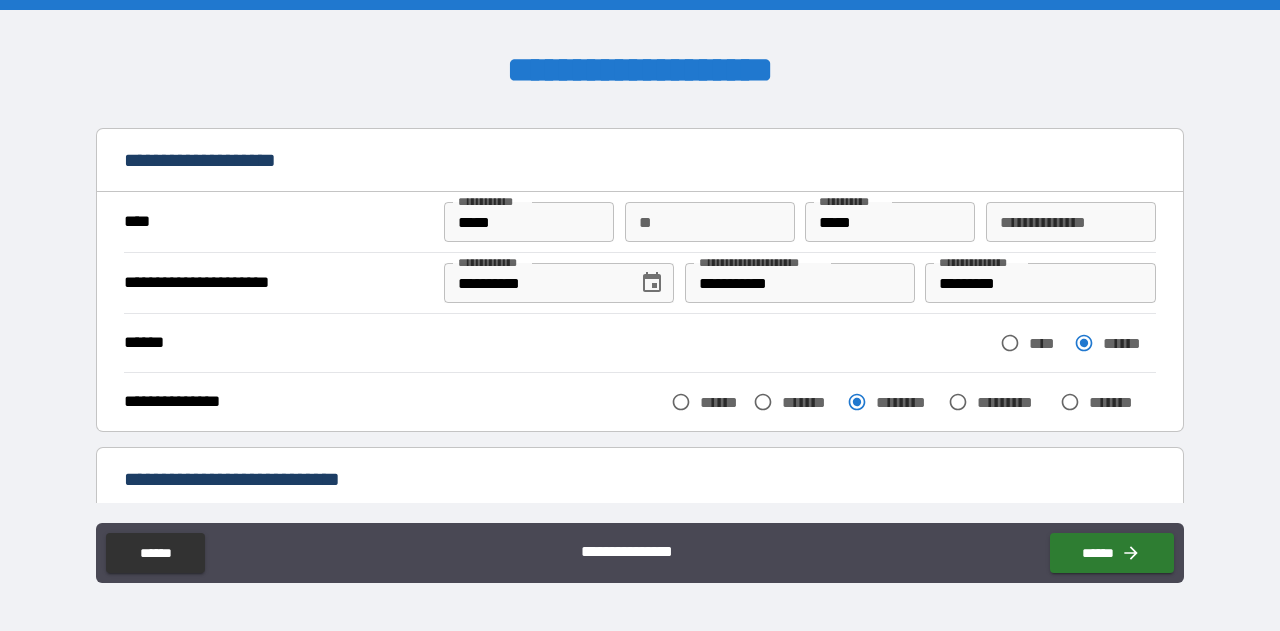scroll, scrollTop: 46, scrollLeft: 0, axis: vertical 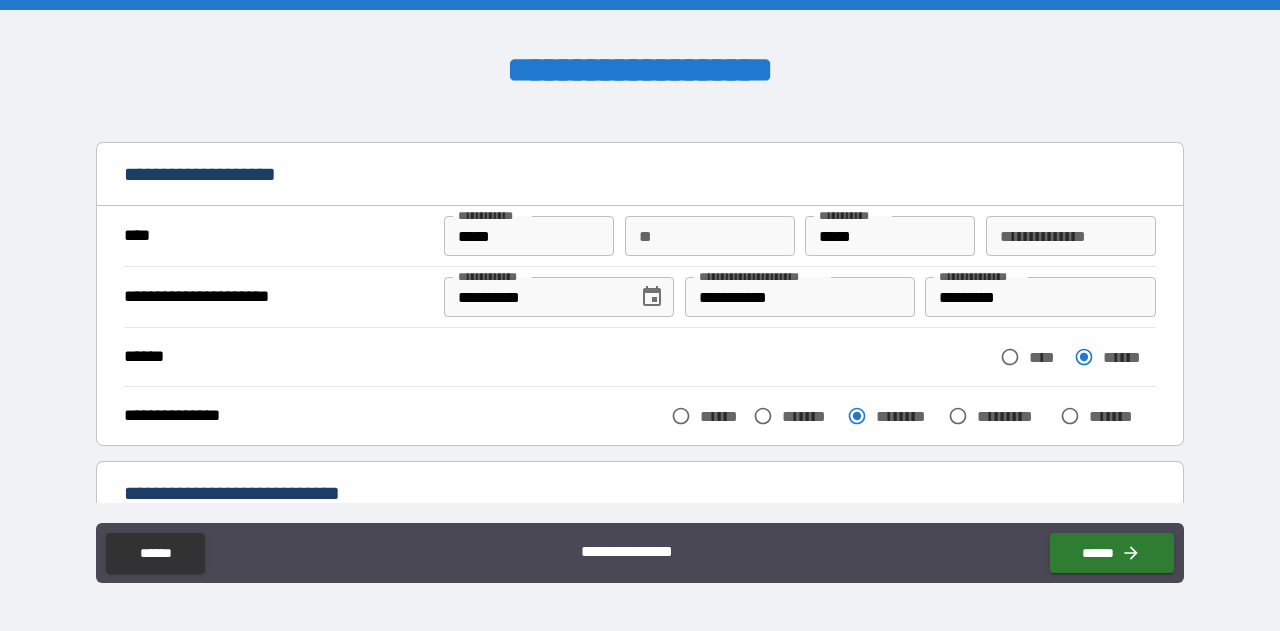 type on "**********" 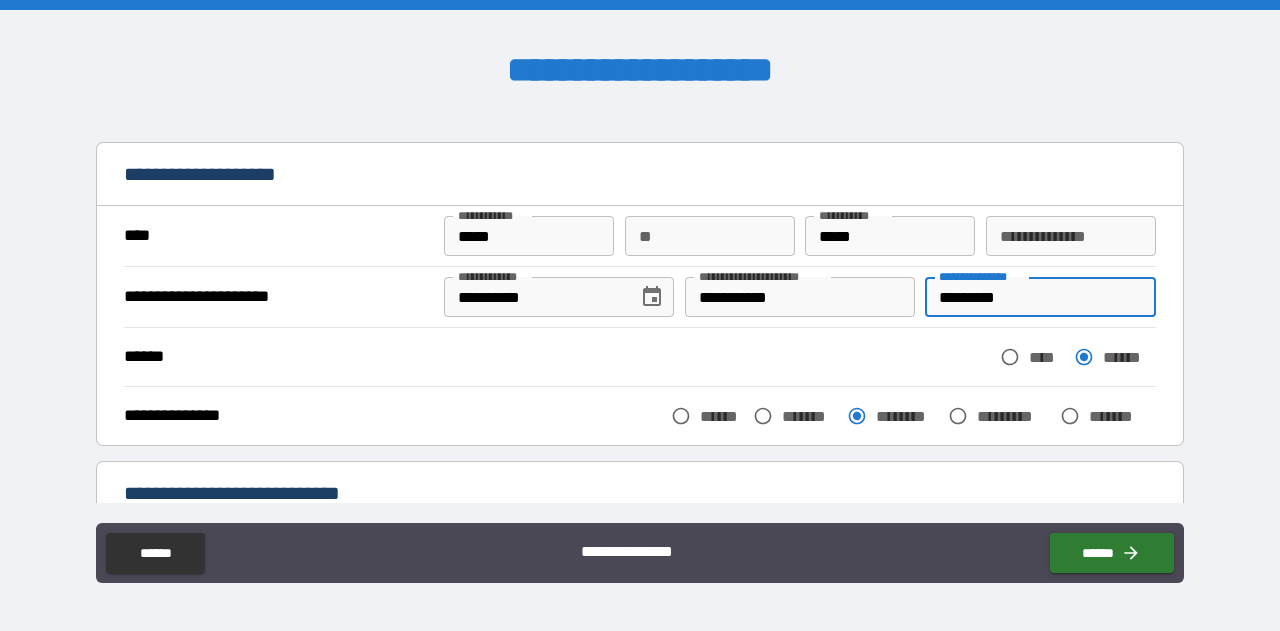 drag, startPoint x: 1020, startPoint y: 296, endPoint x: 930, endPoint y: 299, distance: 90.04999 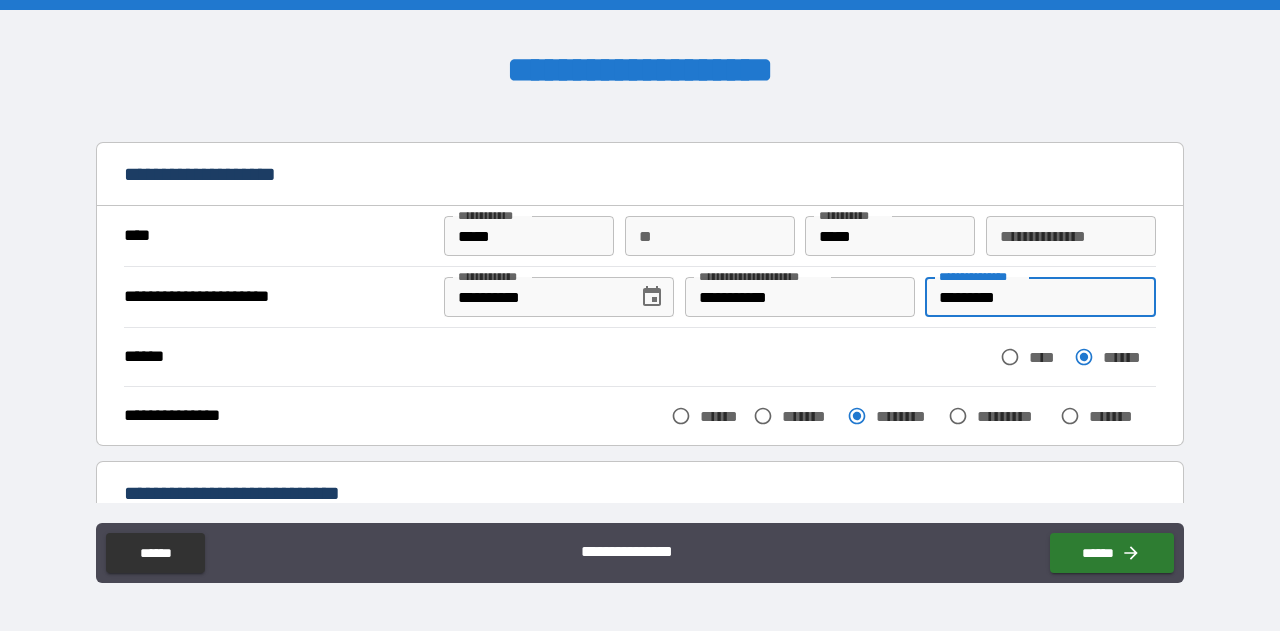 click on "*********" at bounding box center [1040, 297] 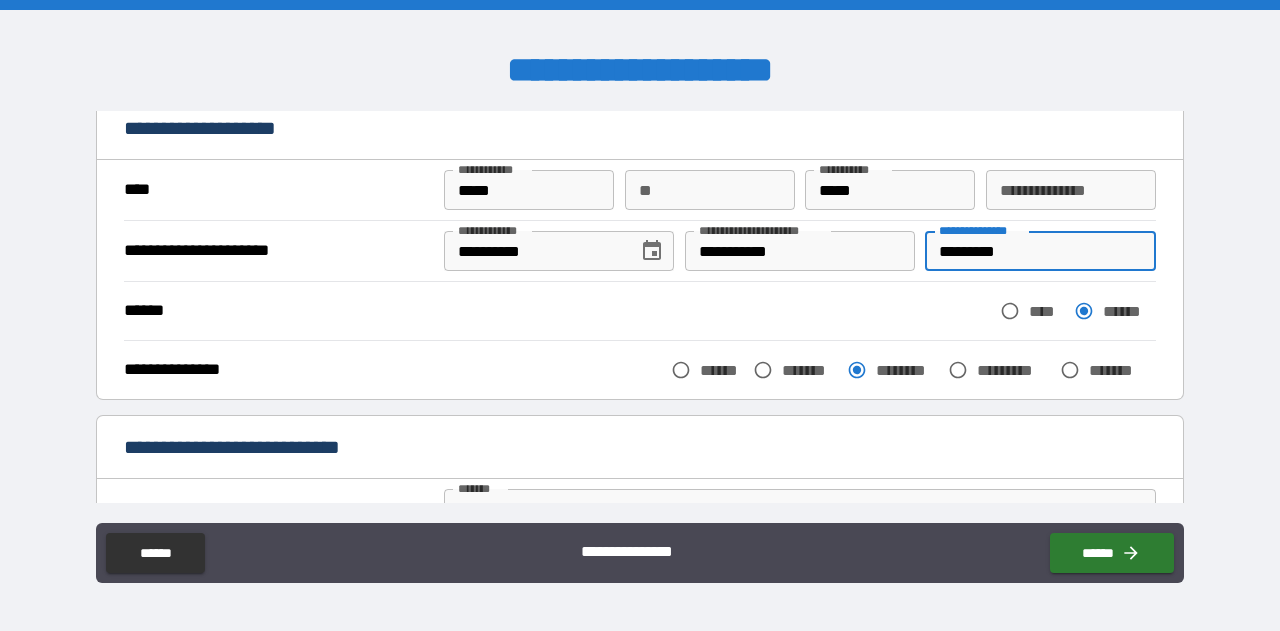 scroll, scrollTop: 64, scrollLeft: 0, axis: vertical 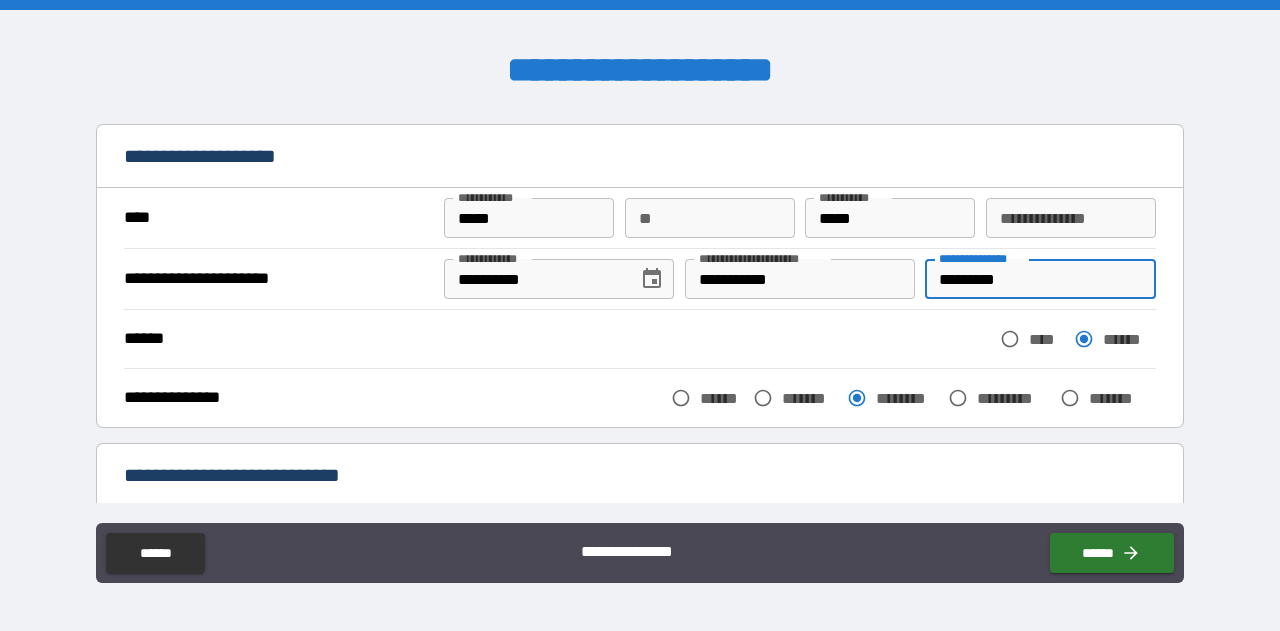 click on "*********" at bounding box center (1040, 279) 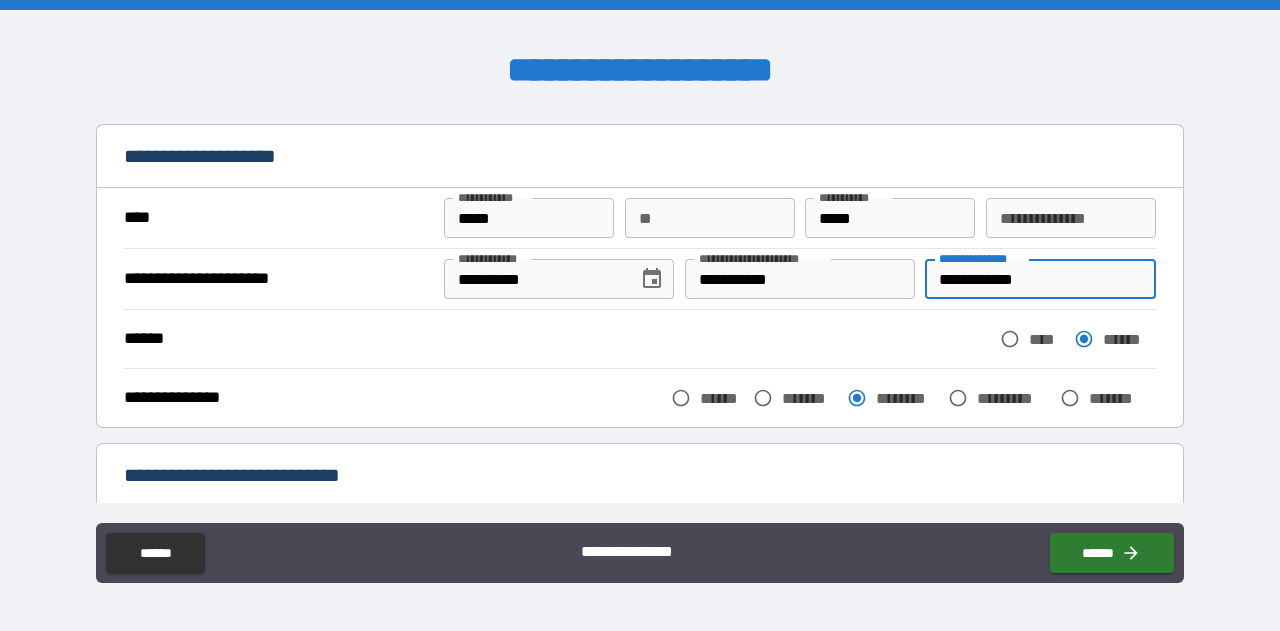 drag, startPoint x: 1038, startPoint y: 277, endPoint x: 931, endPoint y: 281, distance: 107.07474 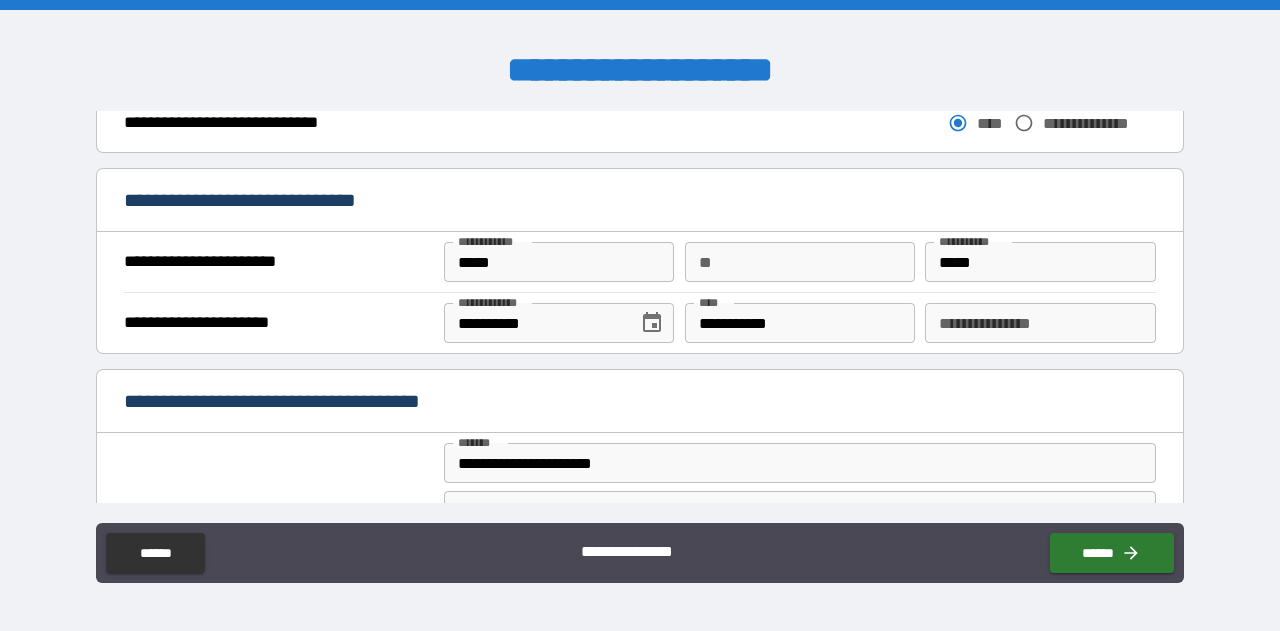 scroll, scrollTop: 1231, scrollLeft: 0, axis: vertical 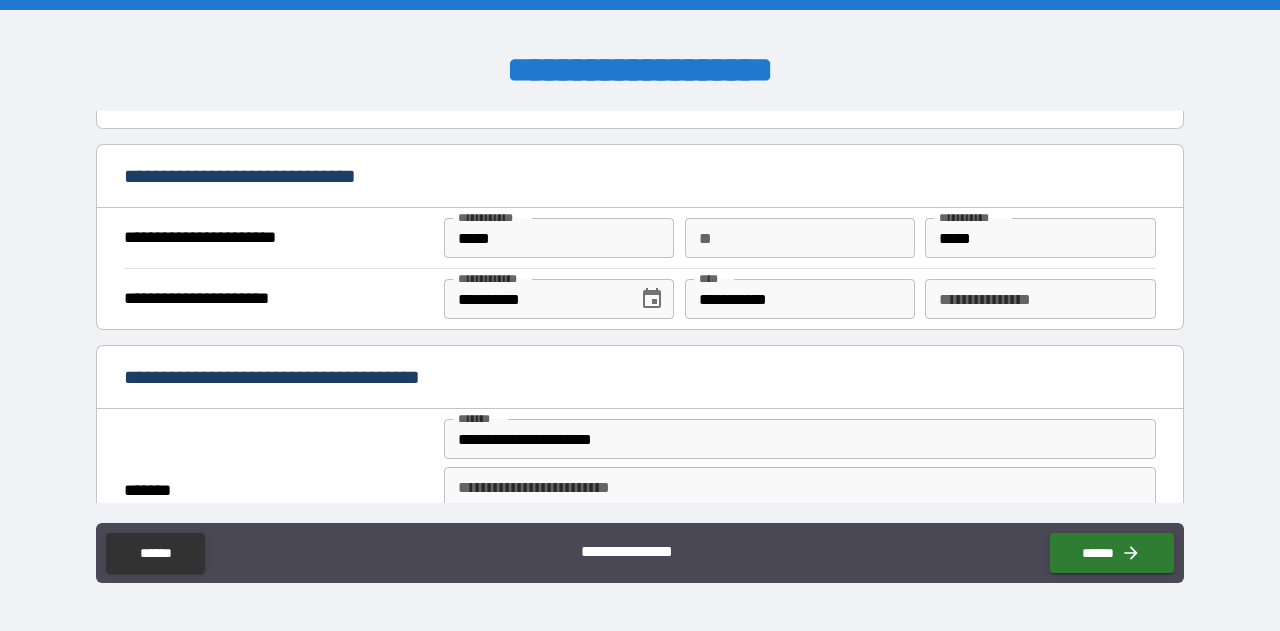 type on "**********" 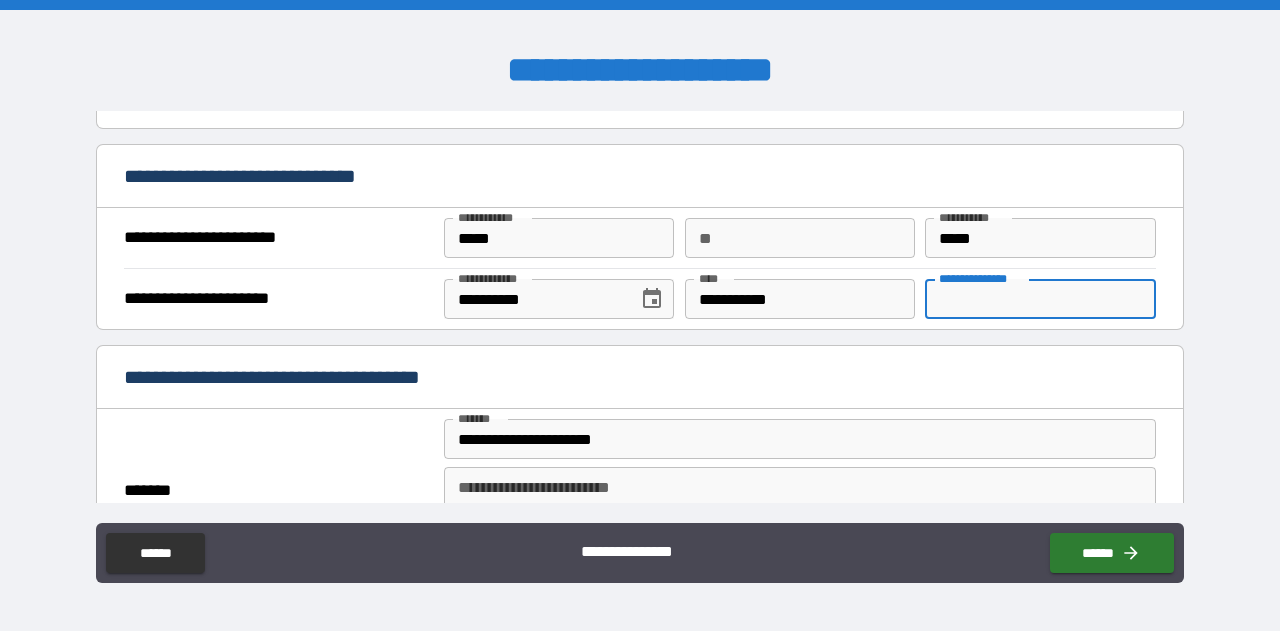 paste on "**********" 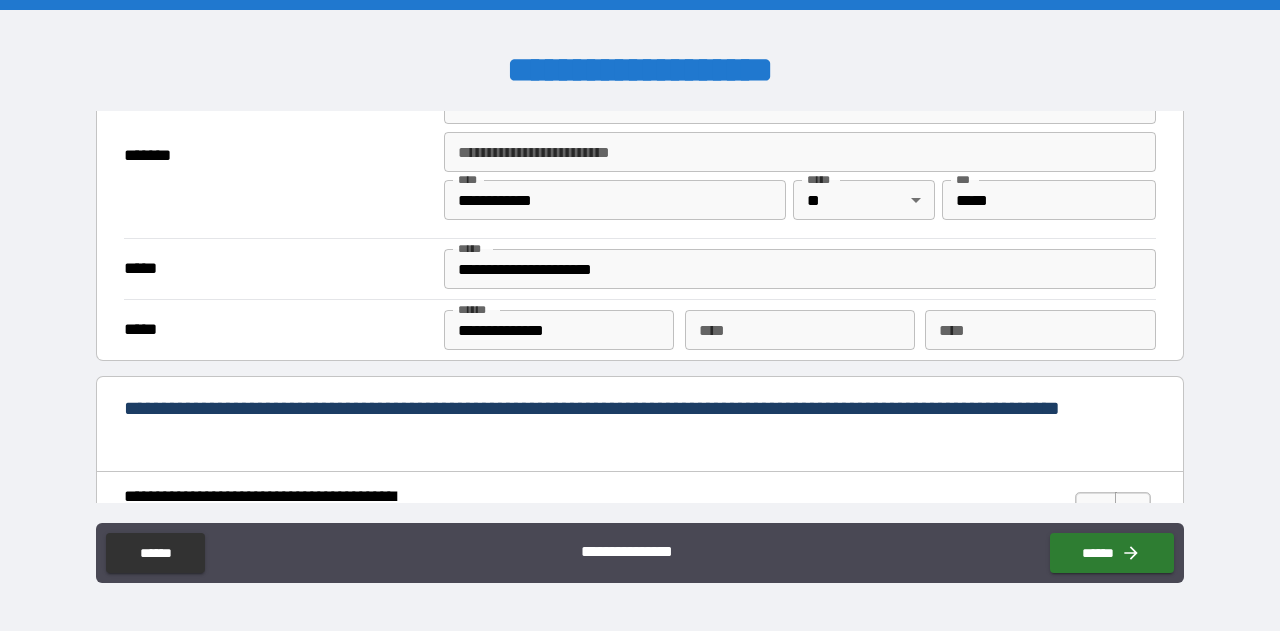 scroll, scrollTop: 1653, scrollLeft: 0, axis: vertical 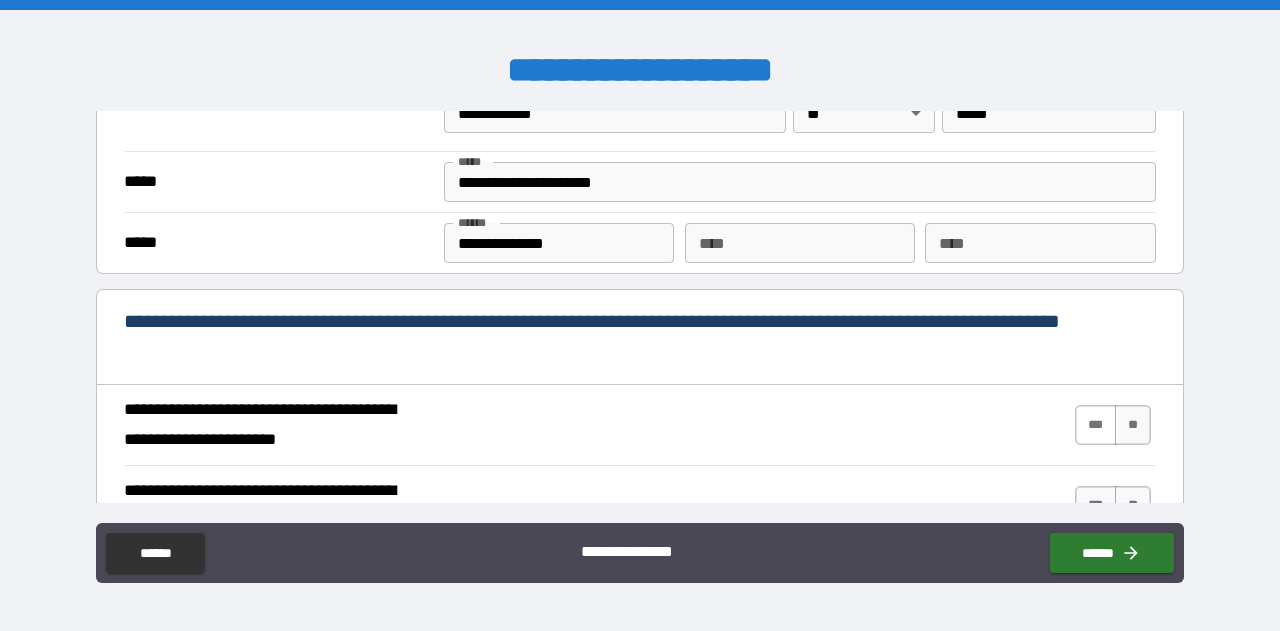 type on "**********" 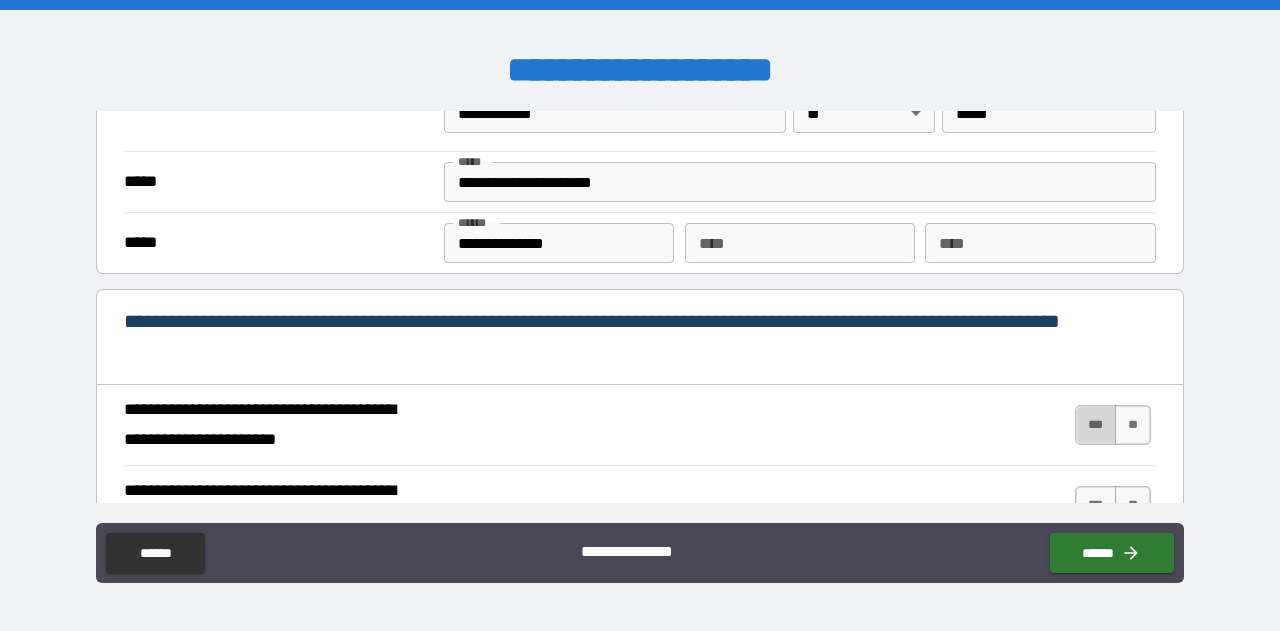 click on "***" at bounding box center (1096, 425) 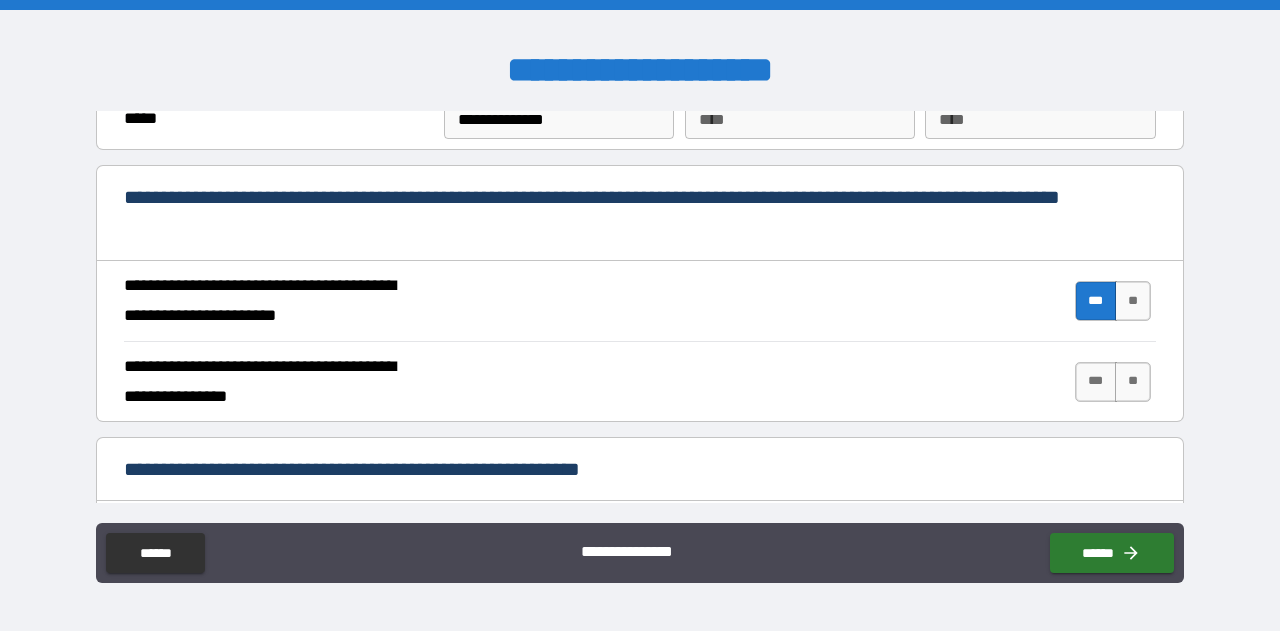 scroll, scrollTop: 1800, scrollLeft: 0, axis: vertical 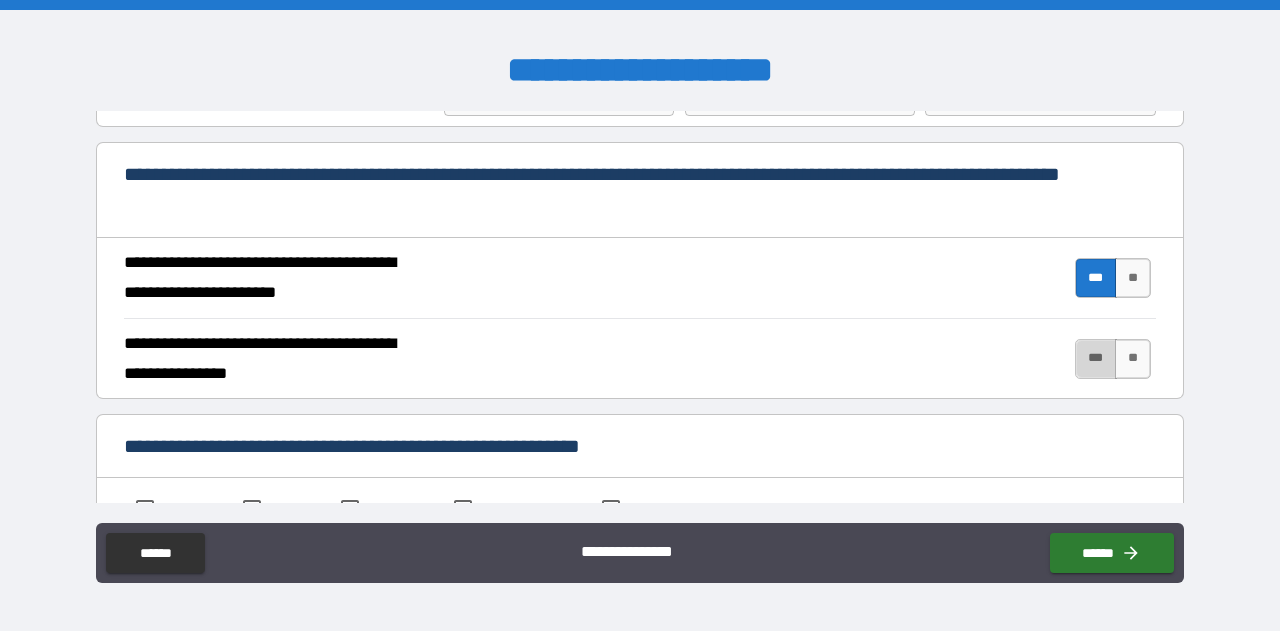 click on "***" at bounding box center (1096, 359) 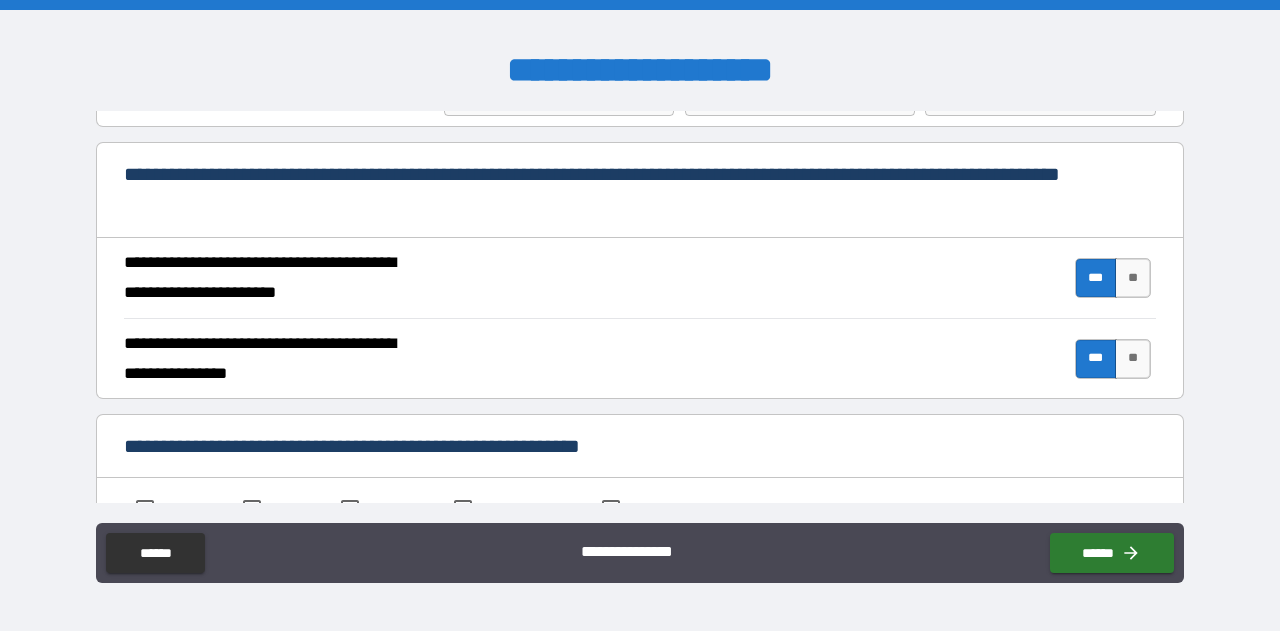 drag, startPoint x: 1184, startPoint y: 395, endPoint x: 1181, endPoint y: 435, distance: 40.112343 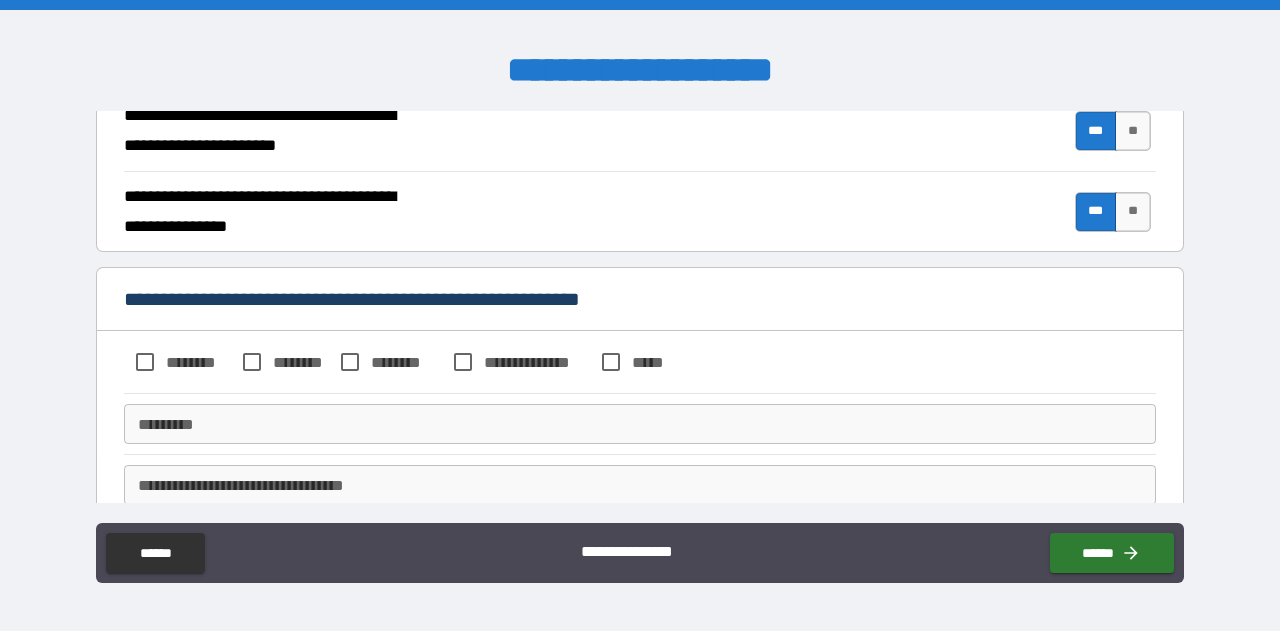 scroll, scrollTop: 1956, scrollLeft: 0, axis: vertical 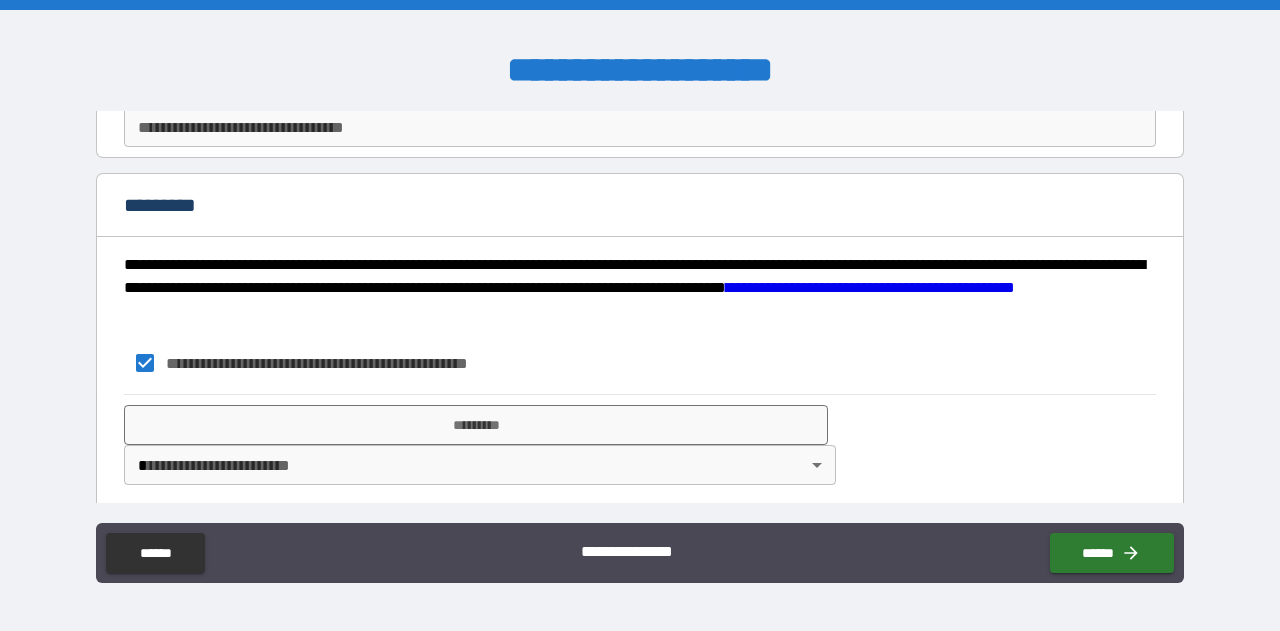 click on "**********" at bounding box center (640, 315) 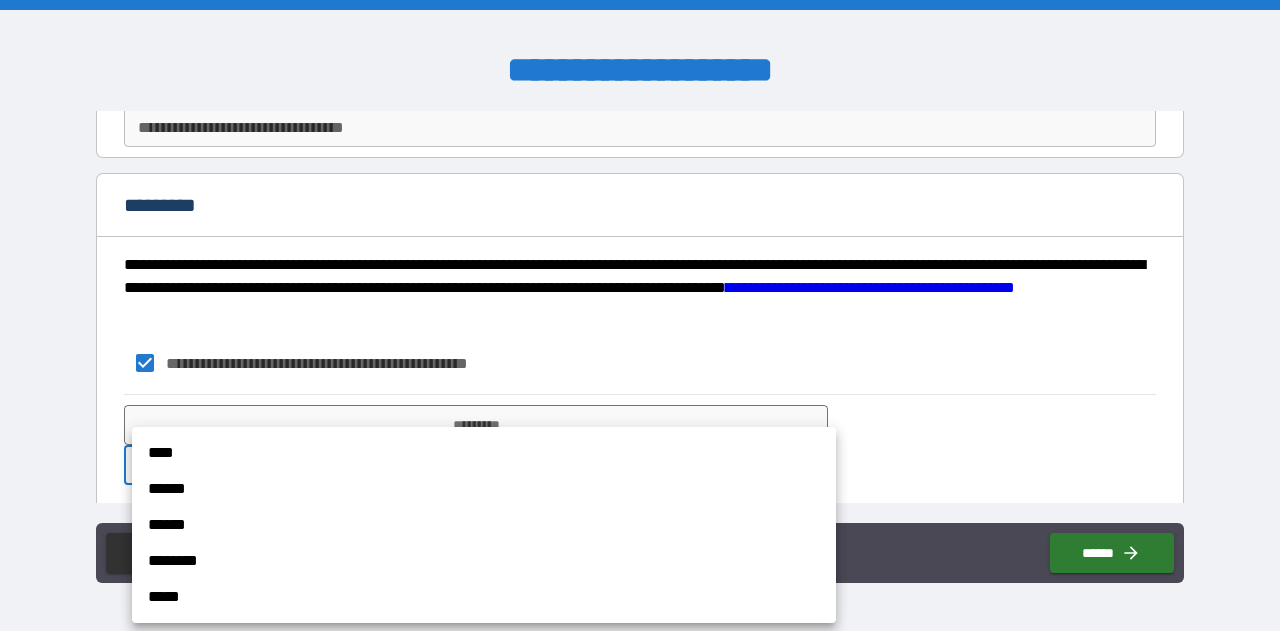 click on "****" at bounding box center [484, 453] 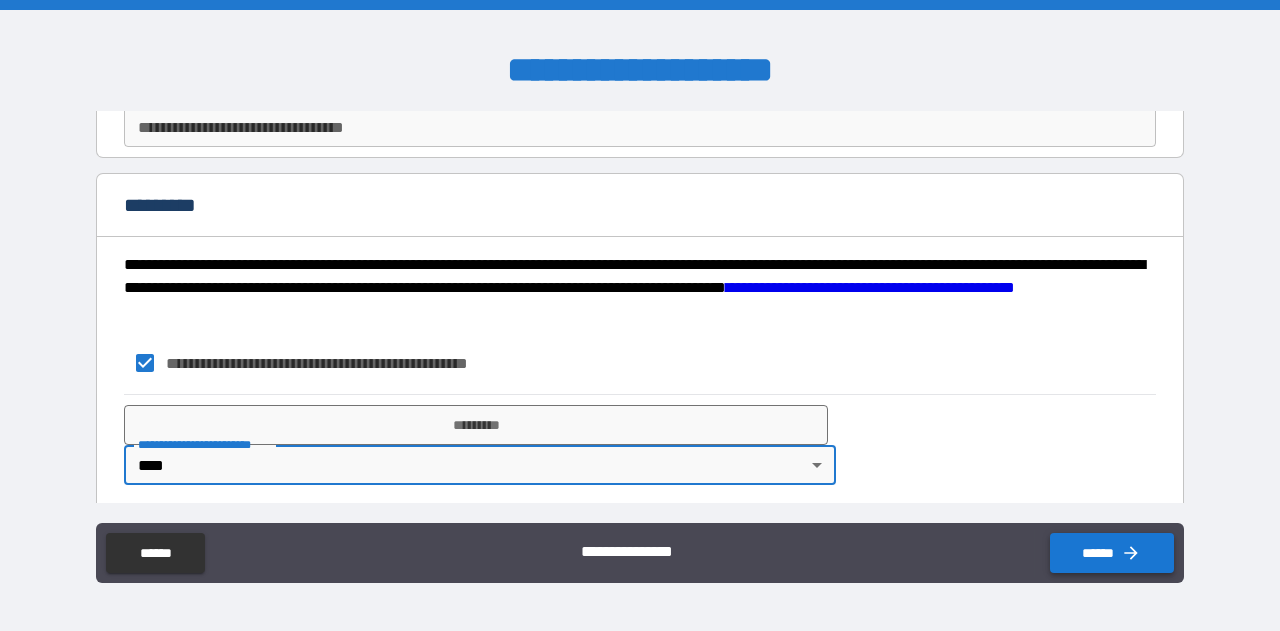 click on "******" at bounding box center (1112, 553) 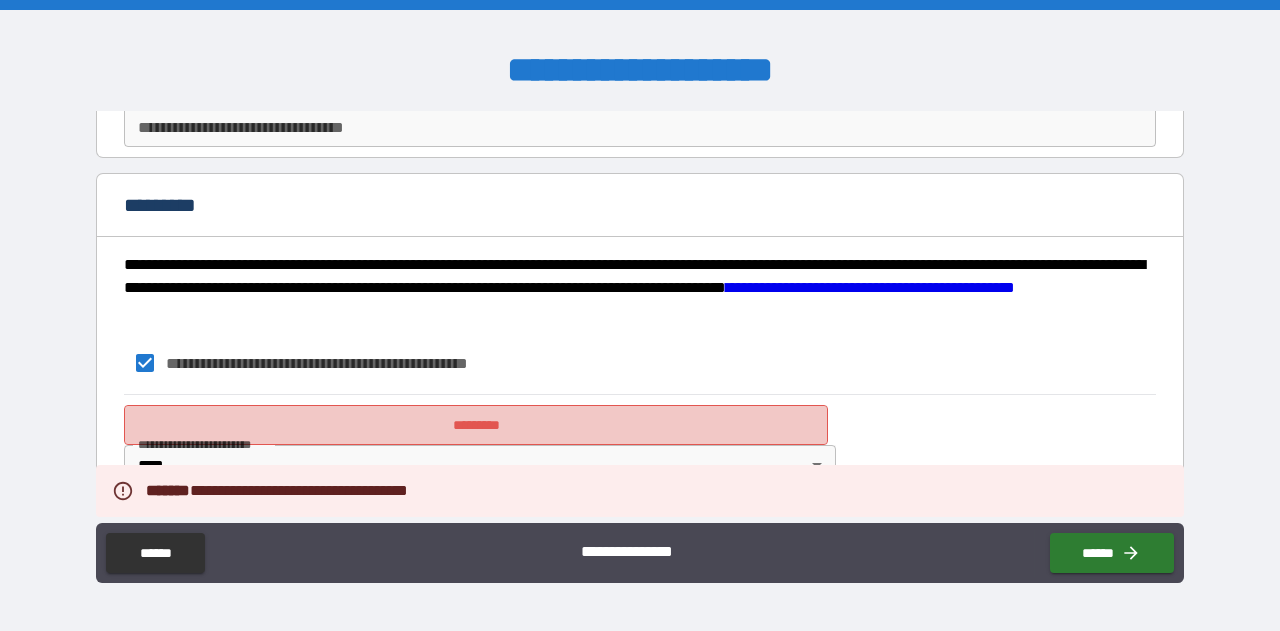 click on "*********" at bounding box center [476, 425] 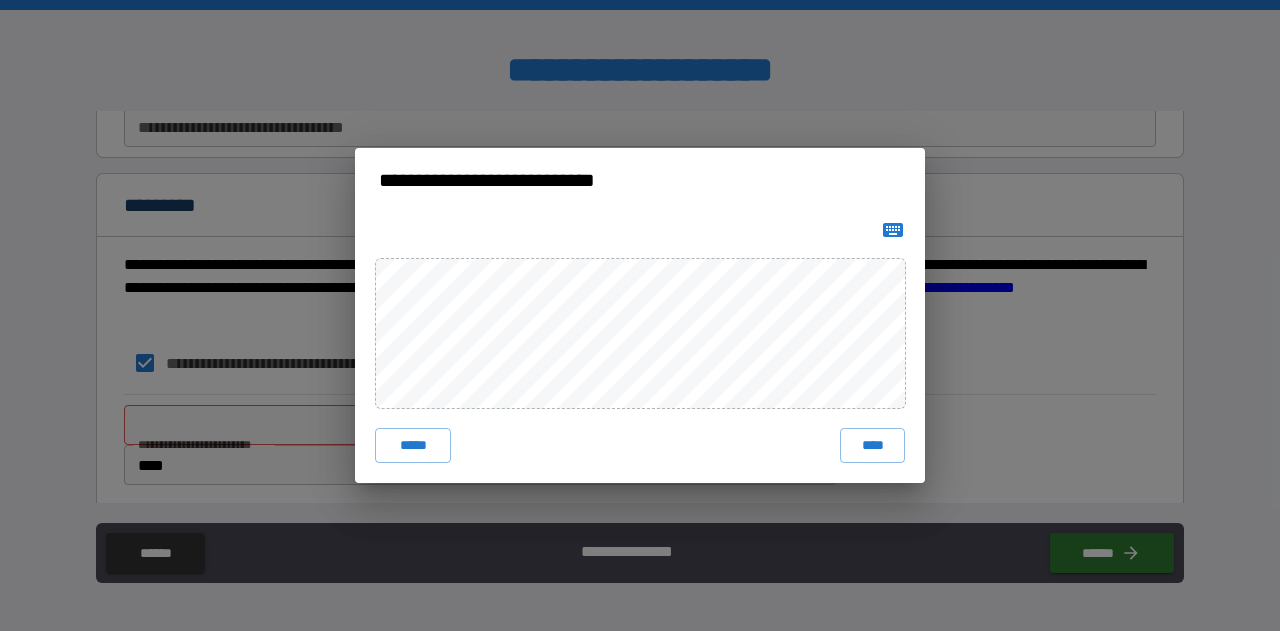 click 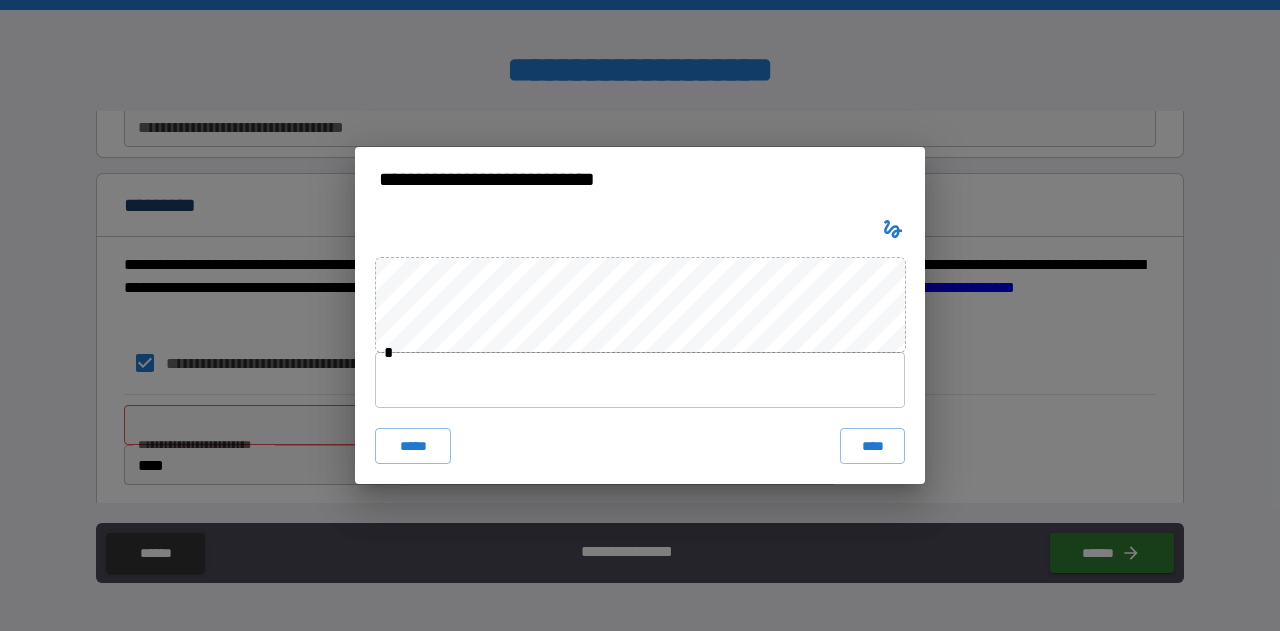 type 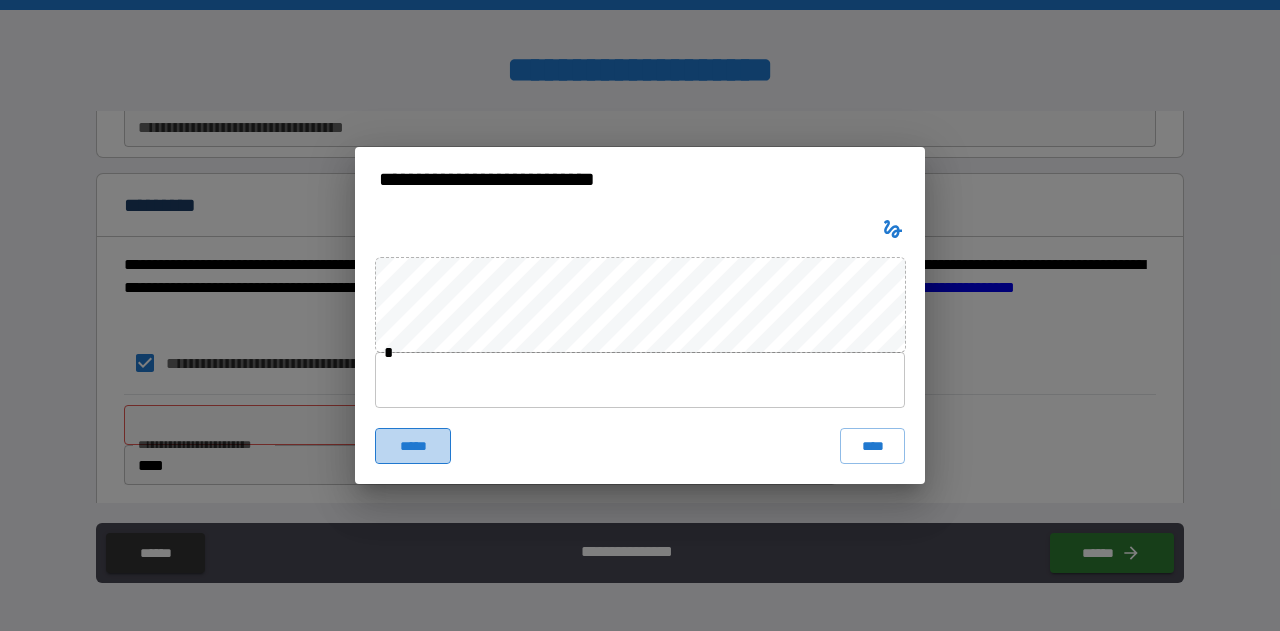 click on "*****" at bounding box center [413, 446] 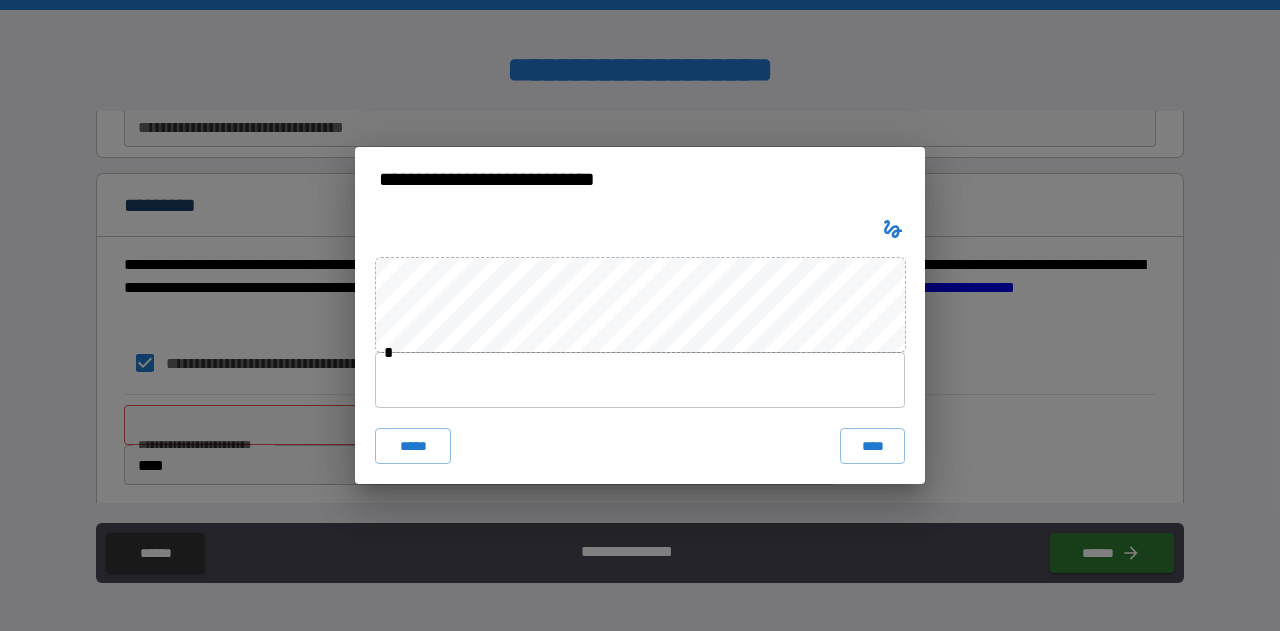 click at bounding box center (640, 380) 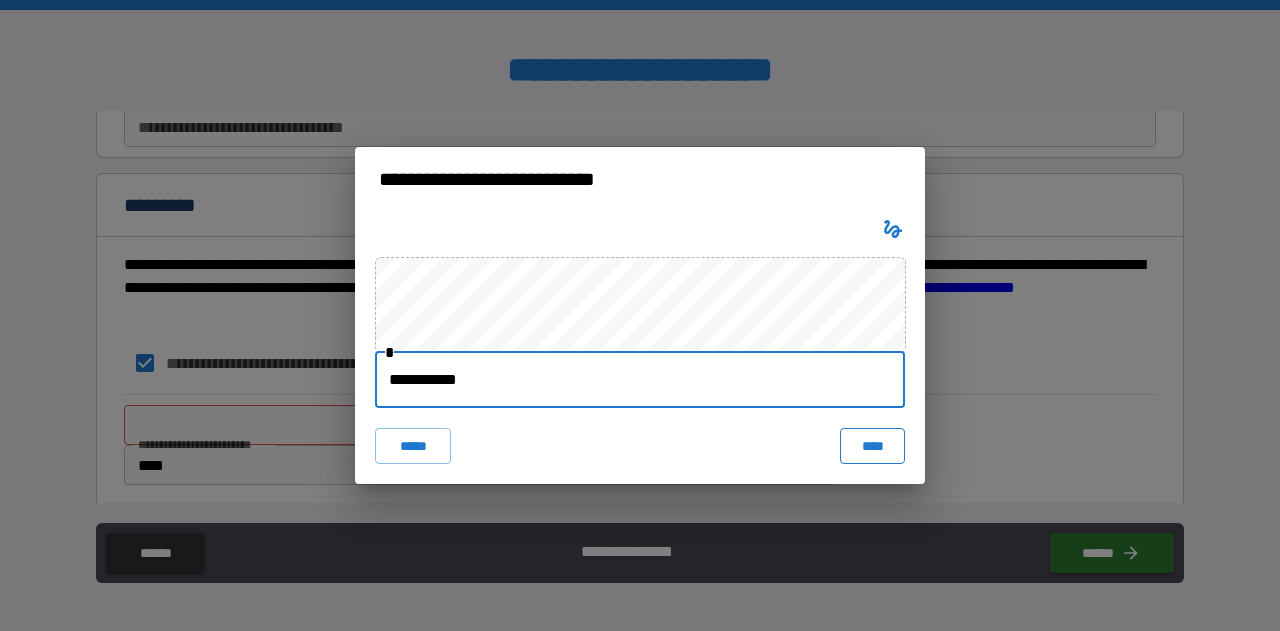 type on "**********" 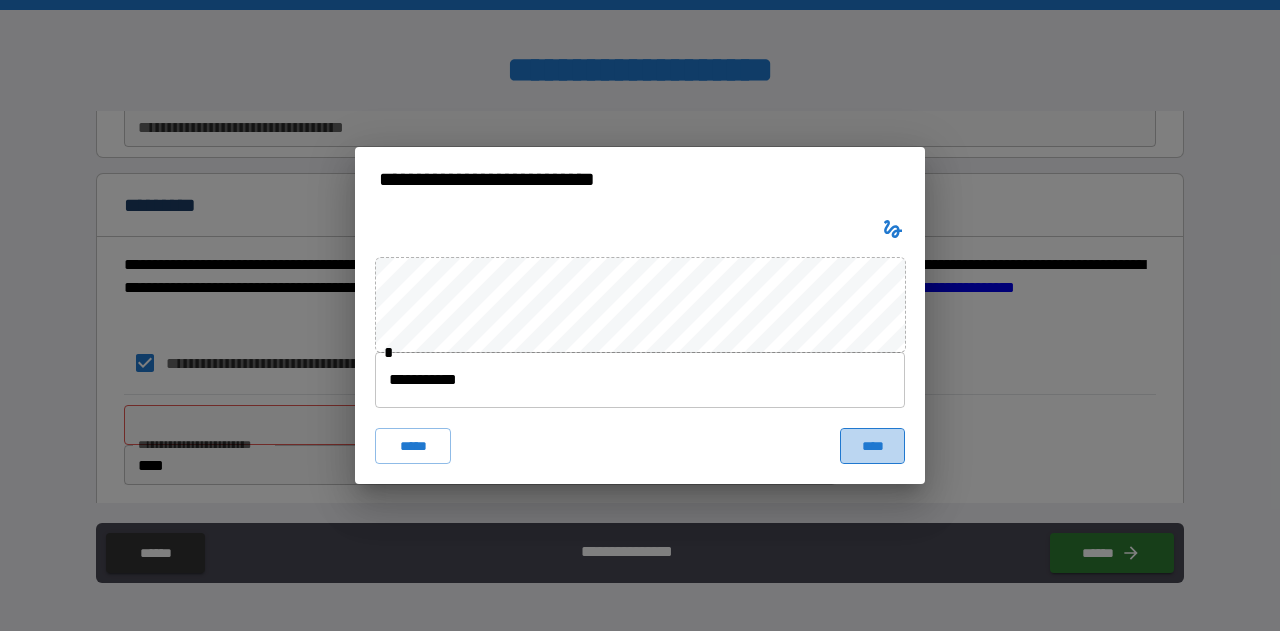 click on "****" at bounding box center [872, 446] 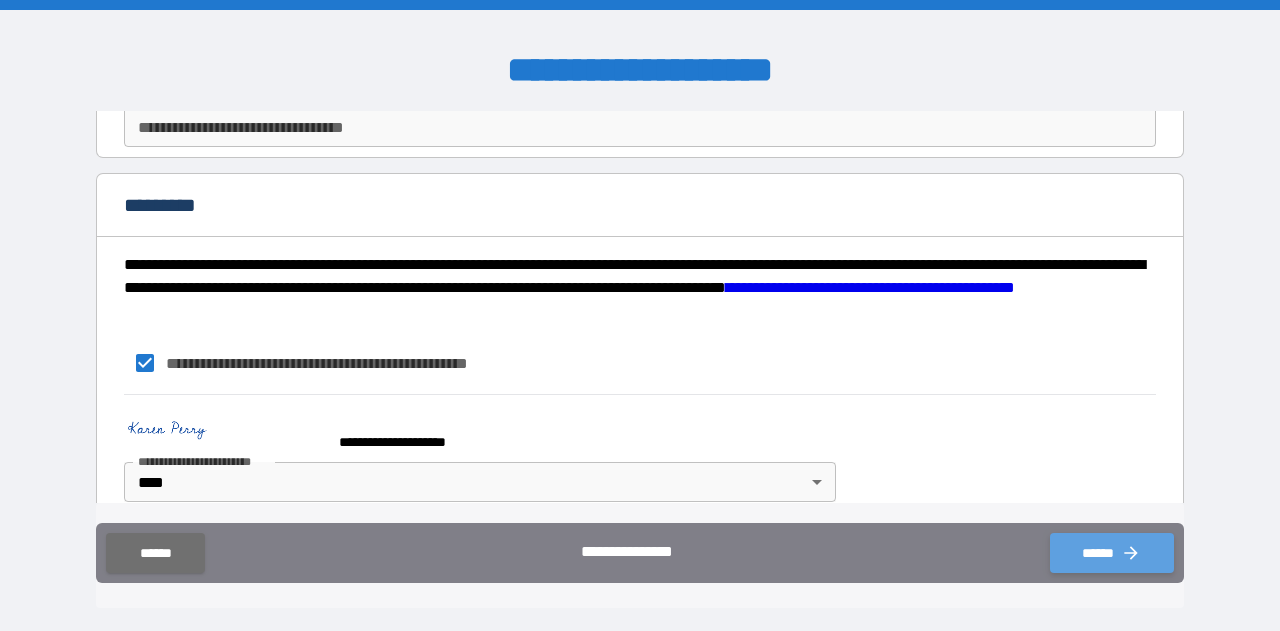 click on "******" at bounding box center (1112, 553) 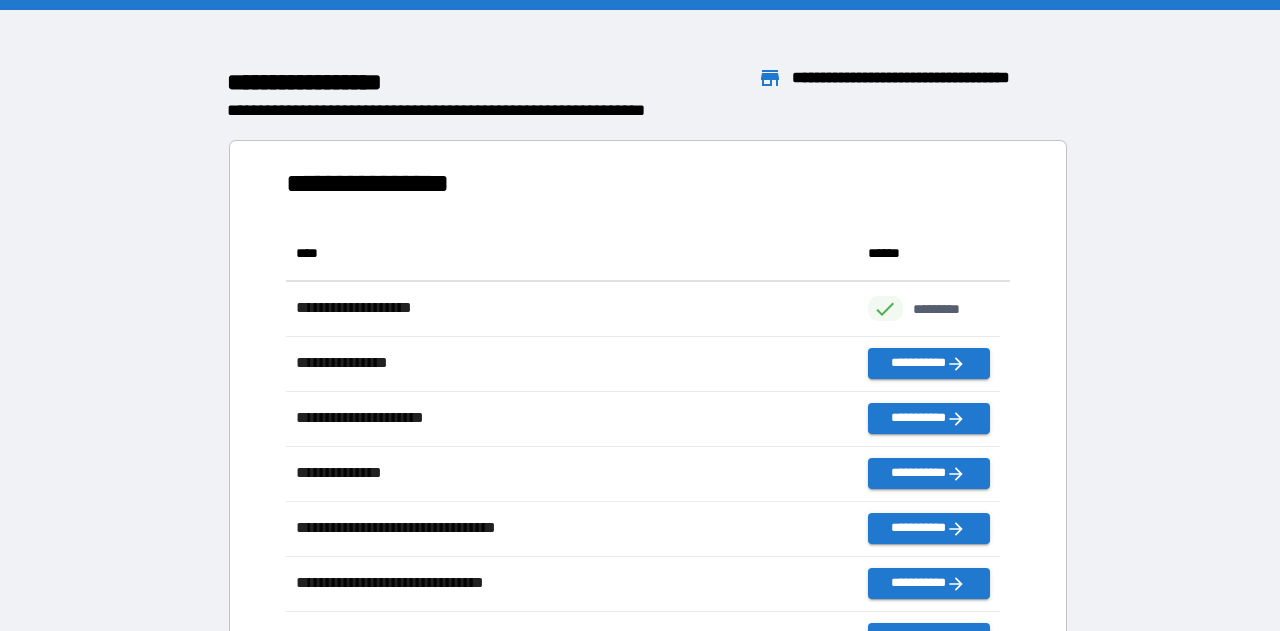 scroll, scrollTop: 16, scrollLeft: 16, axis: both 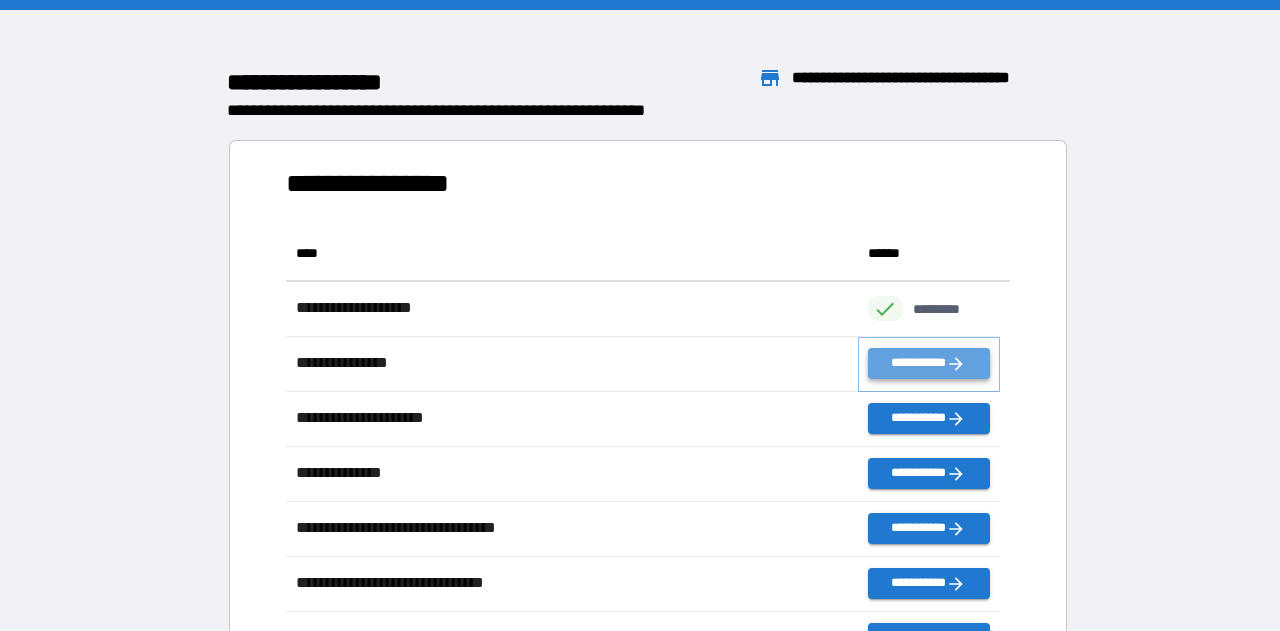 click on "**********" at bounding box center [929, 363] 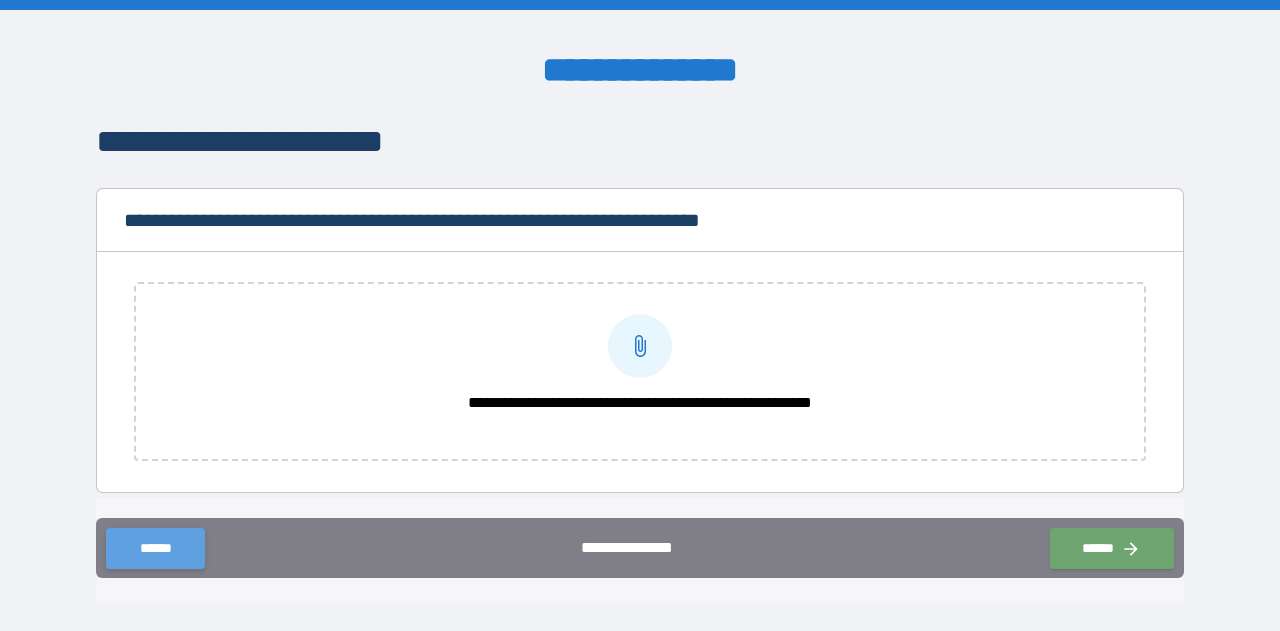 click on "******" at bounding box center (155, 548) 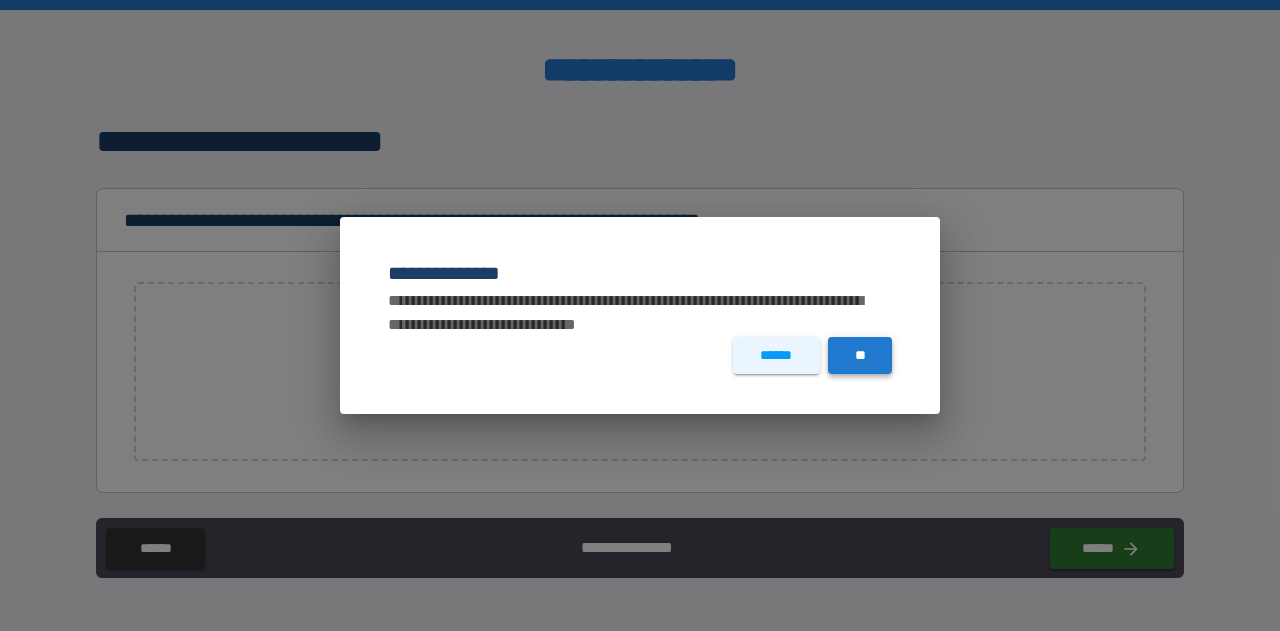 click on "**" at bounding box center [860, 355] 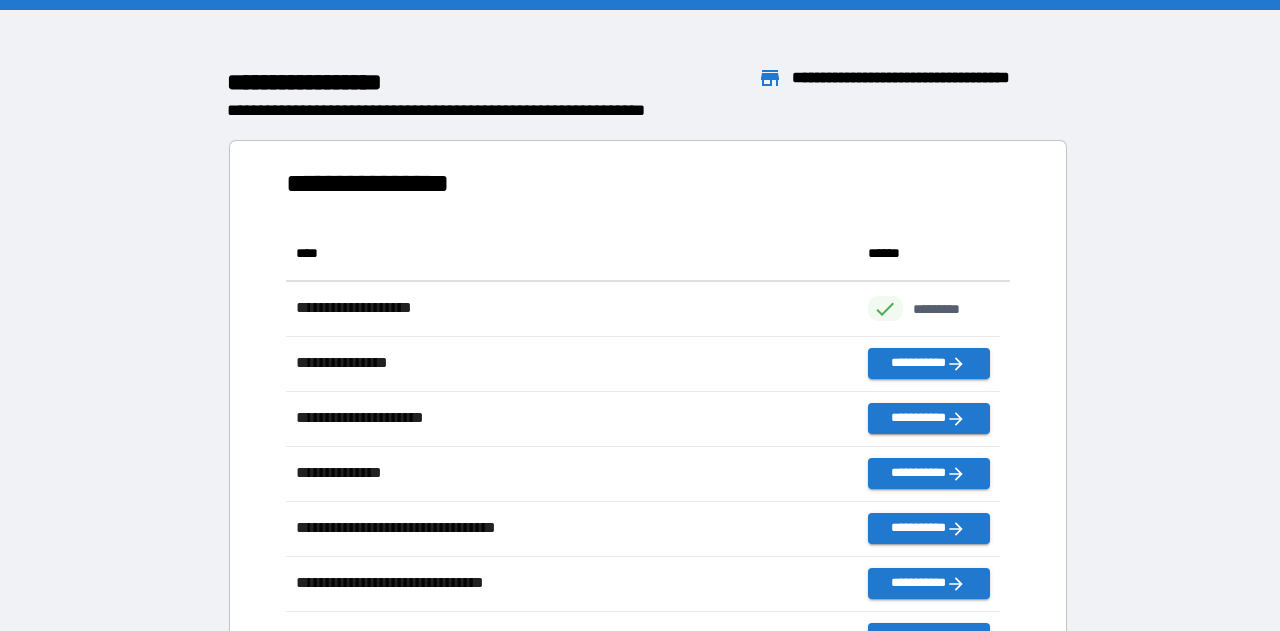 scroll, scrollTop: 16, scrollLeft: 16, axis: both 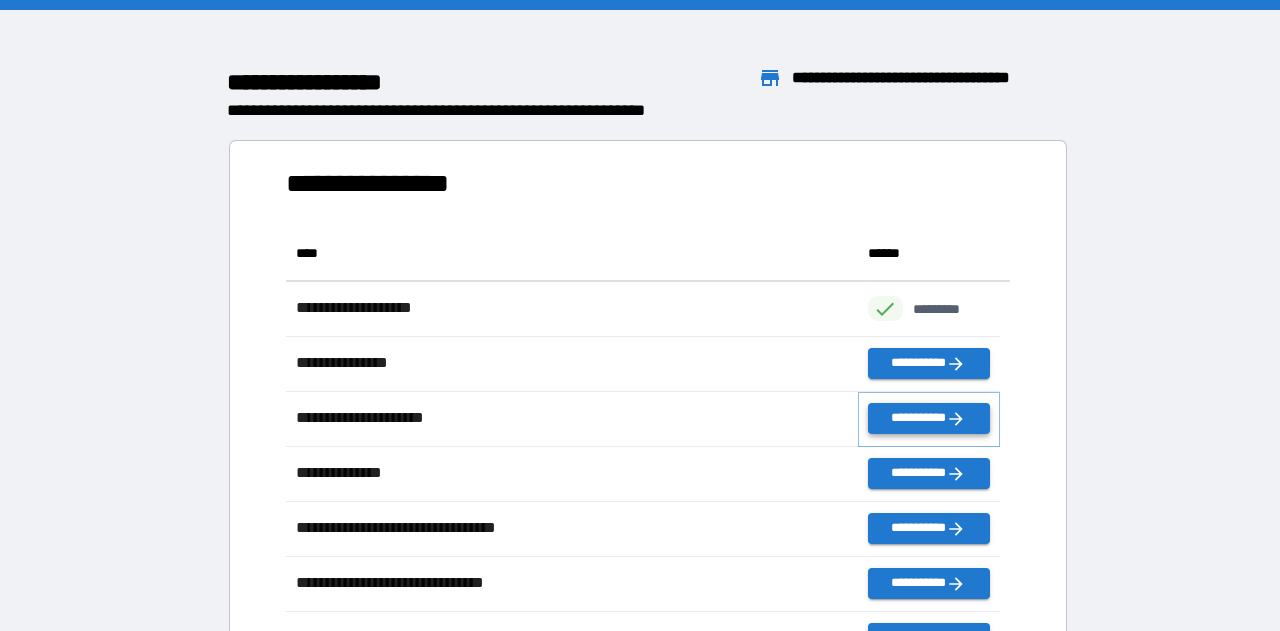 click on "**********" at bounding box center [929, 418] 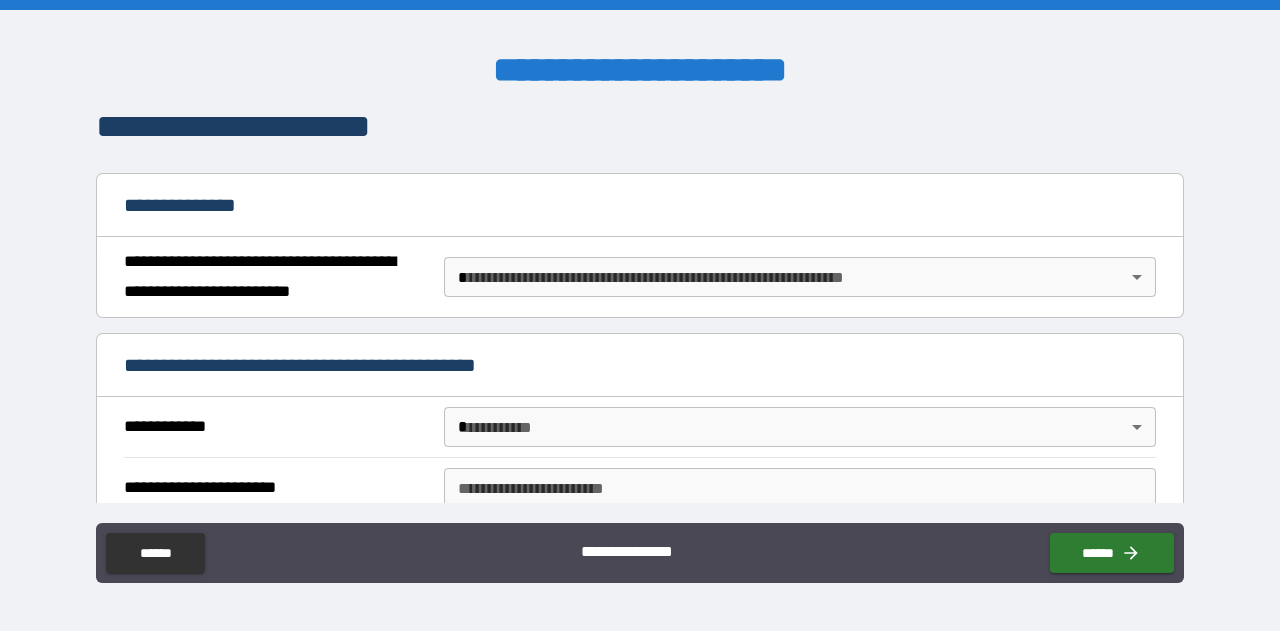 scroll, scrollTop: 175, scrollLeft: 0, axis: vertical 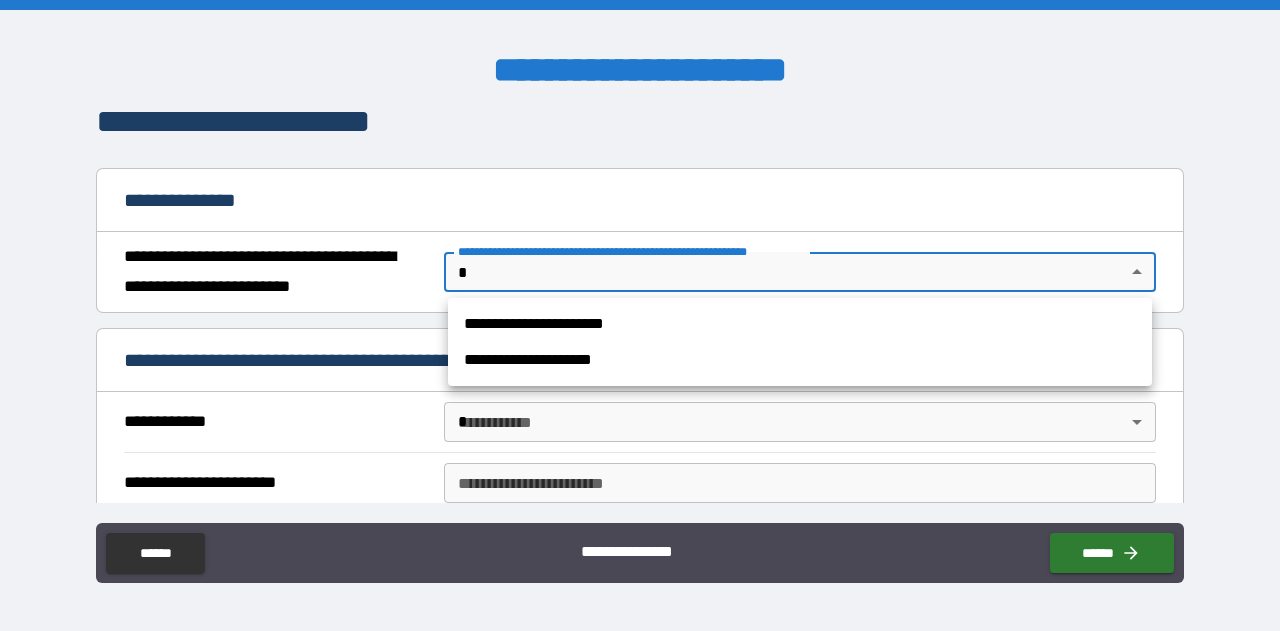 click on "**********" at bounding box center (640, 315) 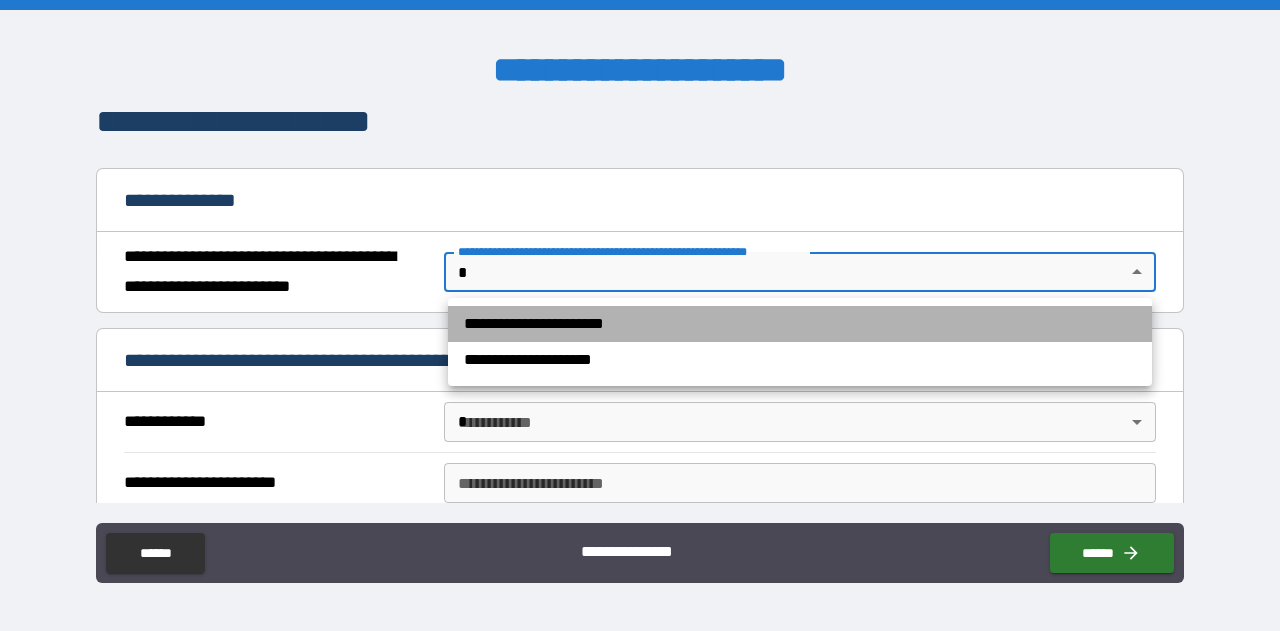 click on "**********" at bounding box center (800, 324) 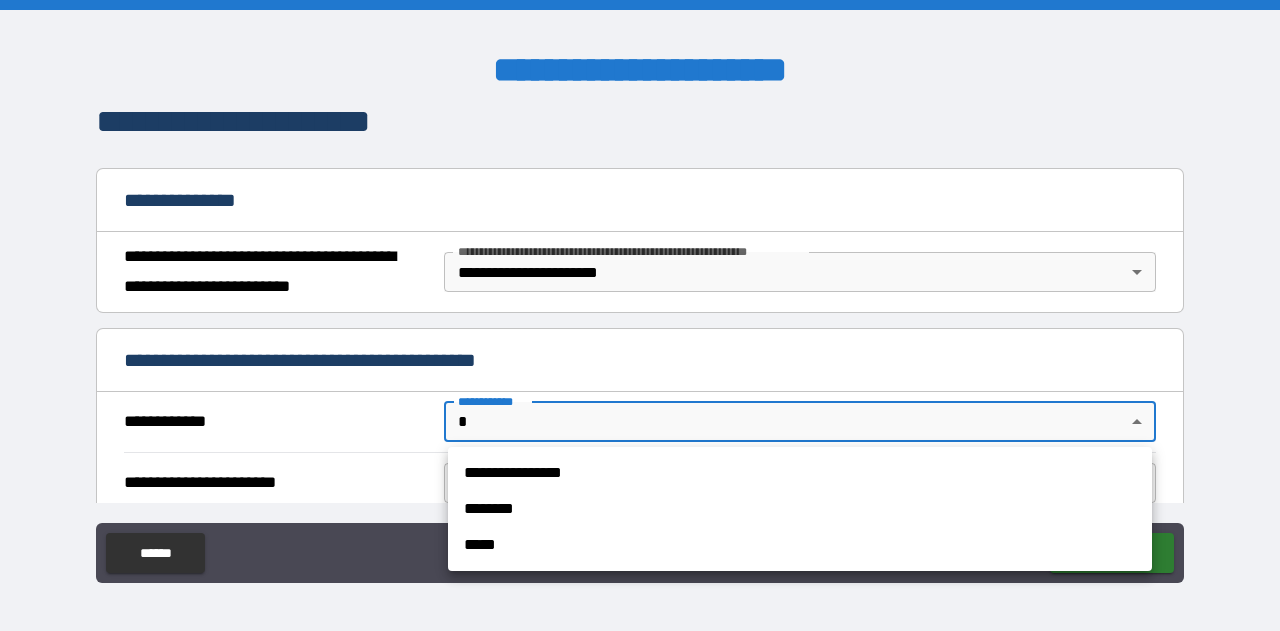 click on "**********" at bounding box center [640, 315] 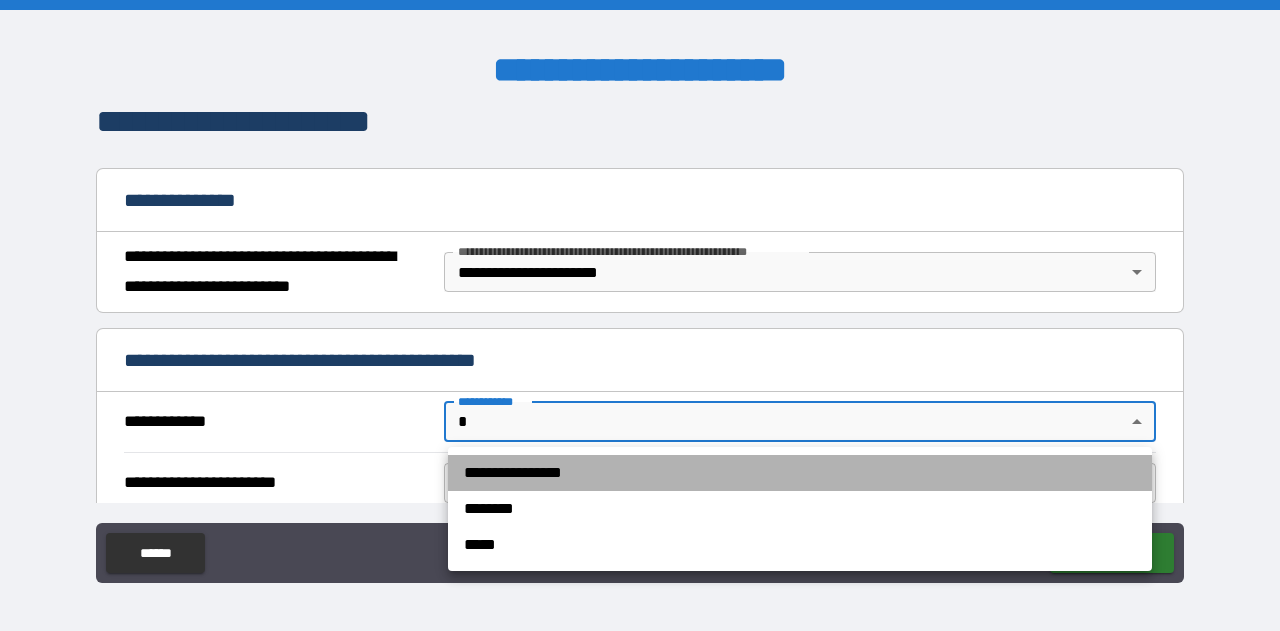 click on "**********" at bounding box center [800, 473] 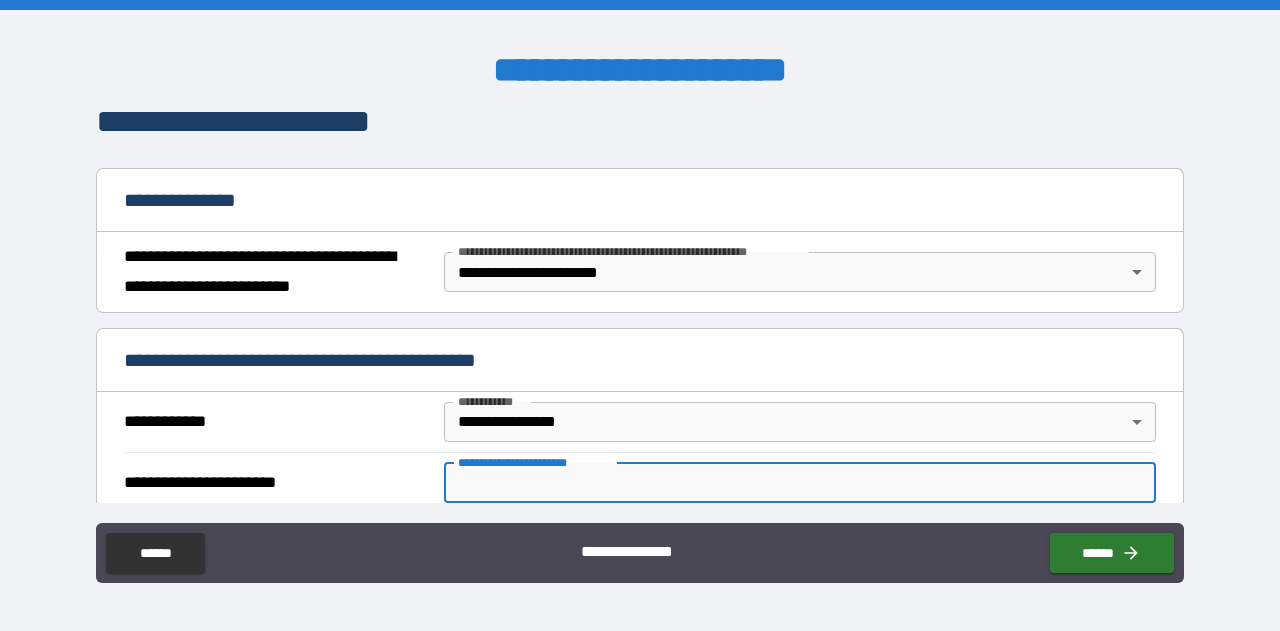 click on "**********" at bounding box center [800, 483] 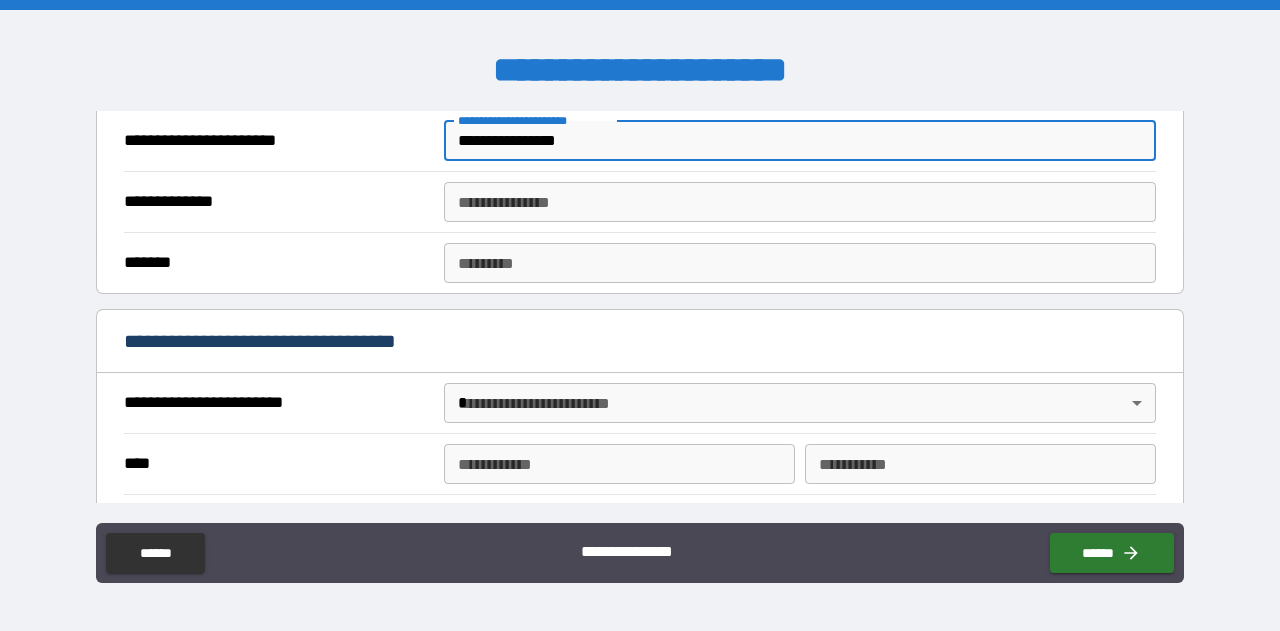 scroll, scrollTop: 538, scrollLeft: 0, axis: vertical 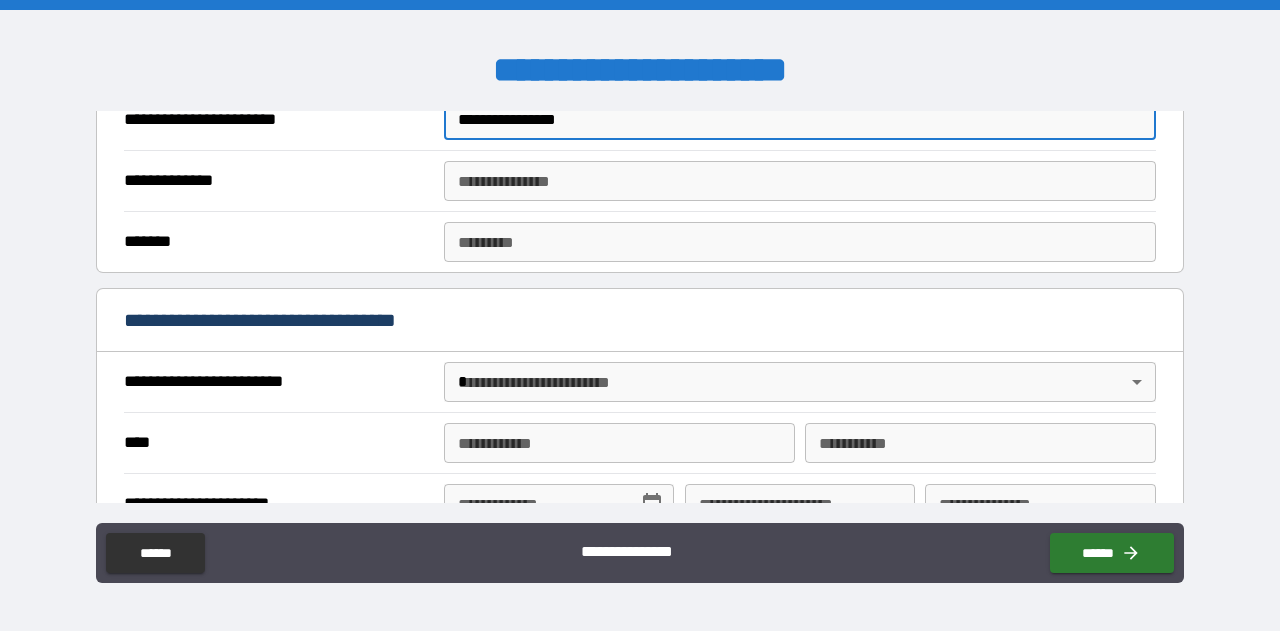 type on "**********" 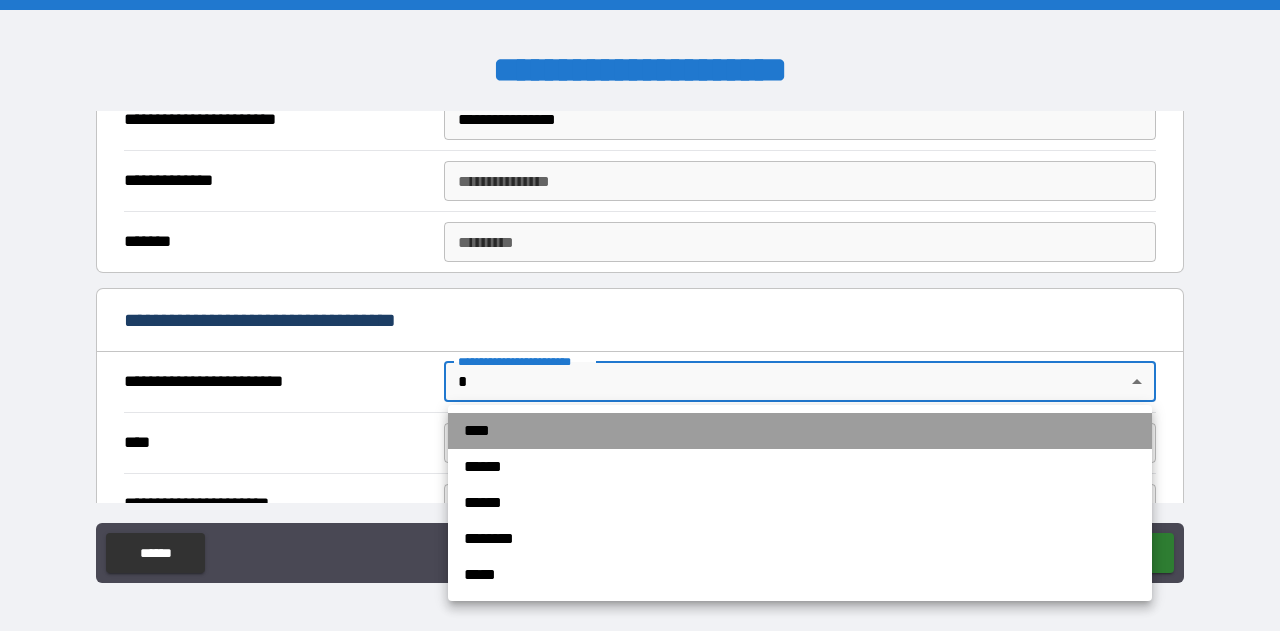 click on "****" at bounding box center [800, 431] 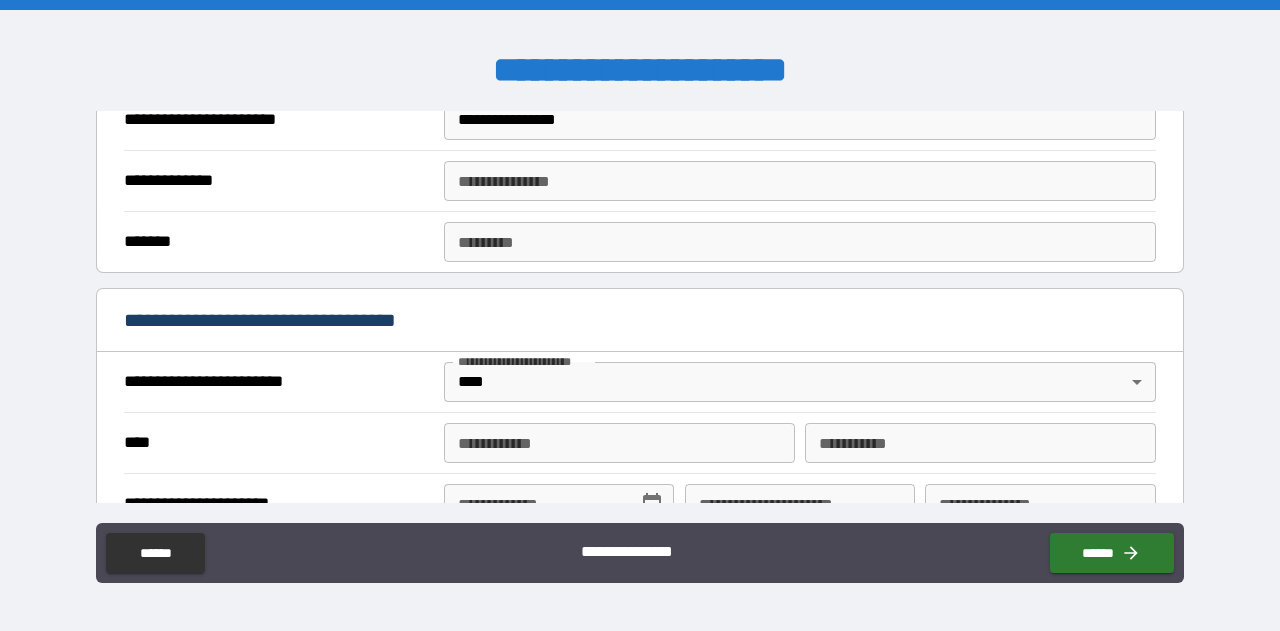 drag, startPoint x: 1190, startPoint y: 216, endPoint x: 1195, endPoint y: 257, distance: 41.303753 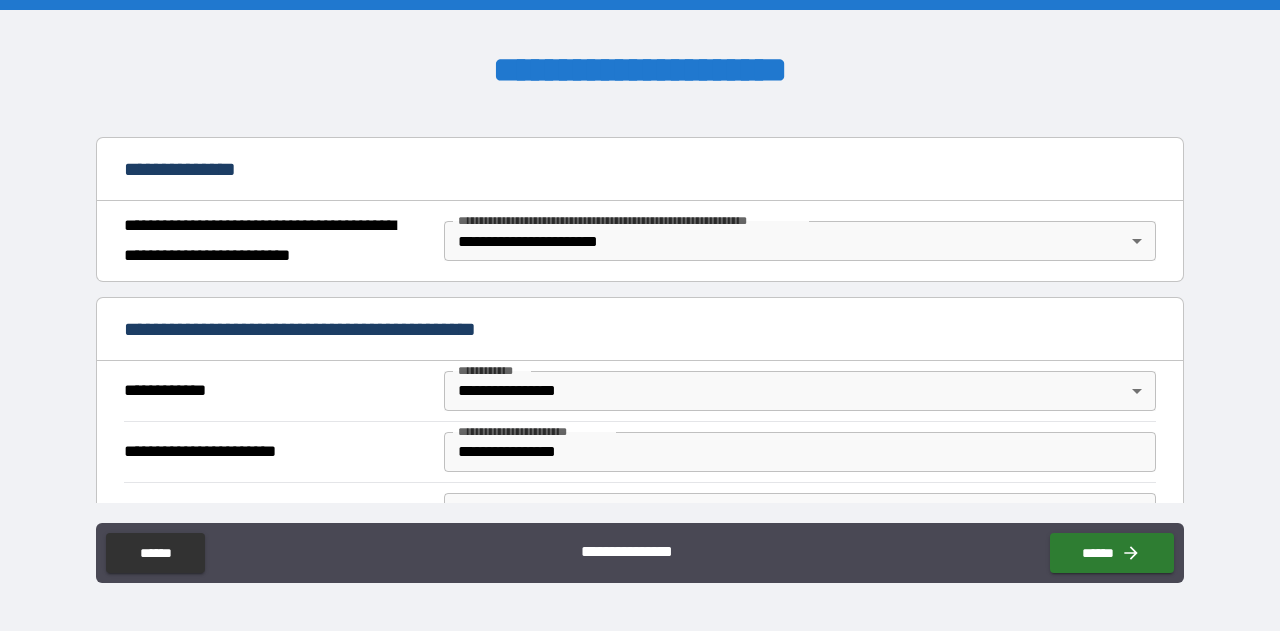scroll, scrollTop: 0, scrollLeft: 0, axis: both 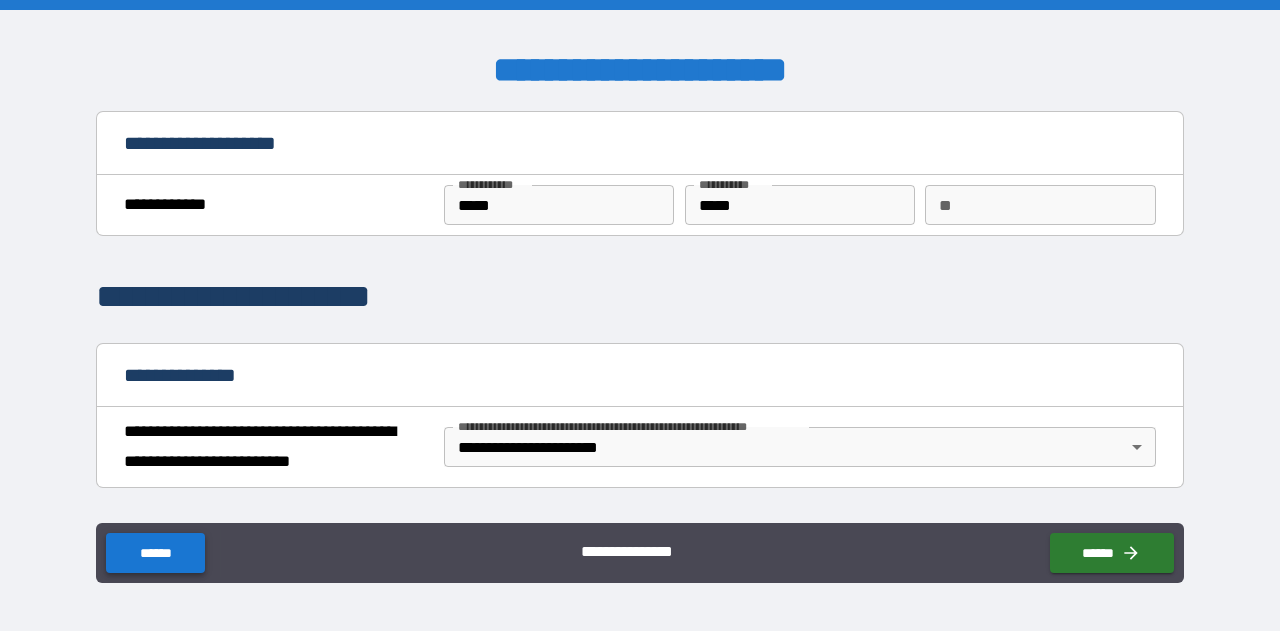 click on "******" at bounding box center (155, 553) 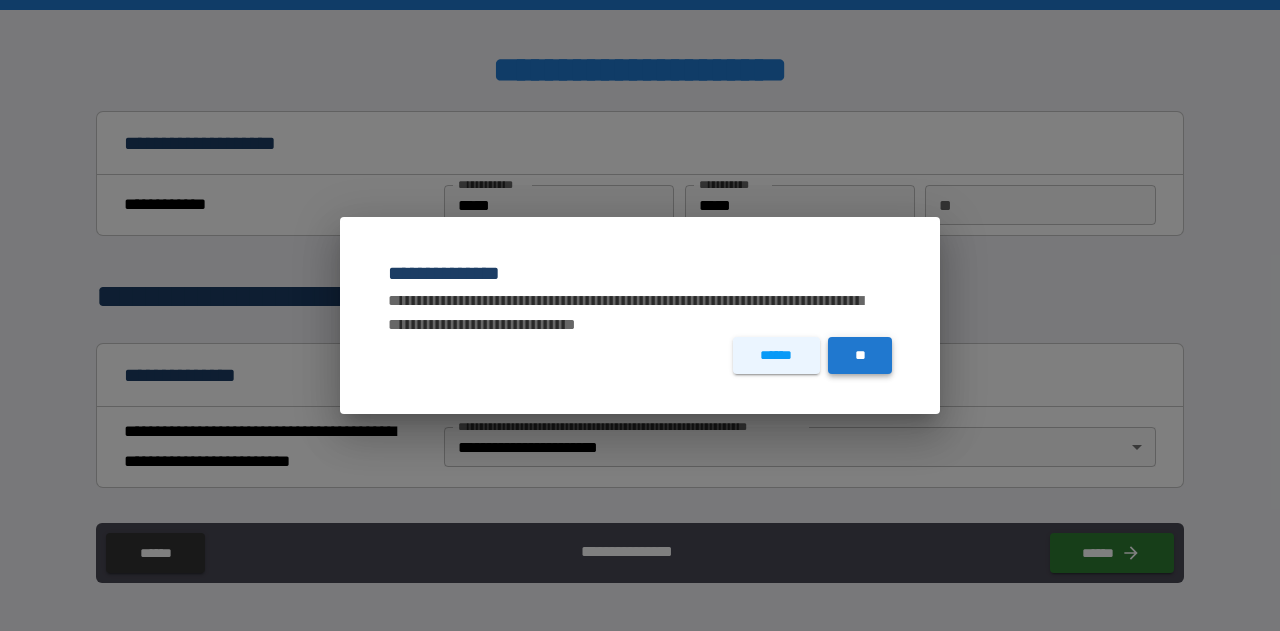 click on "**" at bounding box center (860, 355) 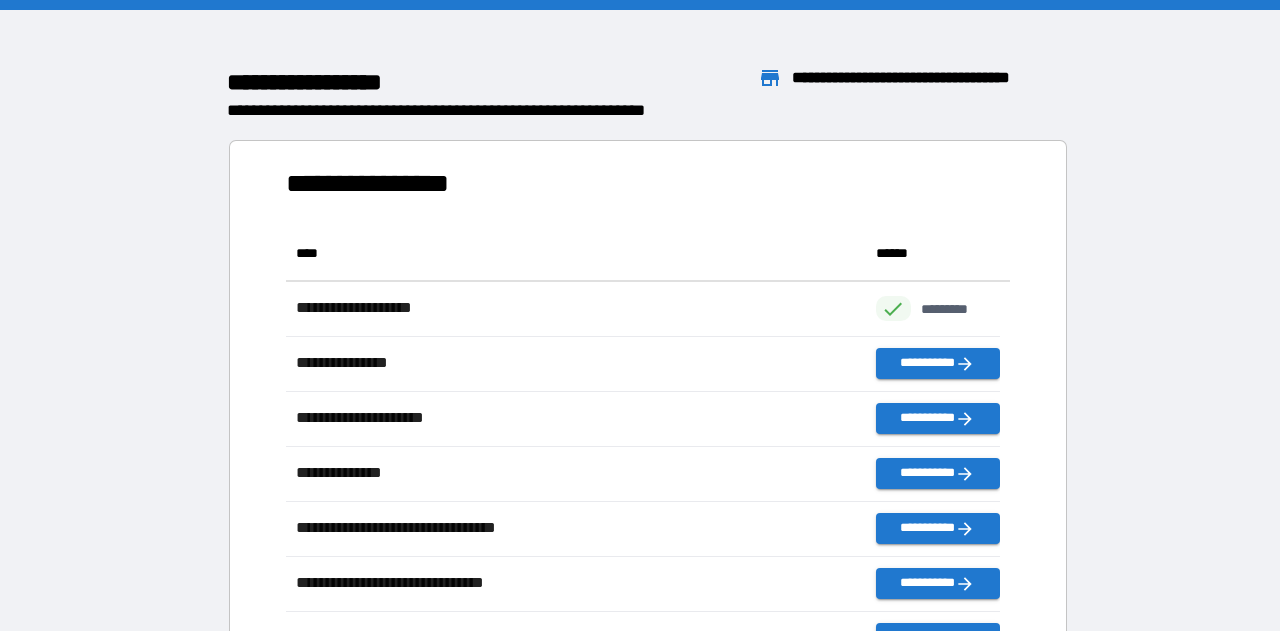 scroll, scrollTop: 480, scrollLeft: 698, axis: both 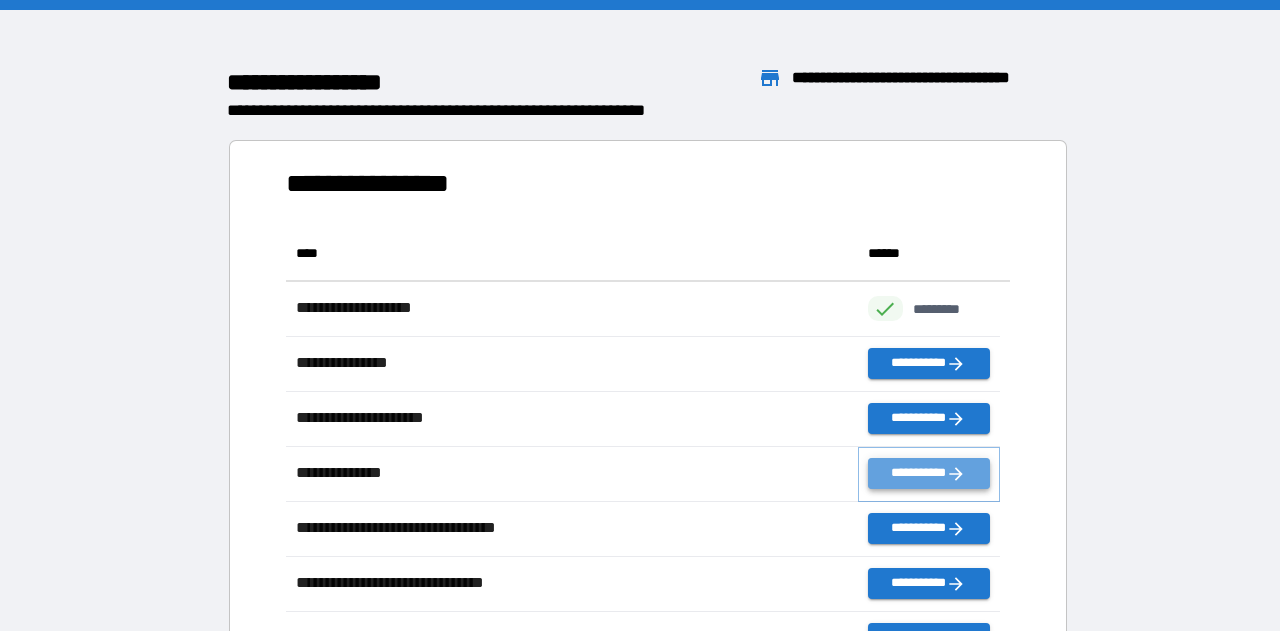 click on "**********" at bounding box center (929, 473) 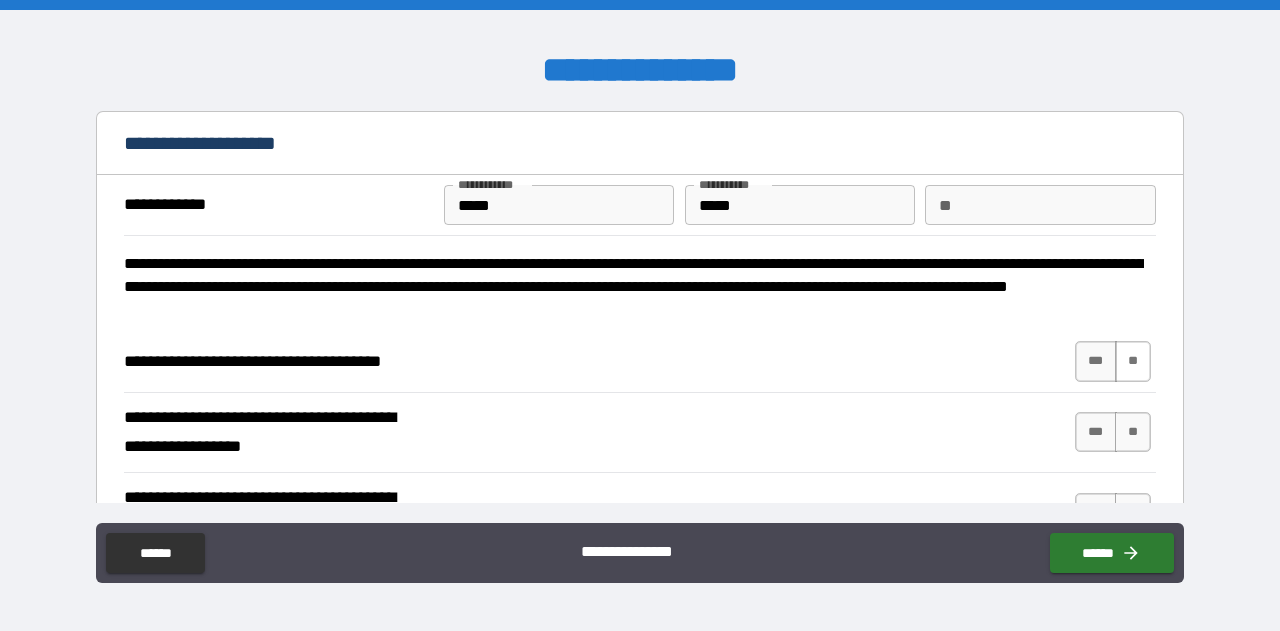 click on "**" at bounding box center [1133, 361] 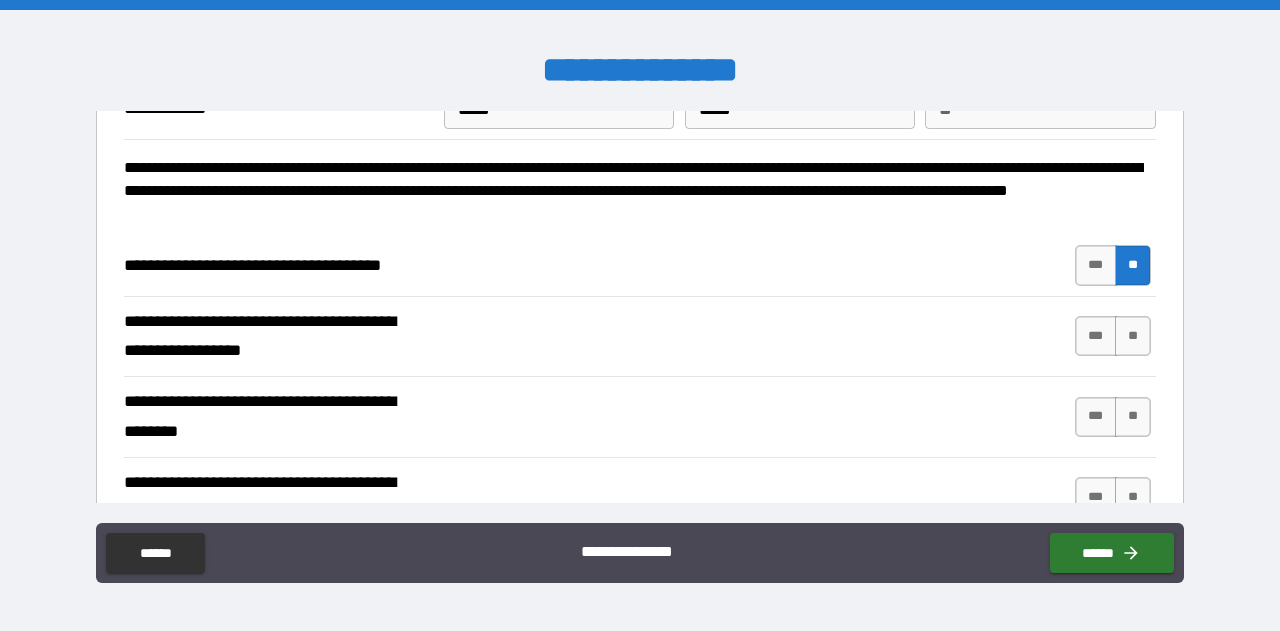 scroll, scrollTop: 57, scrollLeft: 0, axis: vertical 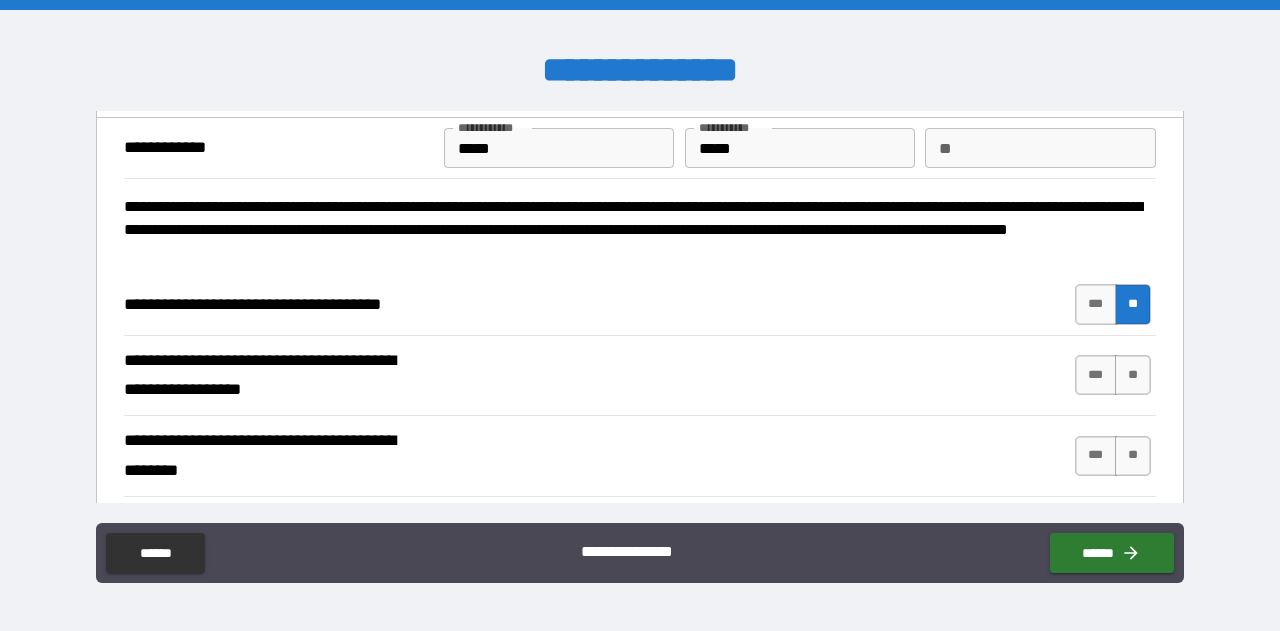 click on "**" at bounding box center [1040, 148] 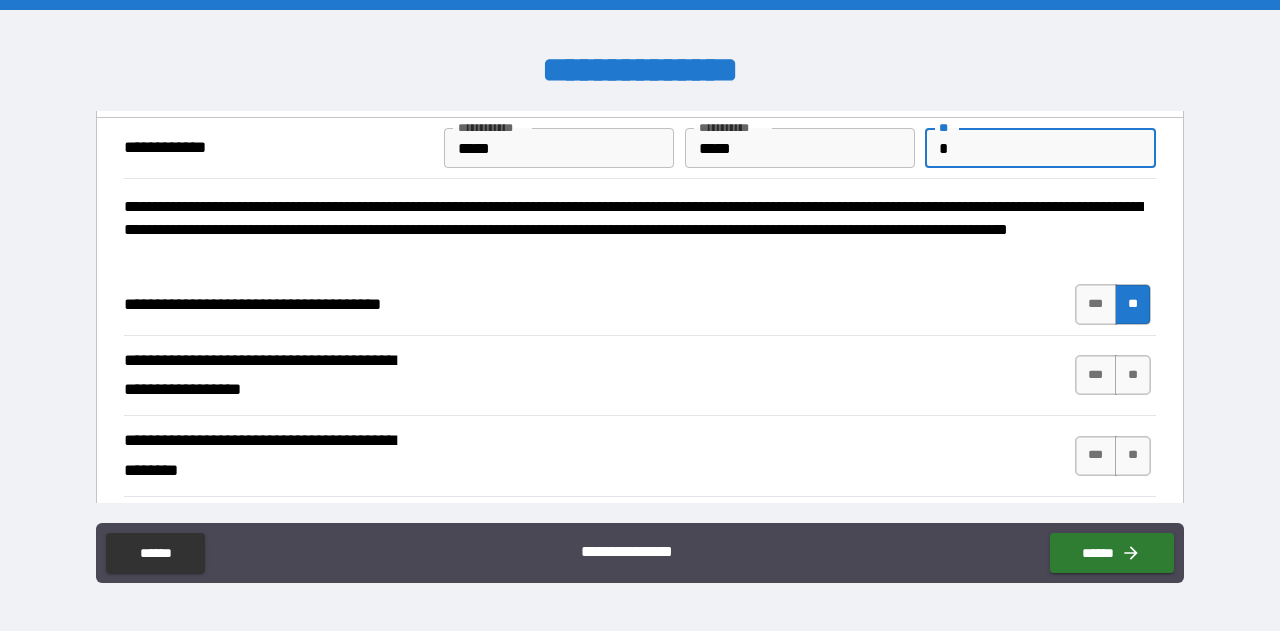 scroll, scrollTop: 115, scrollLeft: 0, axis: vertical 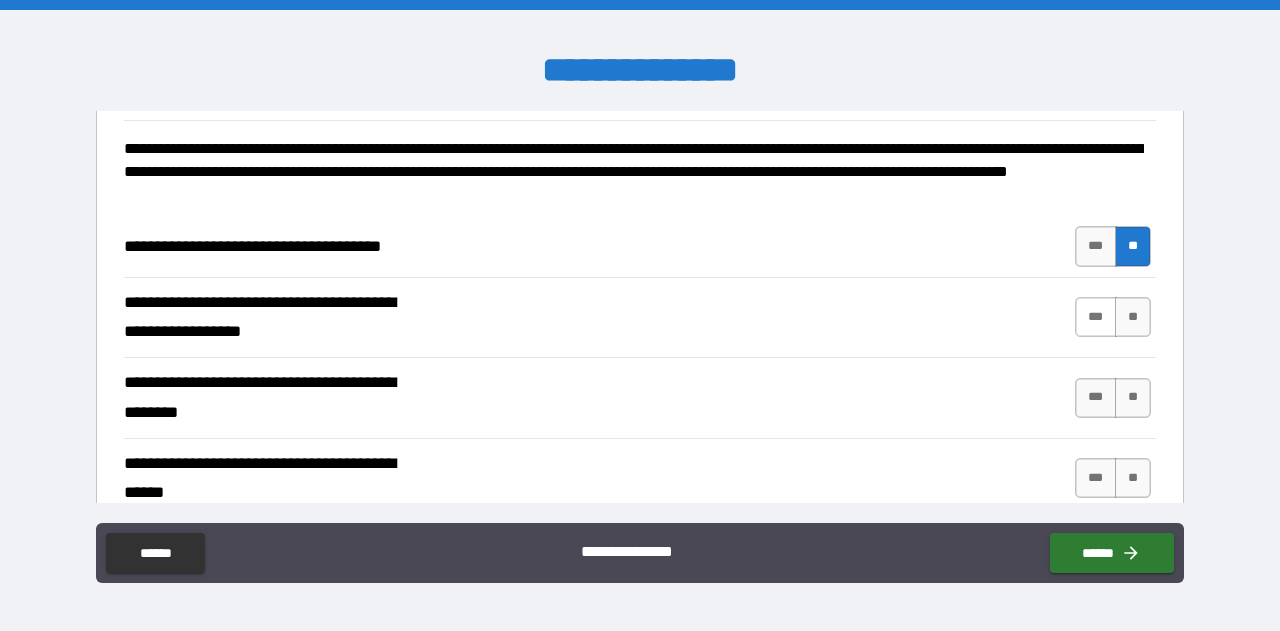 type on "*" 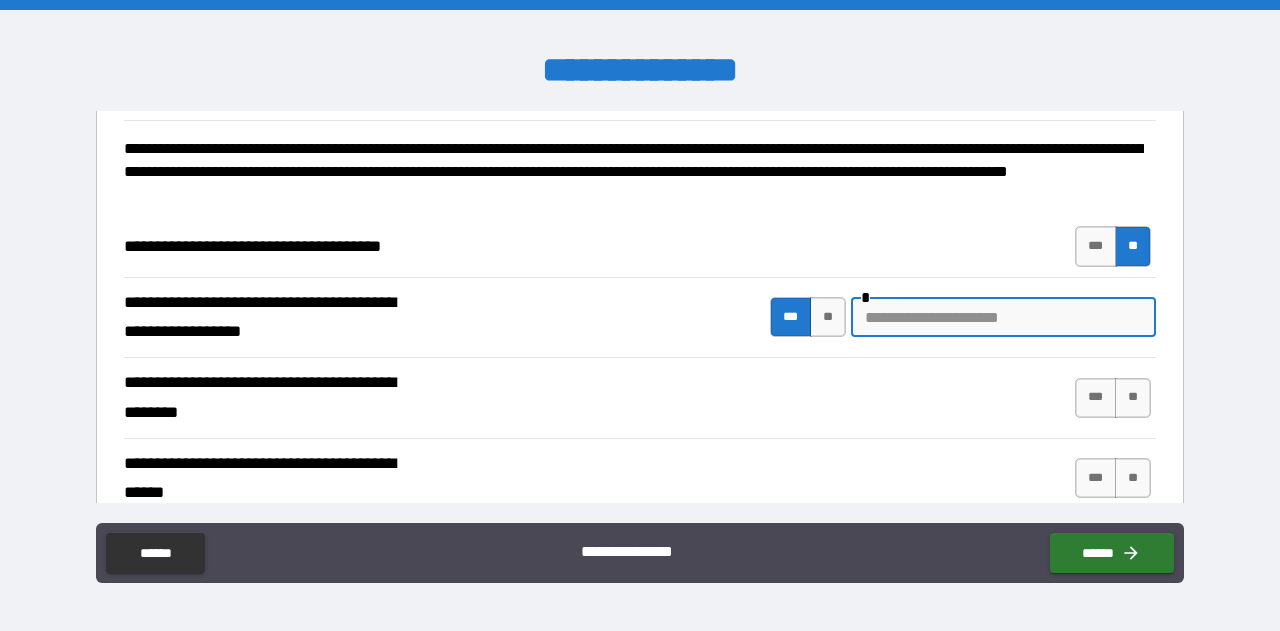 click at bounding box center (1003, 317) 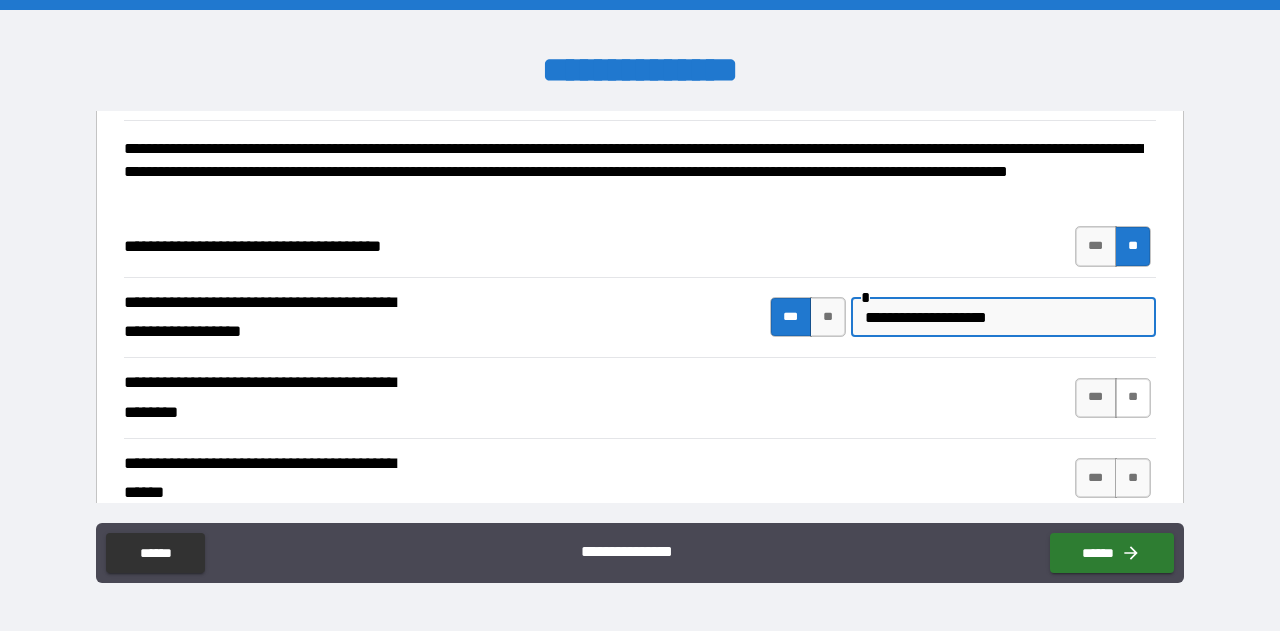 type on "**********" 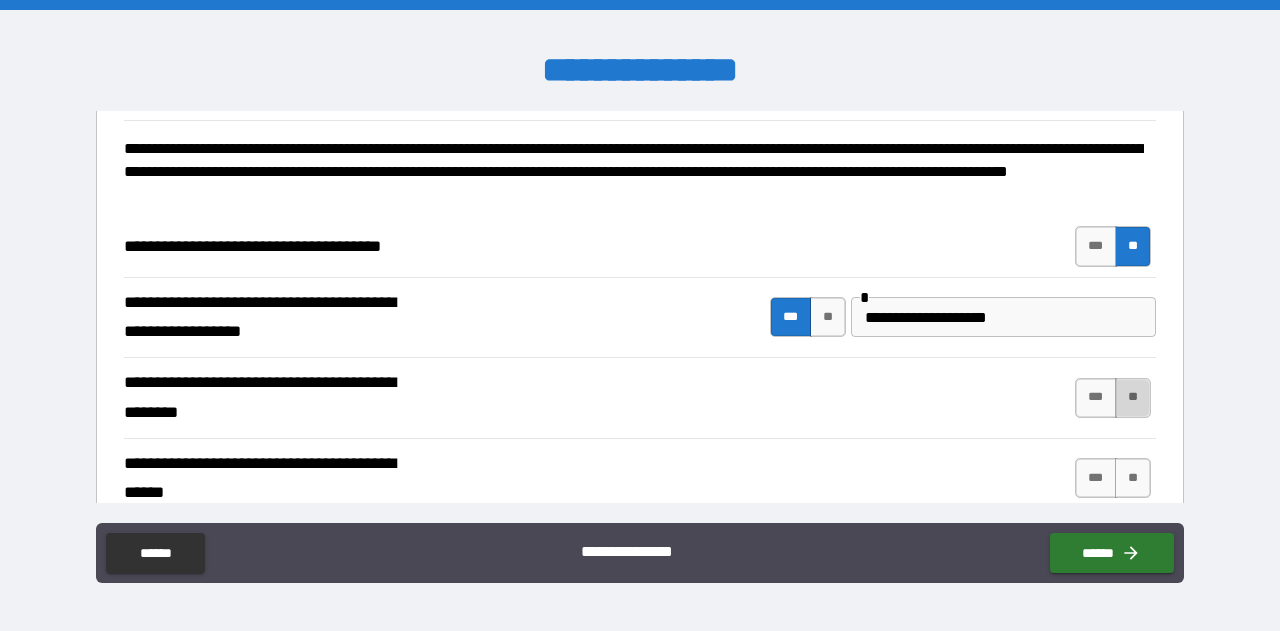 click on "**" at bounding box center [1133, 398] 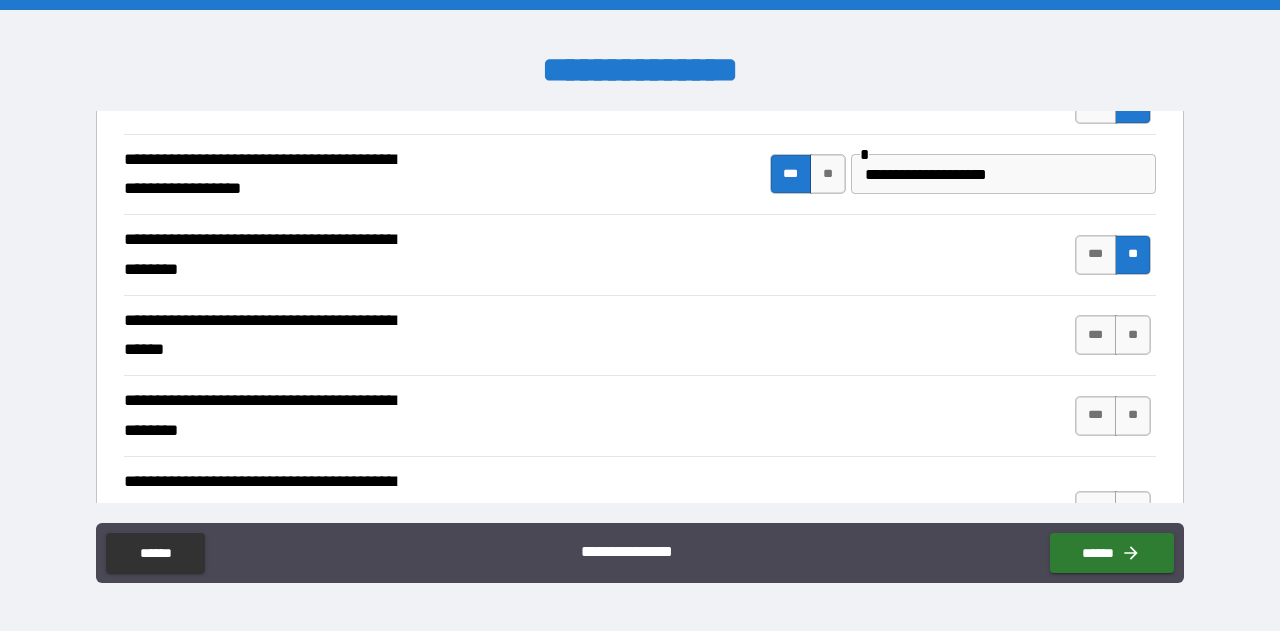 scroll, scrollTop: 268, scrollLeft: 0, axis: vertical 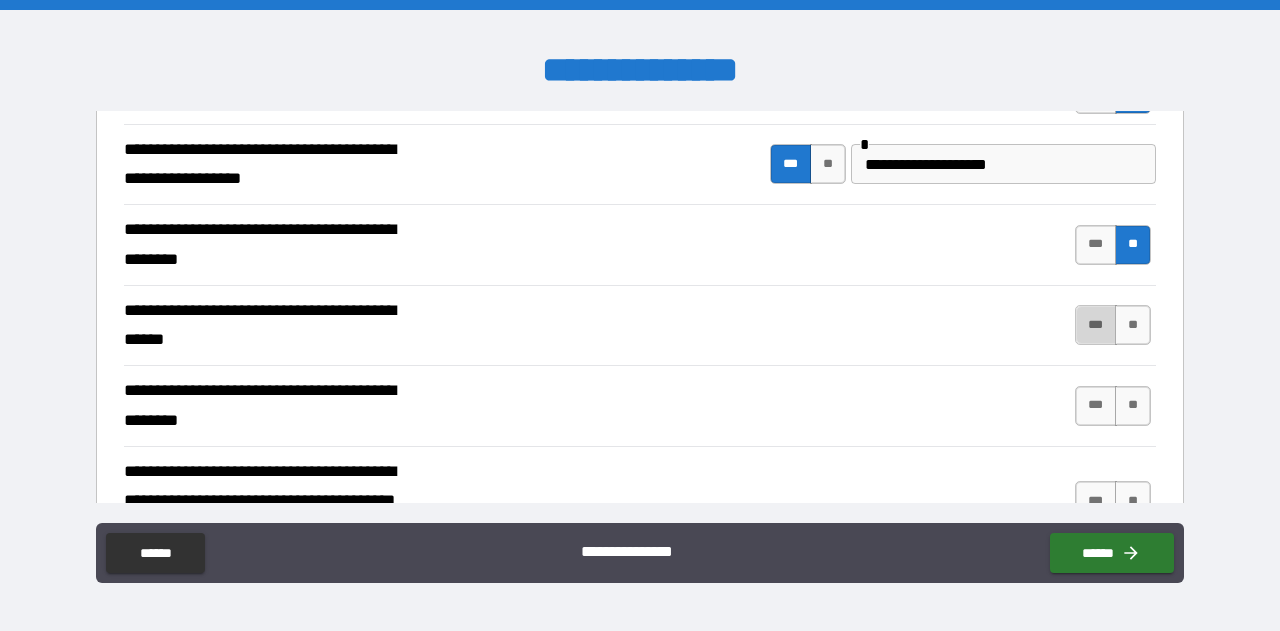 click on "***" at bounding box center (1096, 325) 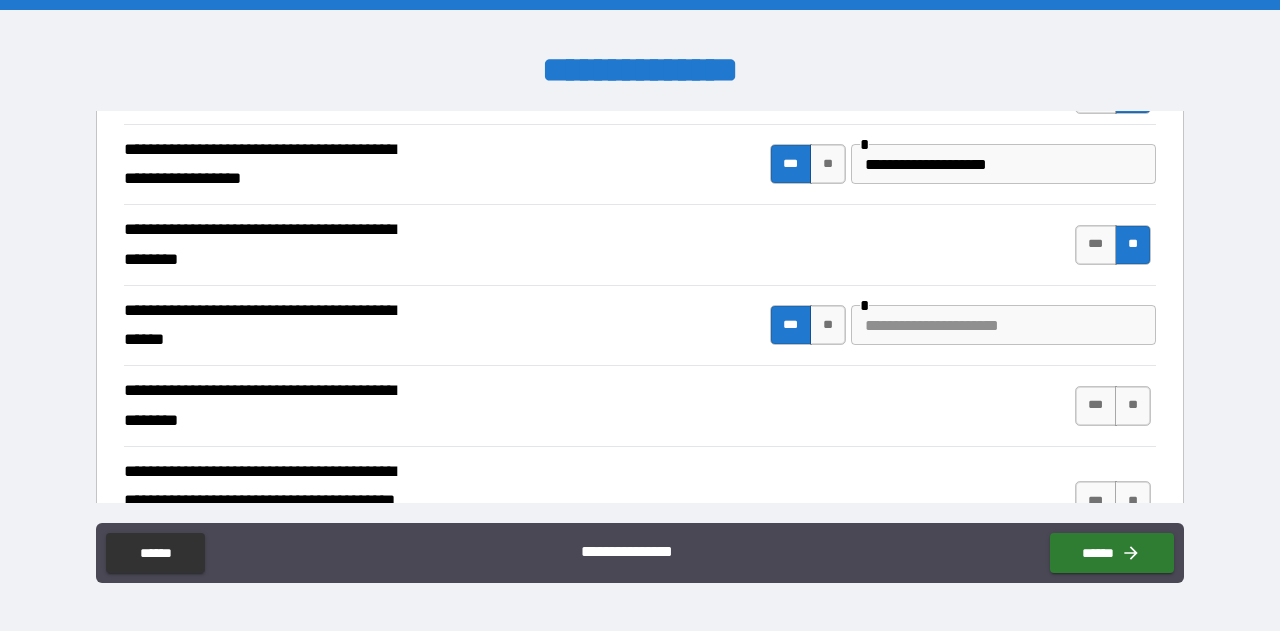 click at bounding box center (1003, 325) 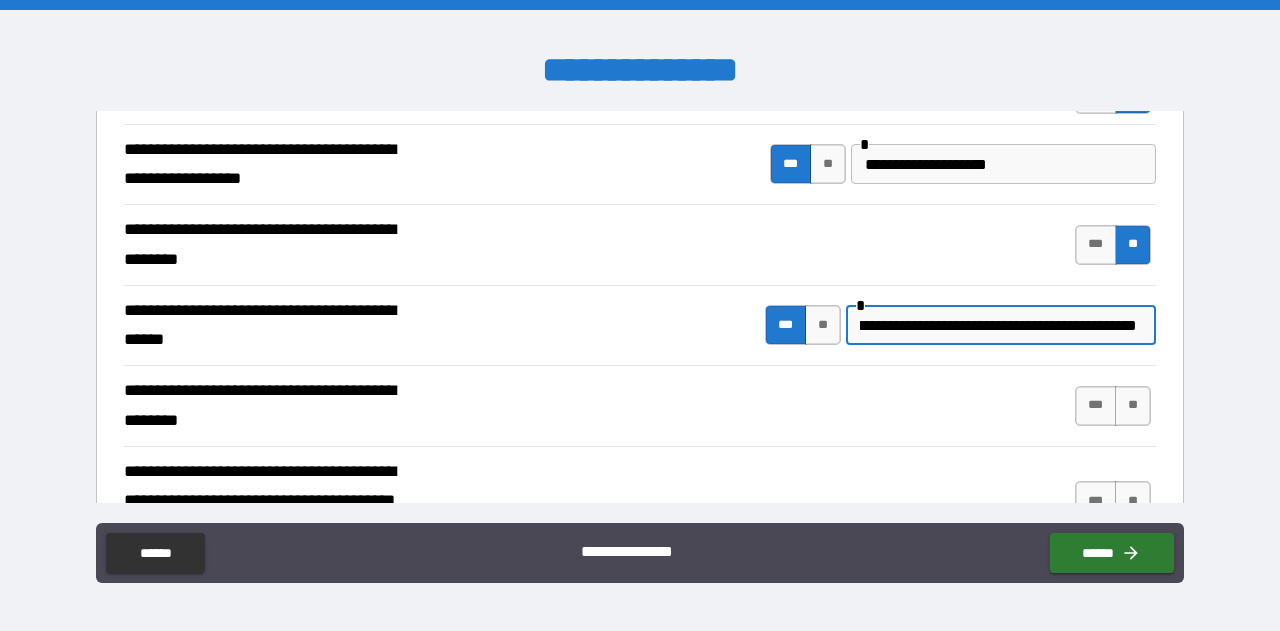 scroll, scrollTop: 0, scrollLeft: 80, axis: horizontal 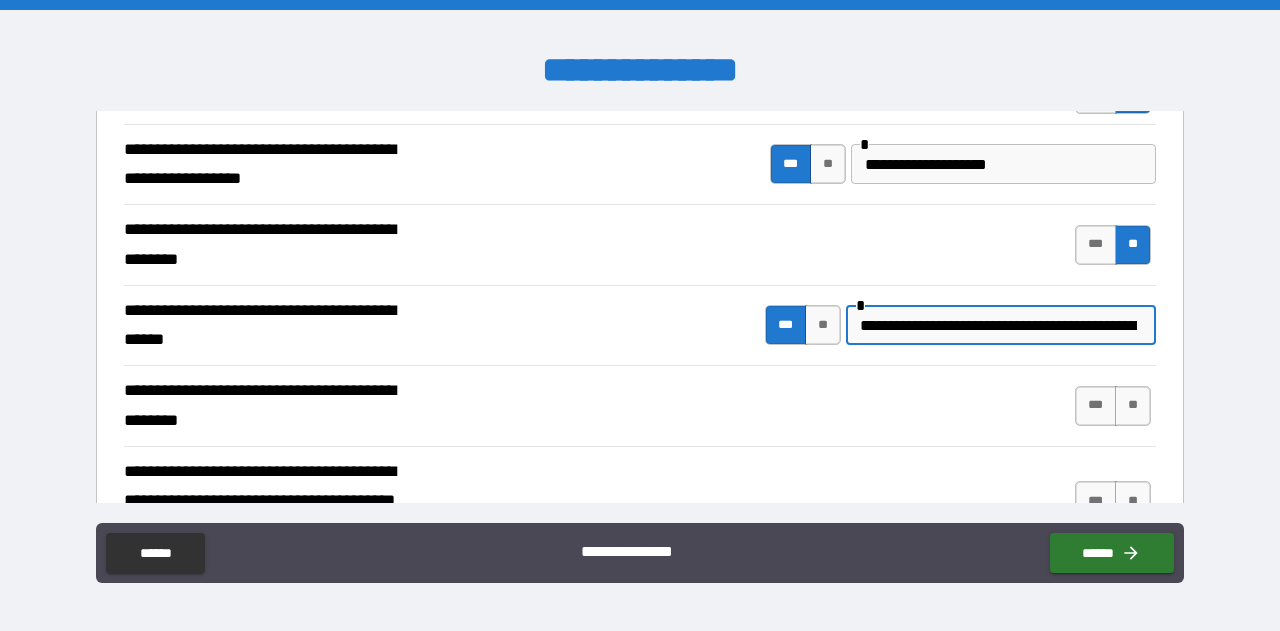 click on "**********" at bounding box center (998, 325) 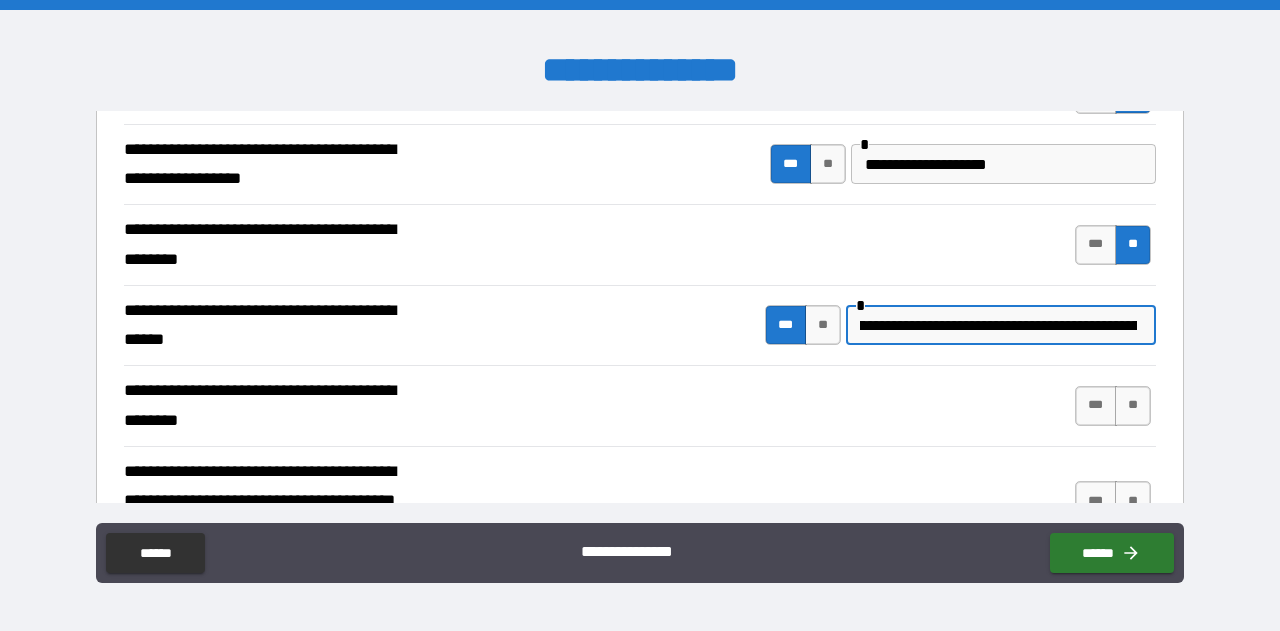 type on "**********" 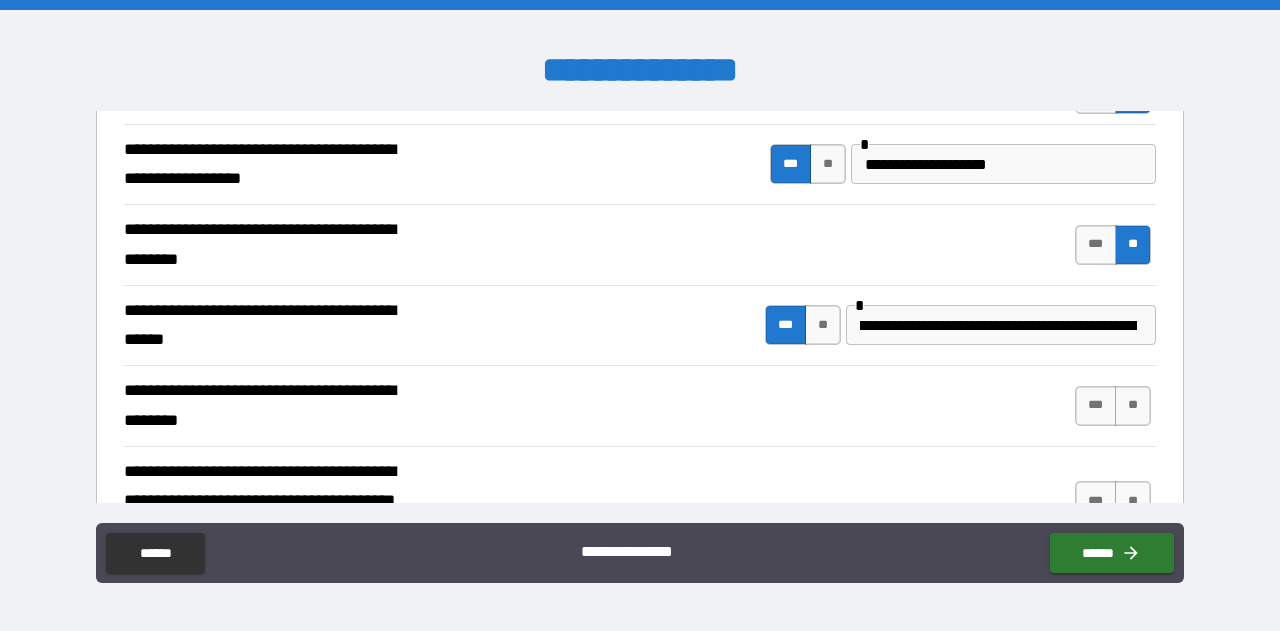 scroll, scrollTop: 0, scrollLeft: 0, axis: both 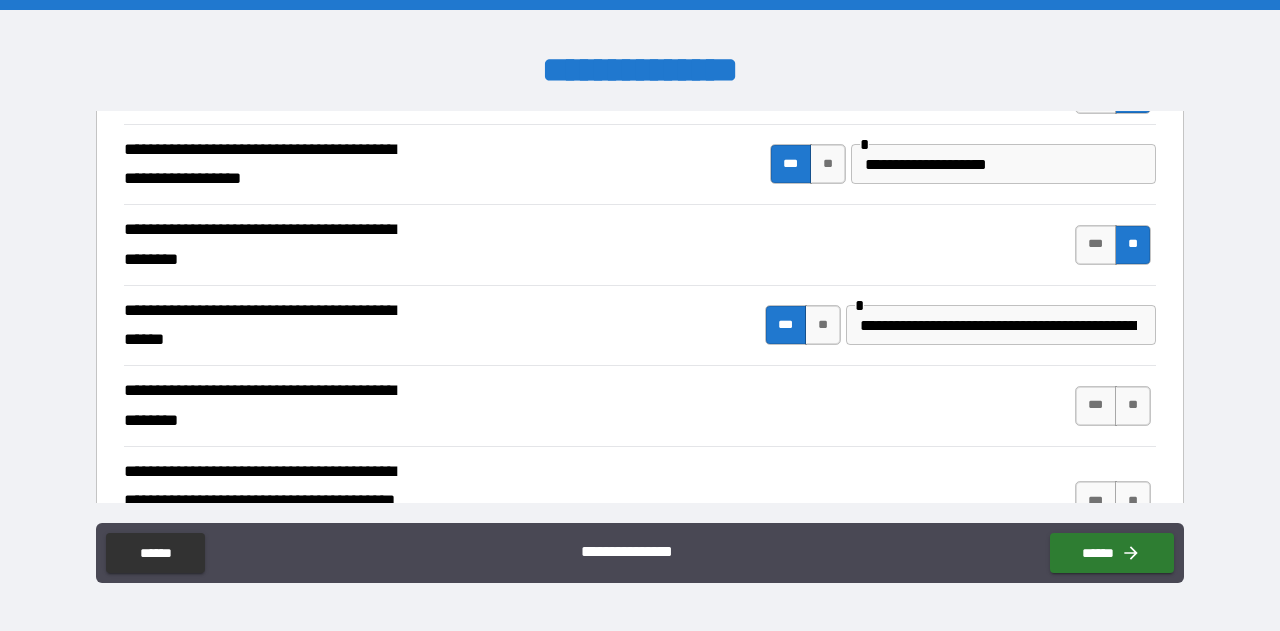 click on "**********" at bounding box center (640, 405) 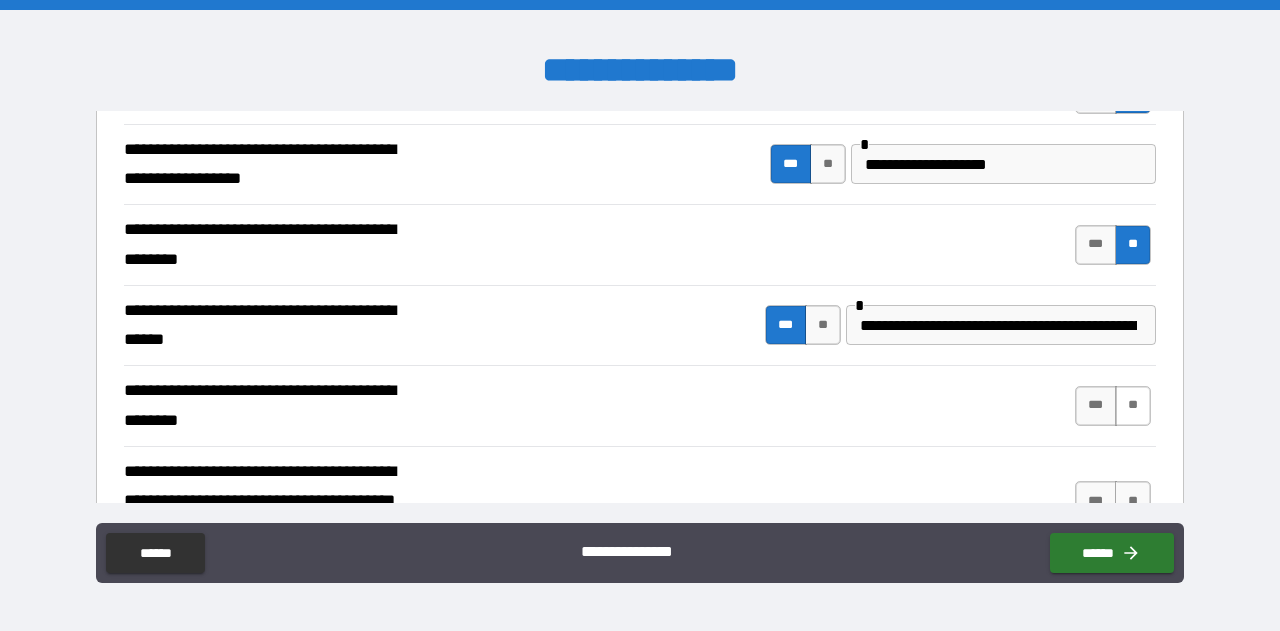 click on "**" at bounding box center (1133, 406) 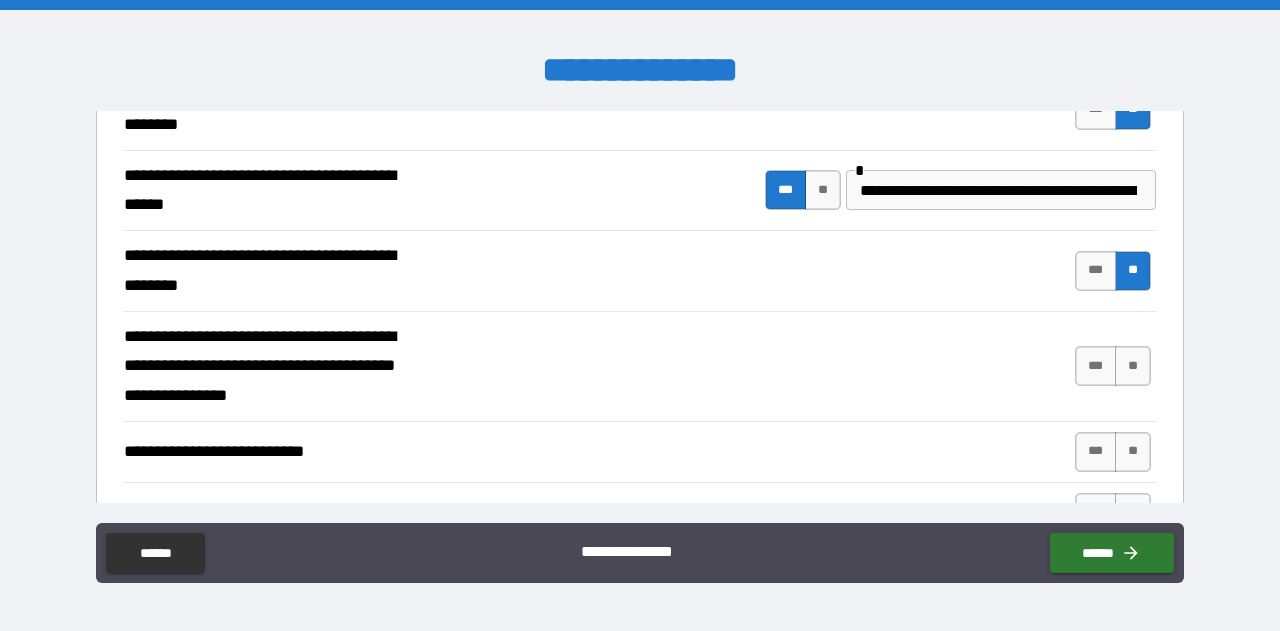 scroll, scrollTop: 460, scrollLeft: 0, axis: vertical 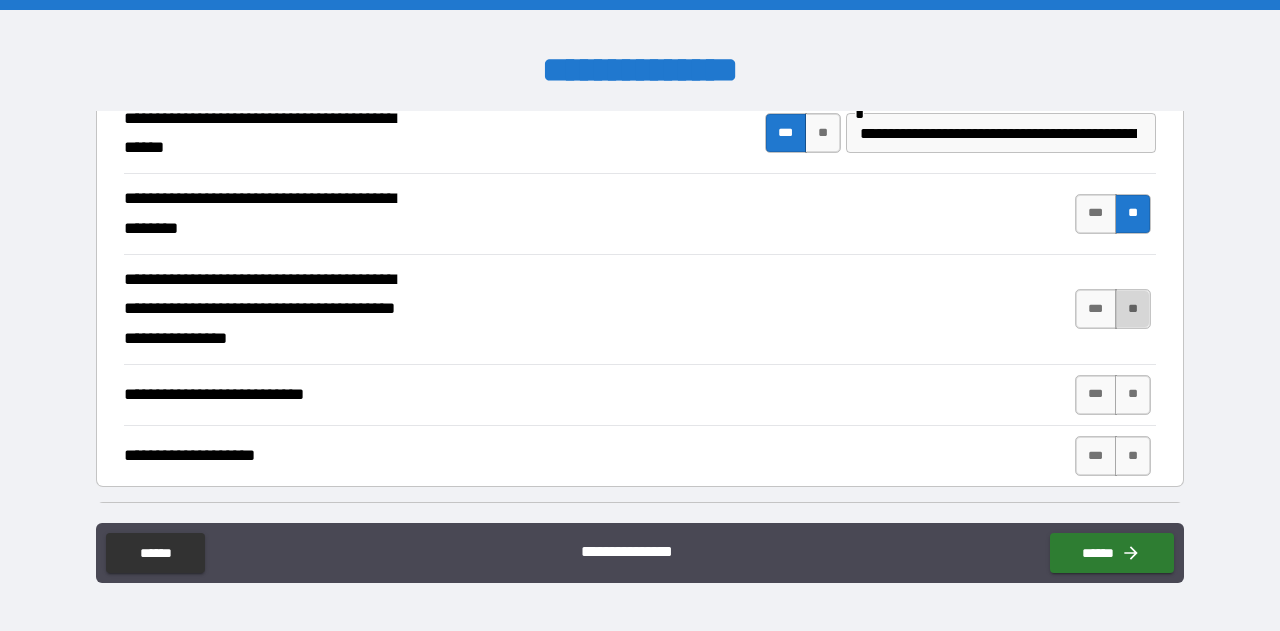 click on "**" at bounding box center [1133, 309] 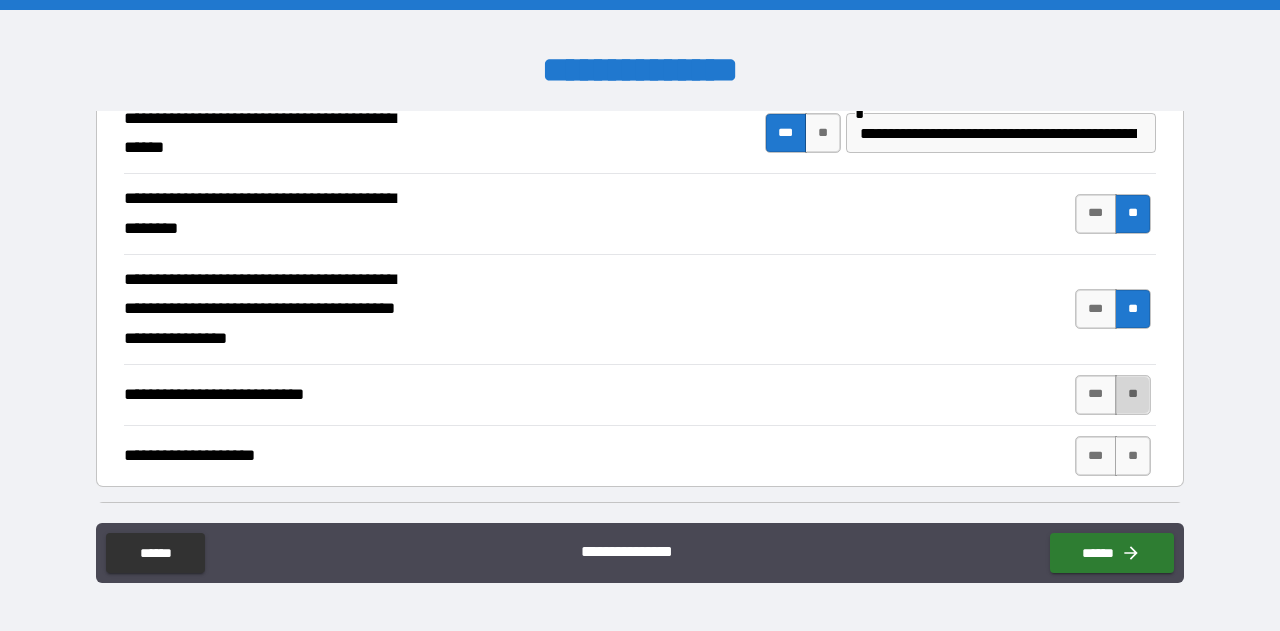 click on "**" at bounding box center (1133, 395) 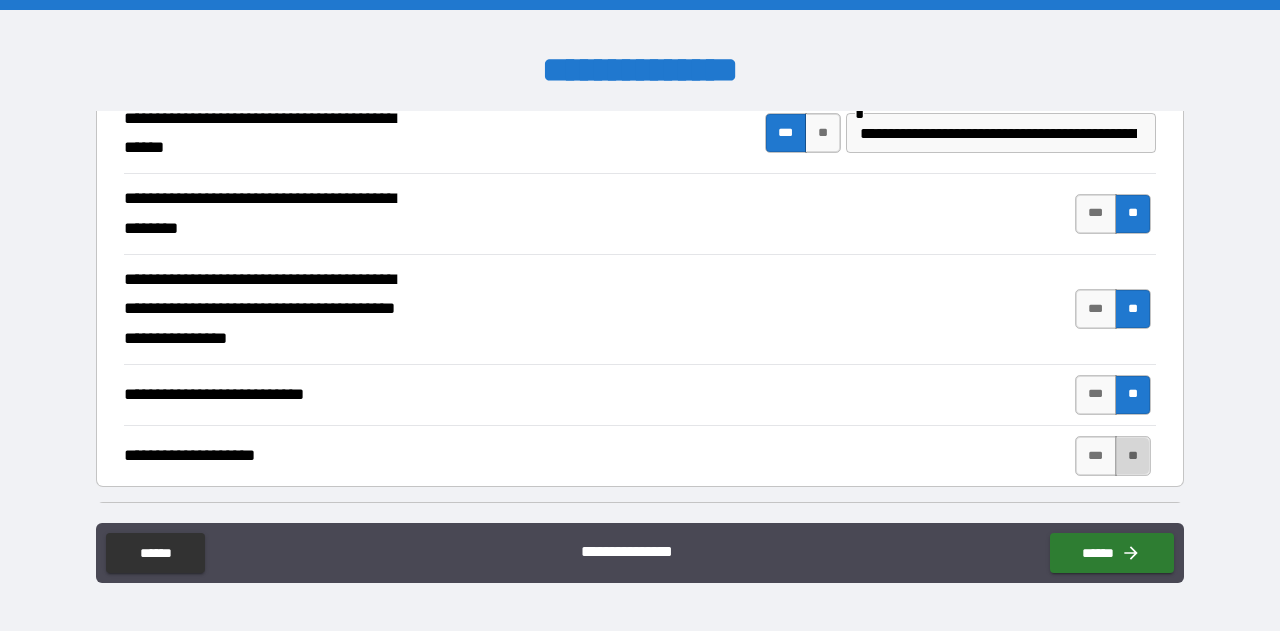 click on "**" at bounding box center [1133, 456] 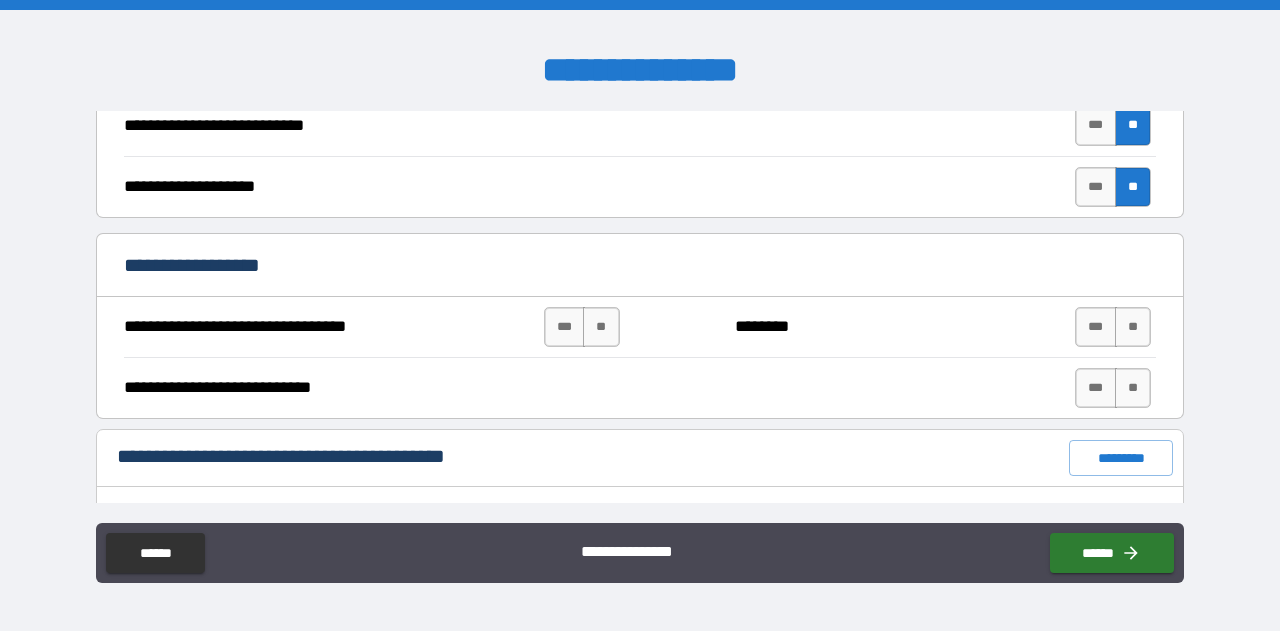 scroll, scrollTop: 738, scrollLeft: 0, axis: vertical 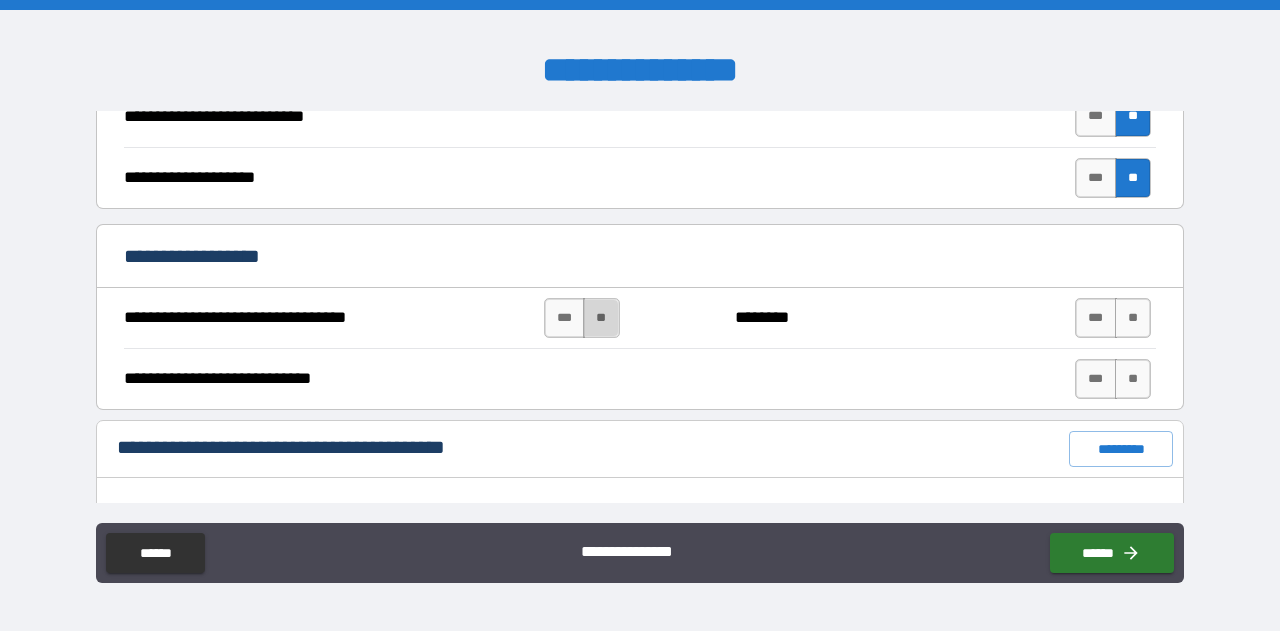 click on "**" at bounding box center [601, 318] 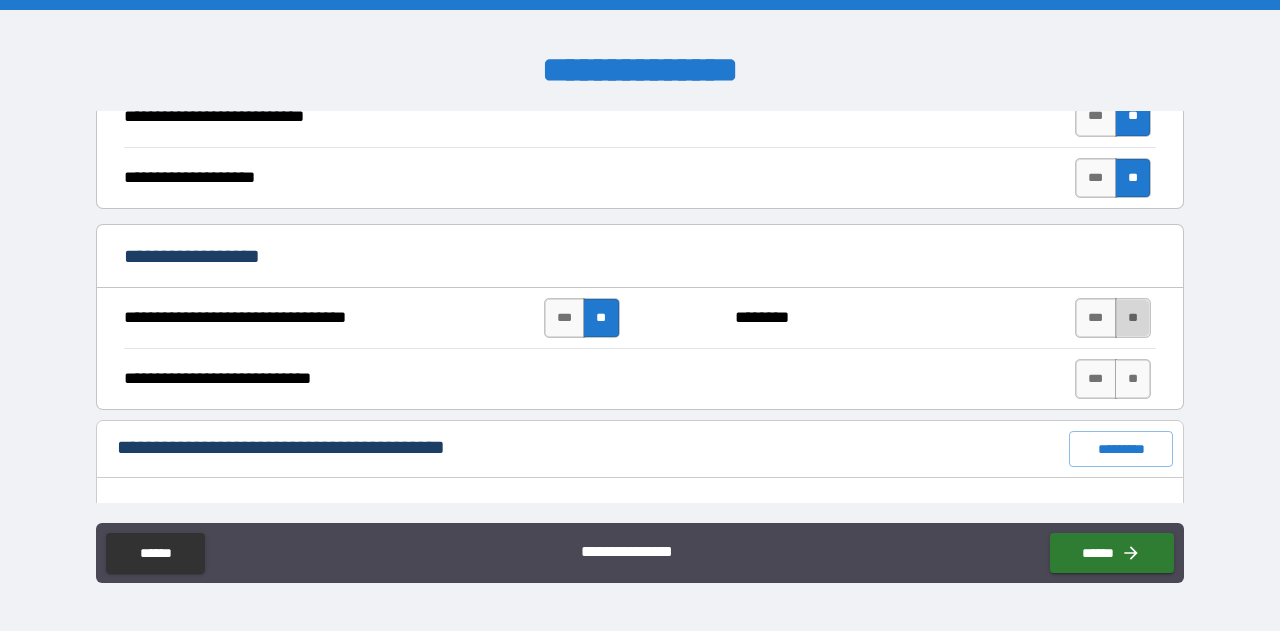click on "**" at bounding box center [1133, 318] 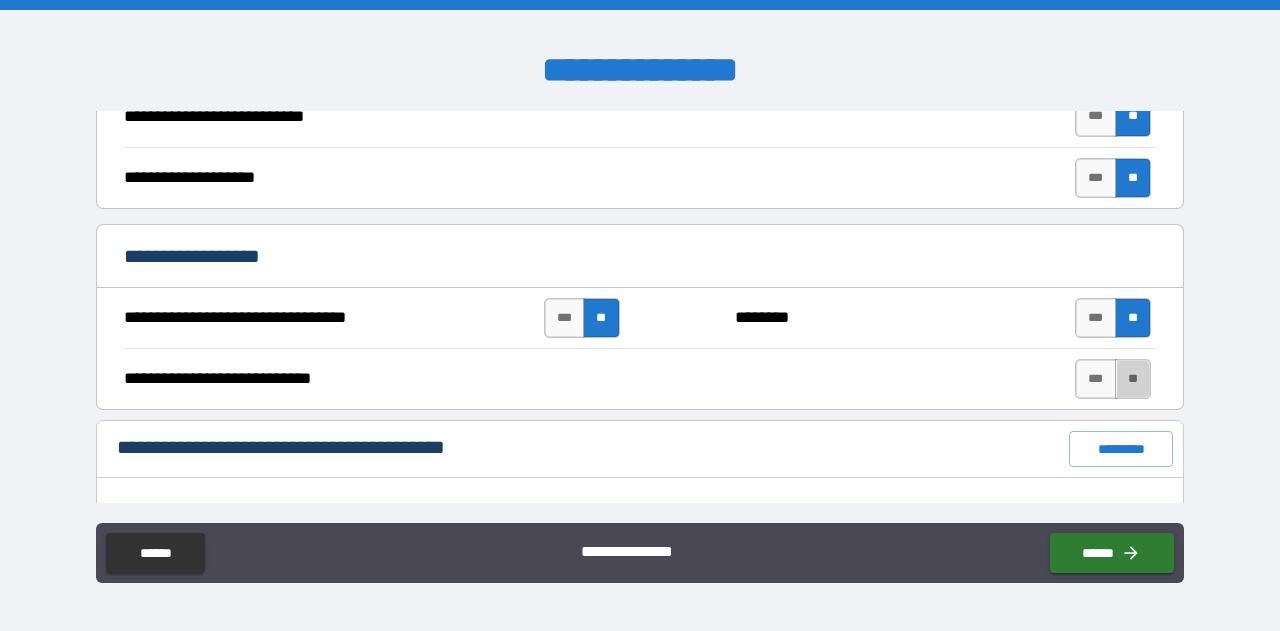 drag, startPoint x: 1119, startPoint y: 367, endPoint x: 1146, endPoint y: 357, distance: 28.79236 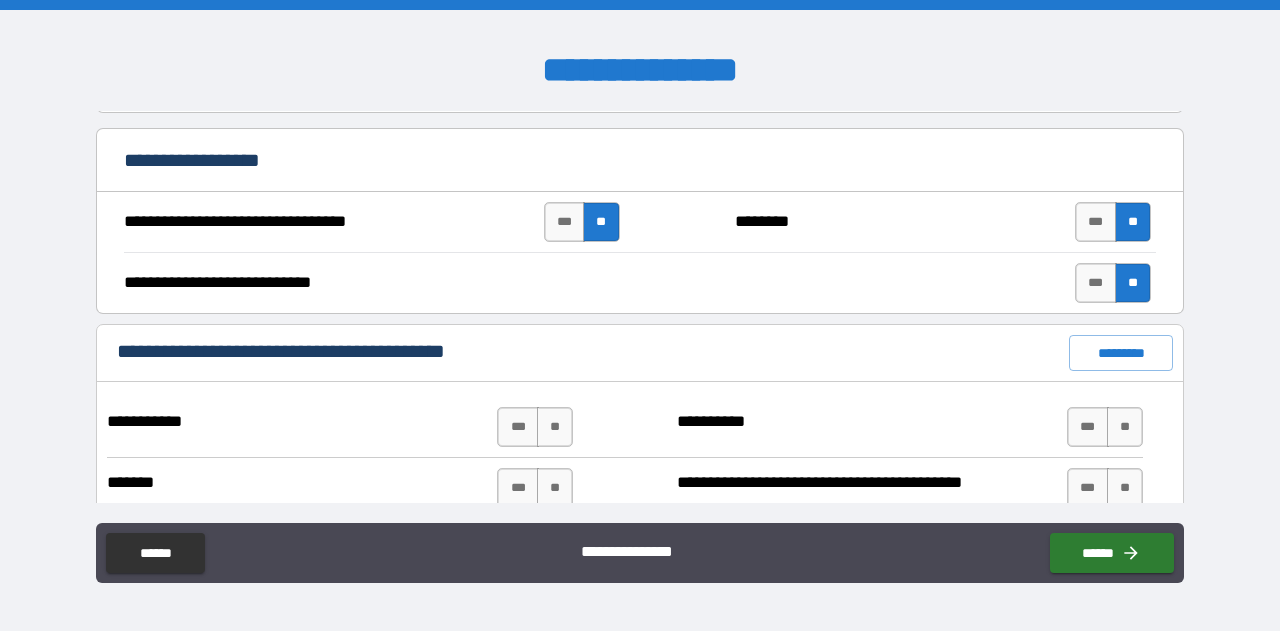 scroll, scrollTop: 863, scrollLeft: 0, axis: vertical 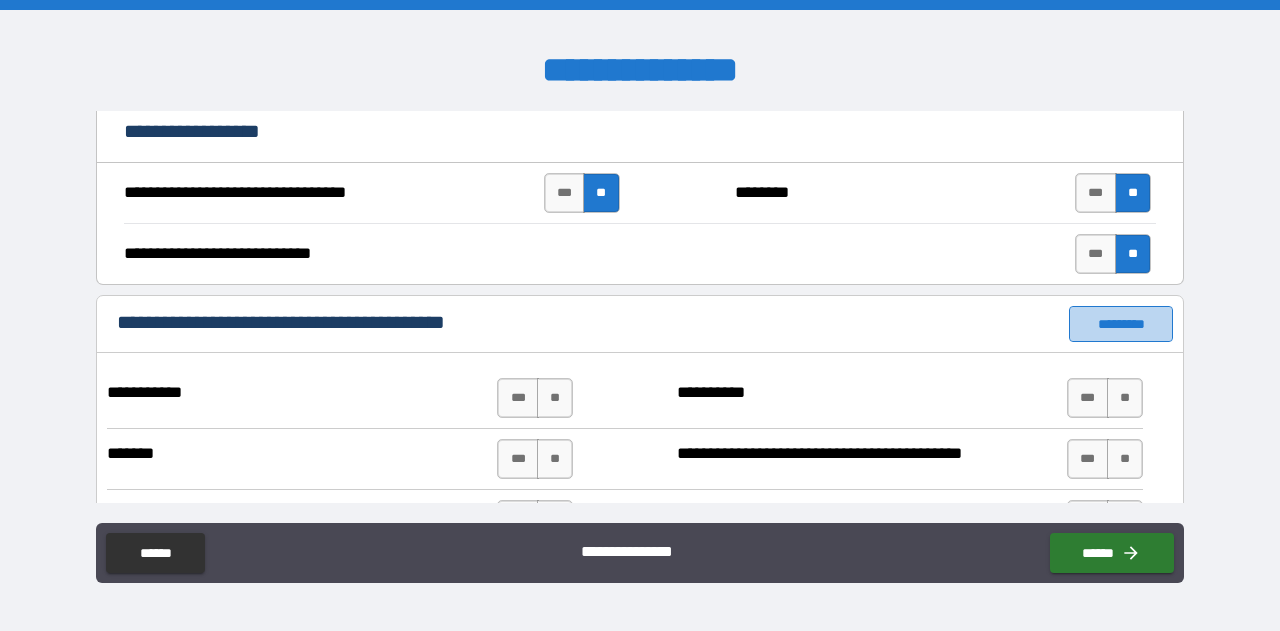 click on "*********" at bounding box center (1121, 324) 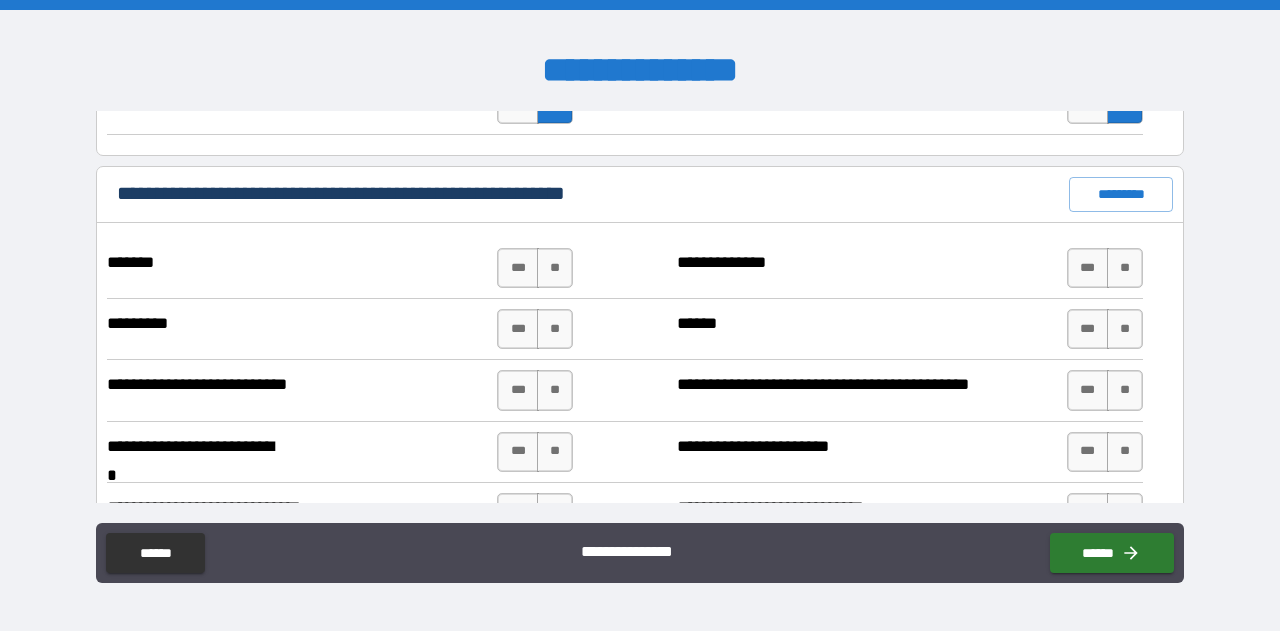 scroll, scrollTop: 1534, scrollLeft: 0, axis: vertical 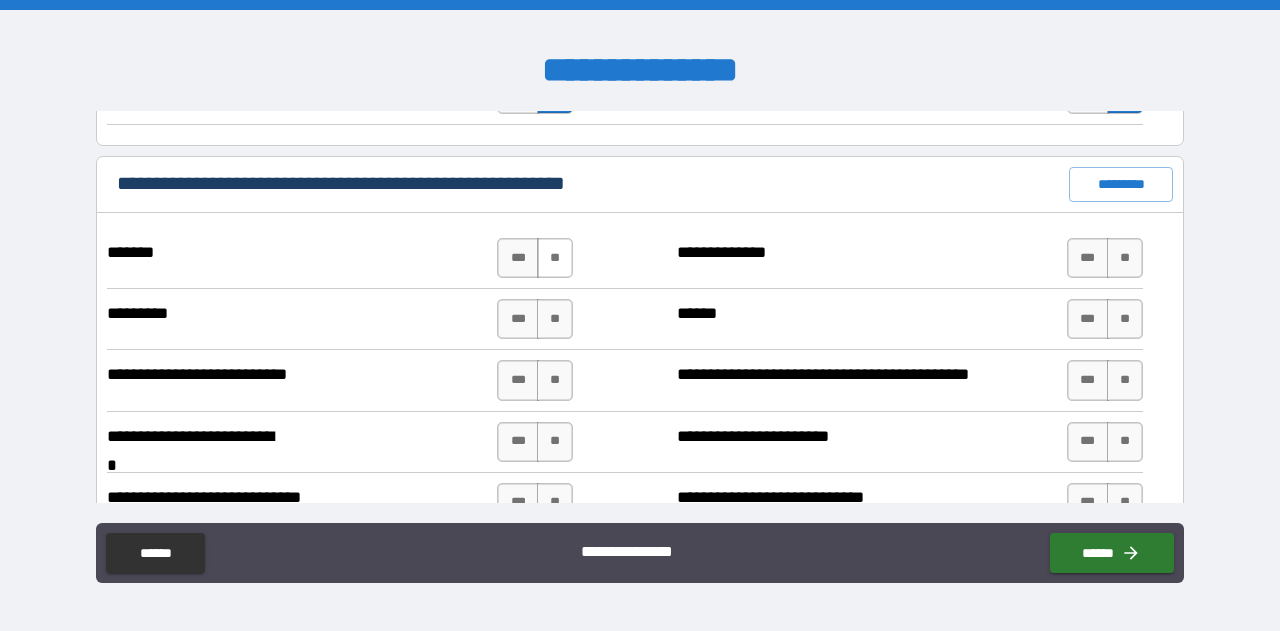 click on "**" at bounding box center [555, 258] 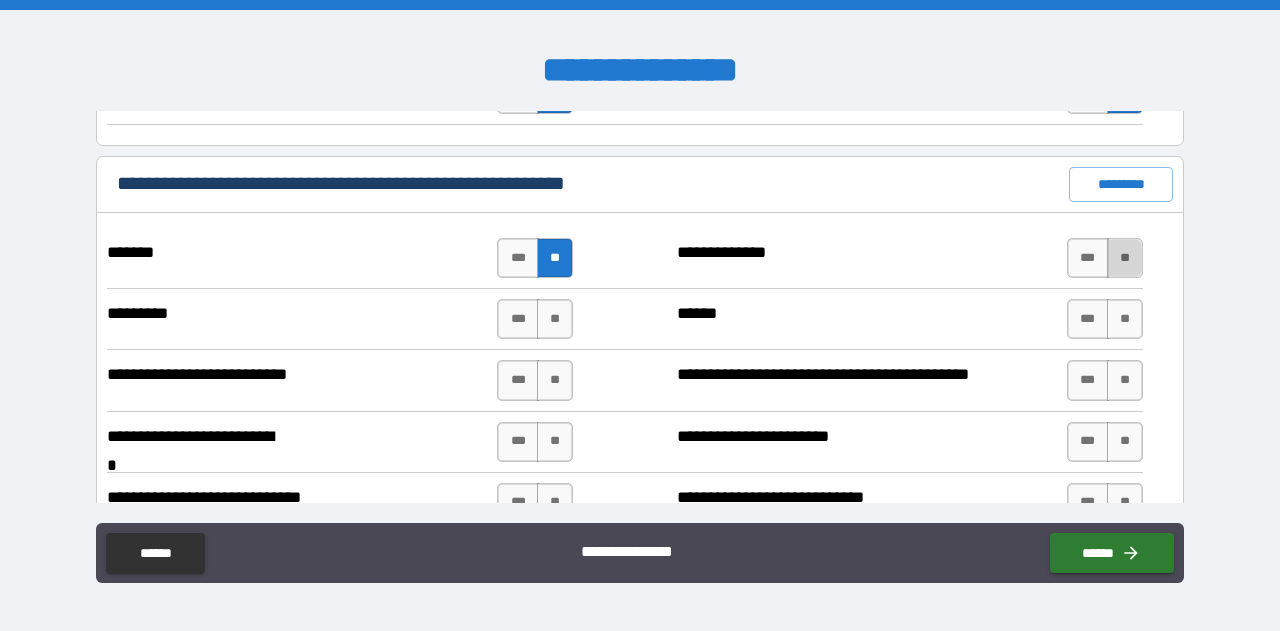 click on "**" at bounding box center [1125, 258] 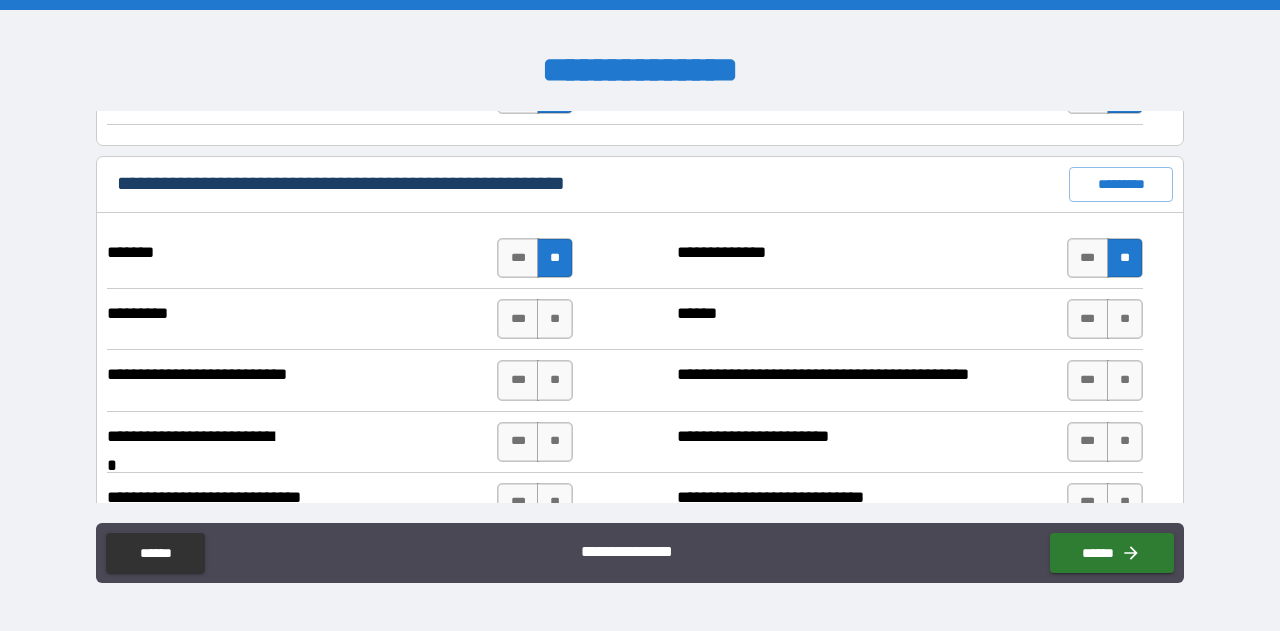 drag, startPoint x: 546, startPoint y: 316, endPoint x: 665, endPoint y: 306, distance: 119.419426 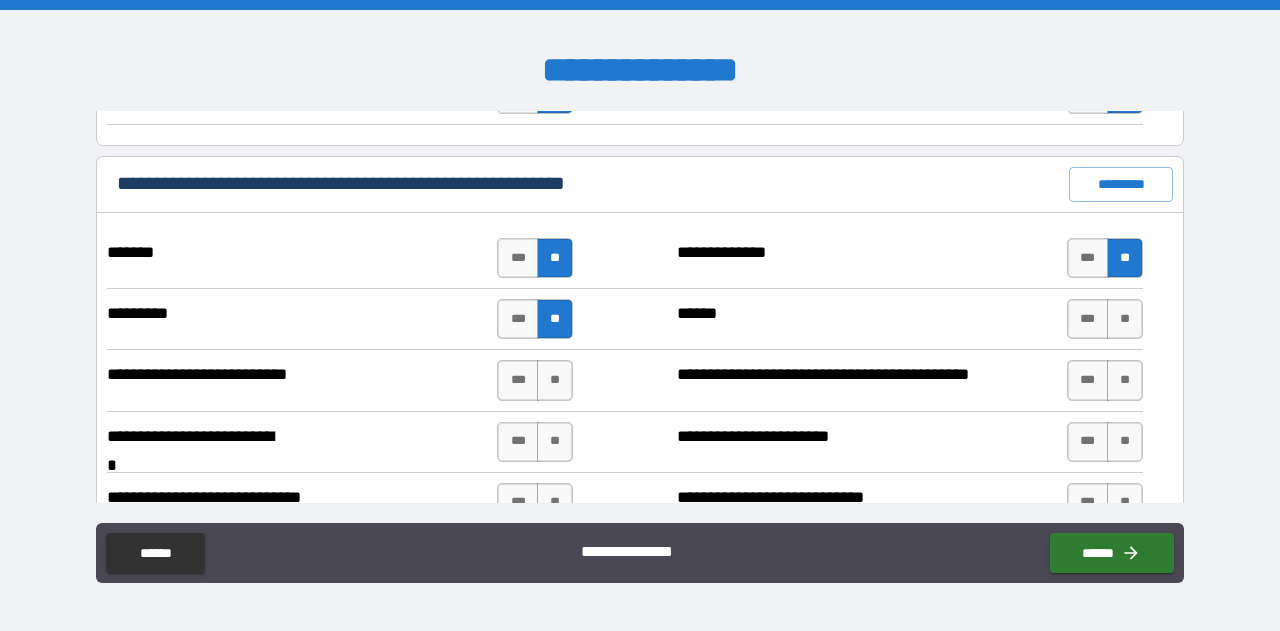 drag, startPoint x: 1112, startPoint y: 302, endPoint x: 1042, endPoint y: 302, distance: 70 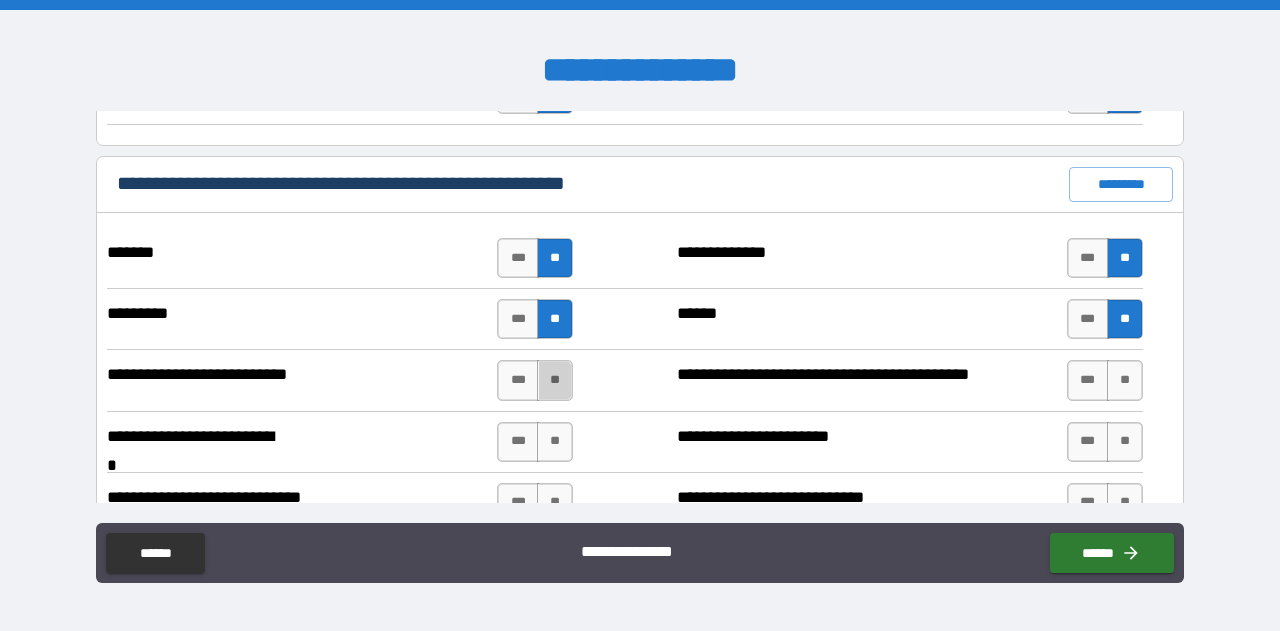 drag, startPoint x: 555, startPoint y: 371, endPoint x: 769, endPoint y: 367, distance: 214.03738 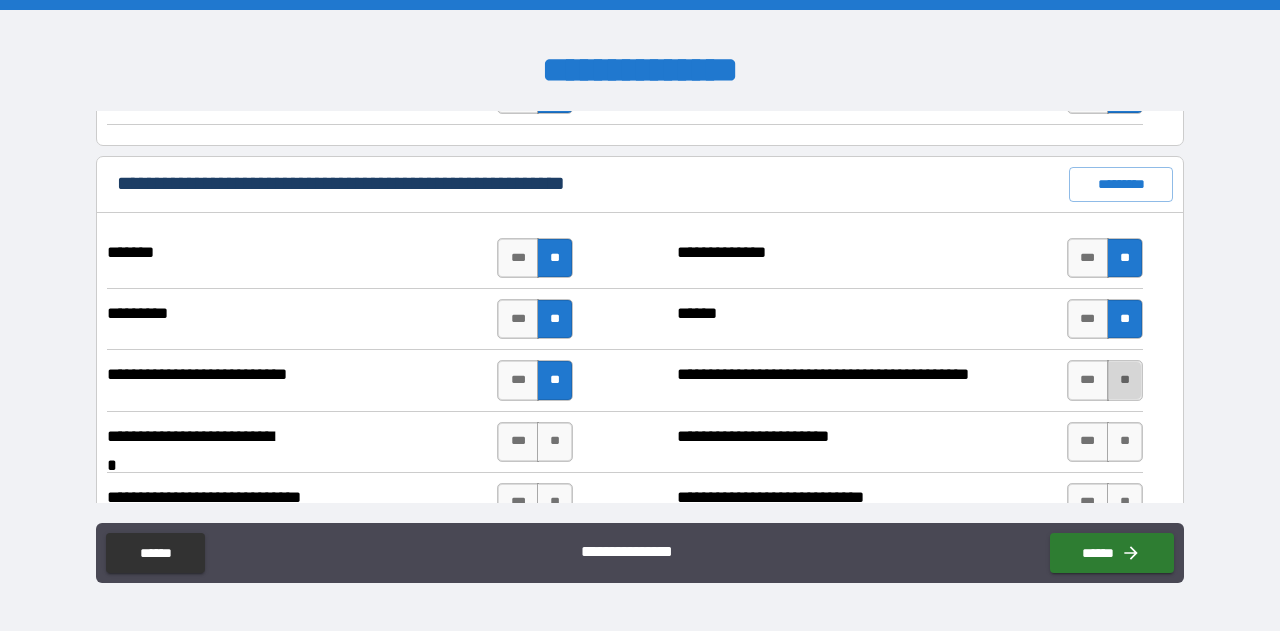 click on "**" at bounding box center (1125, 380) 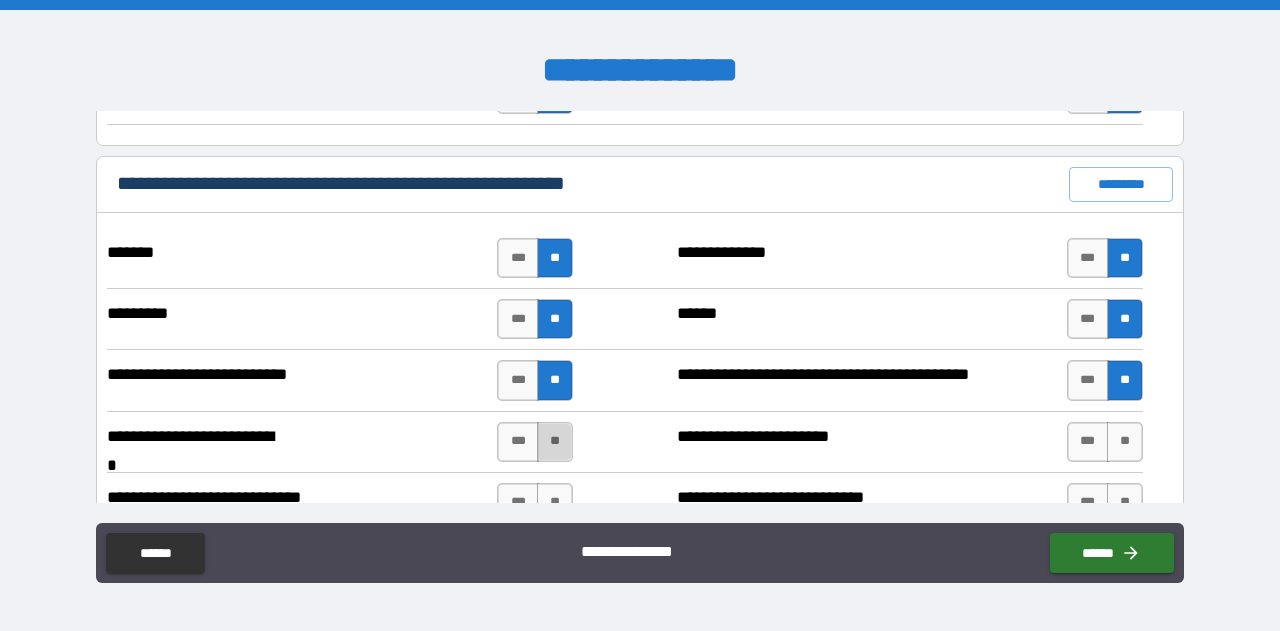 click on "**" at bounding box center [555, 442] 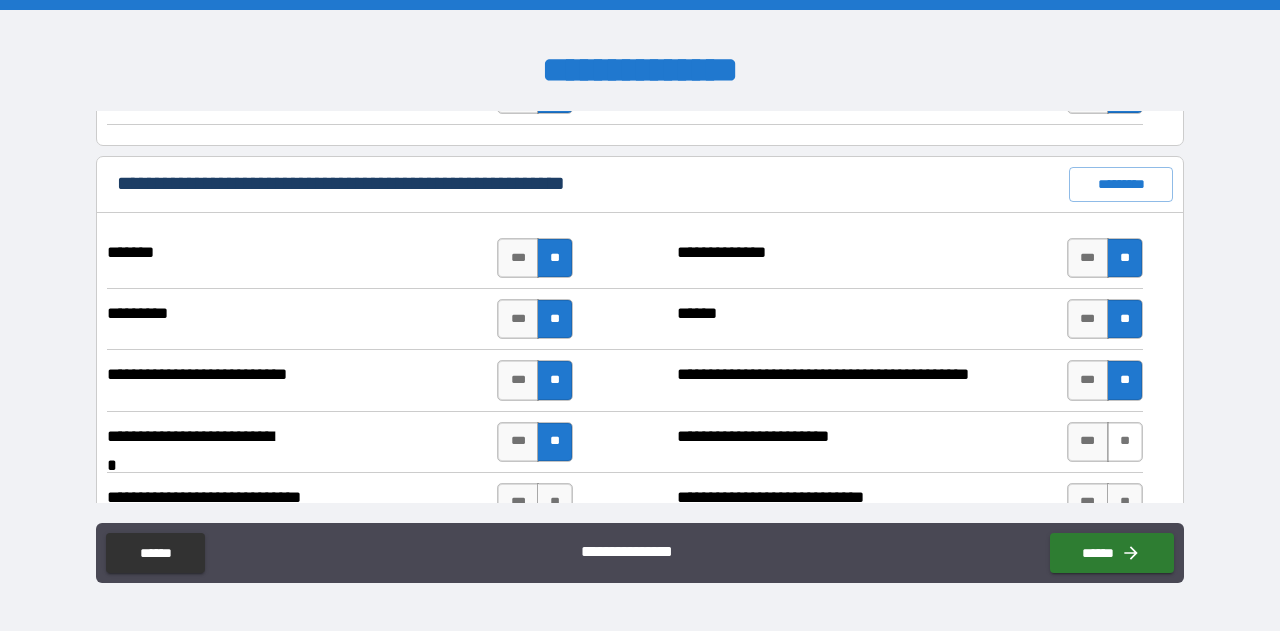 click on "**" at bounding box center (1125, 442) 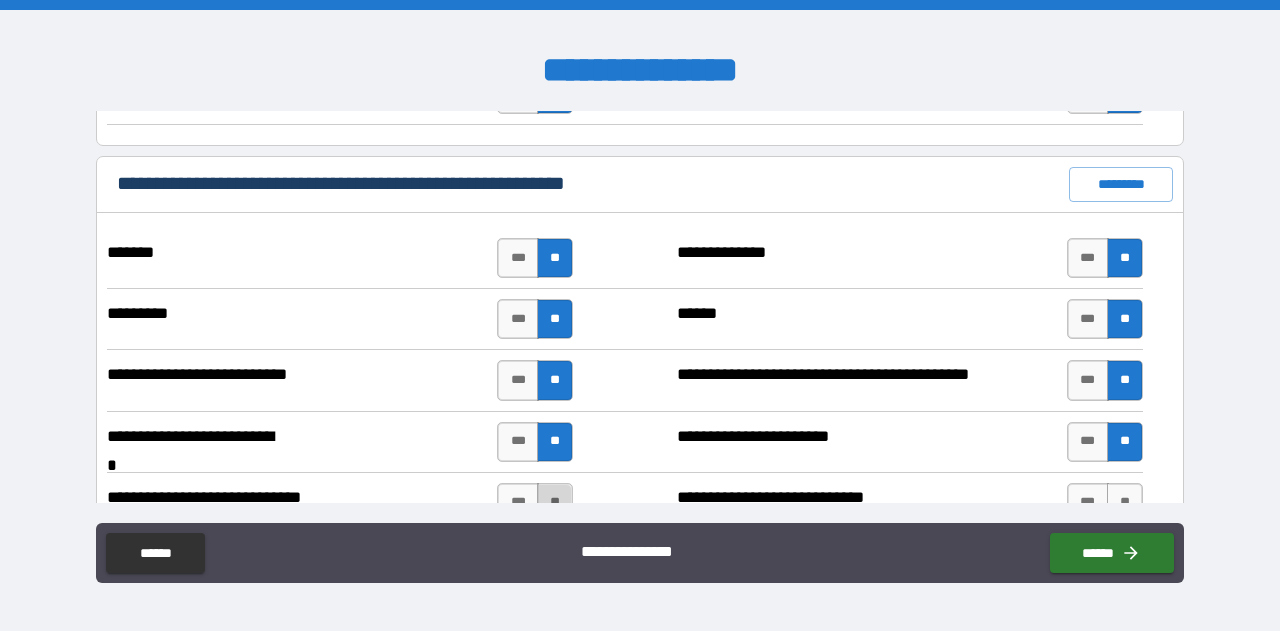 click on "**" at bounding box center [555, 503] 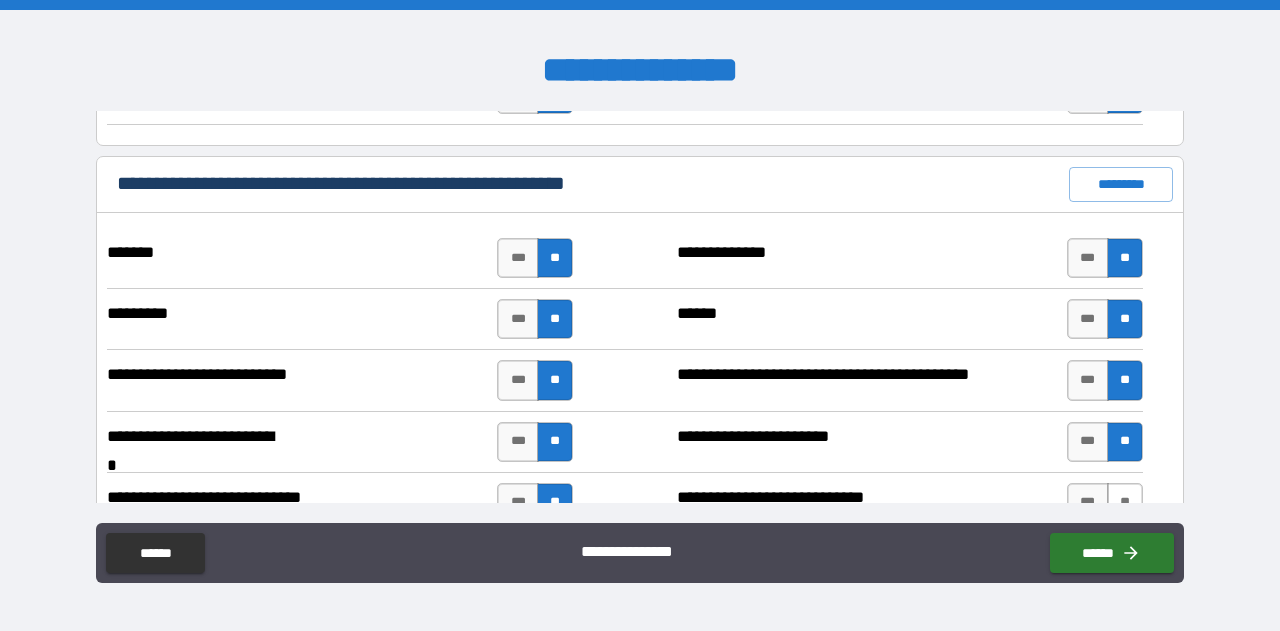 click on "**" at bounding box center [1125, 503] 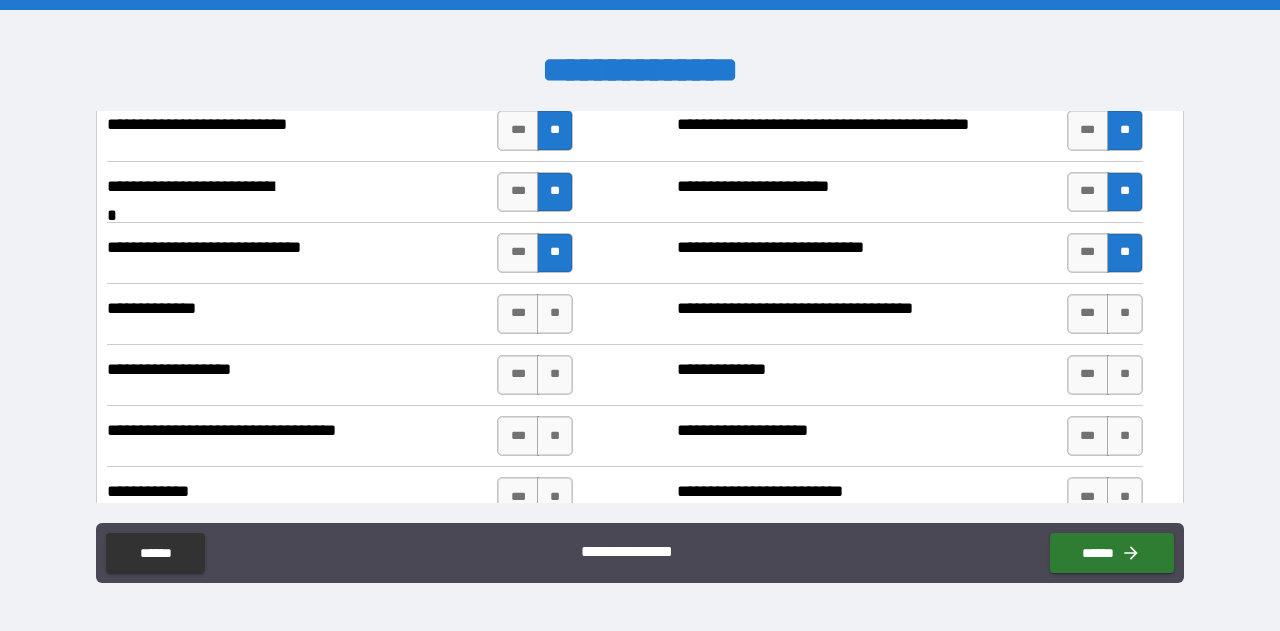 scroll, scrollTop: 1832, scrollLeft: 0, axis: vertical 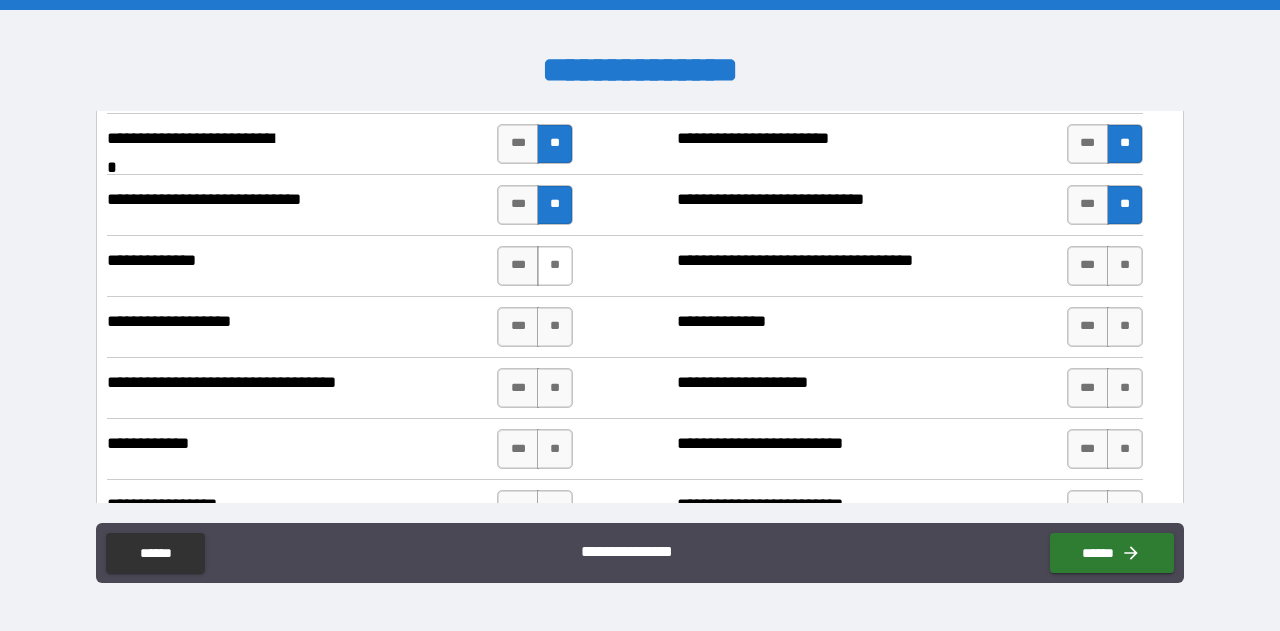 click on "**" at bounding box center [555, 266] 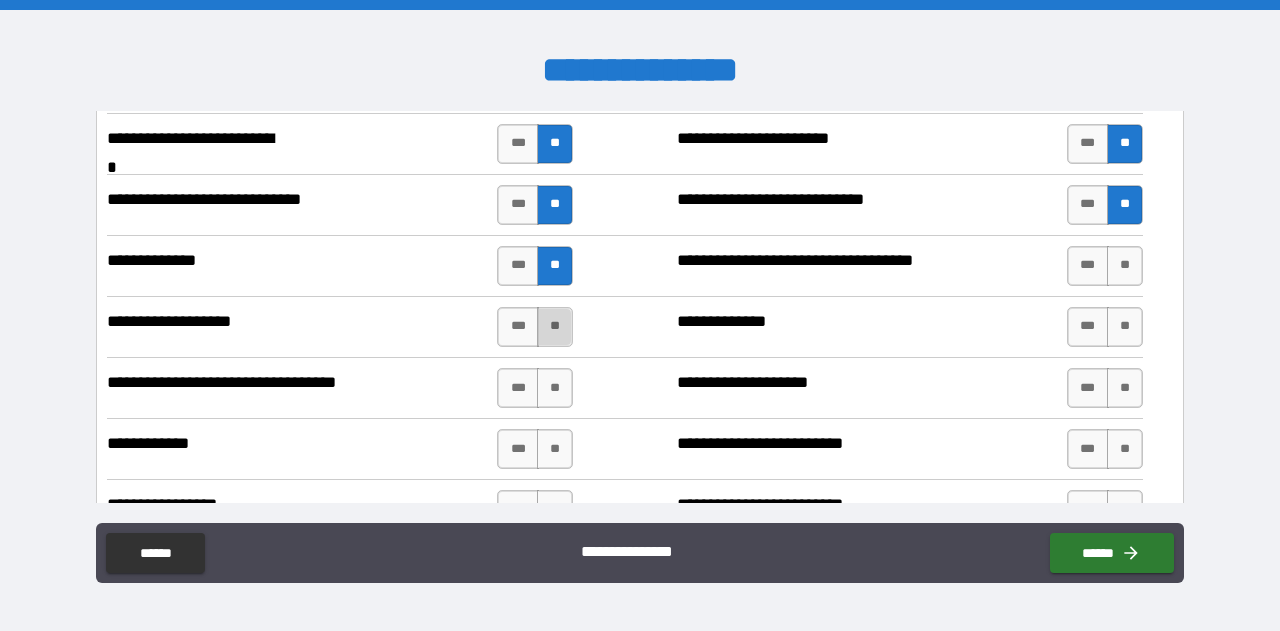 click on "**" at bounding box center [555, 327] 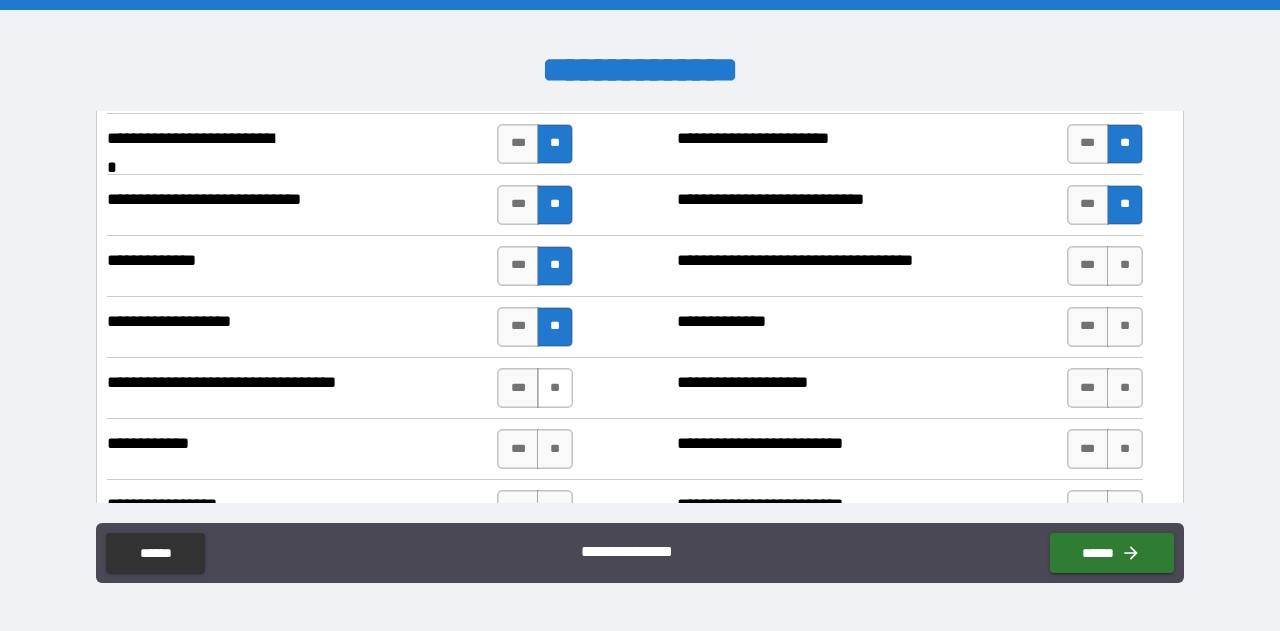 click on "**" at bounding box center (555, 388) 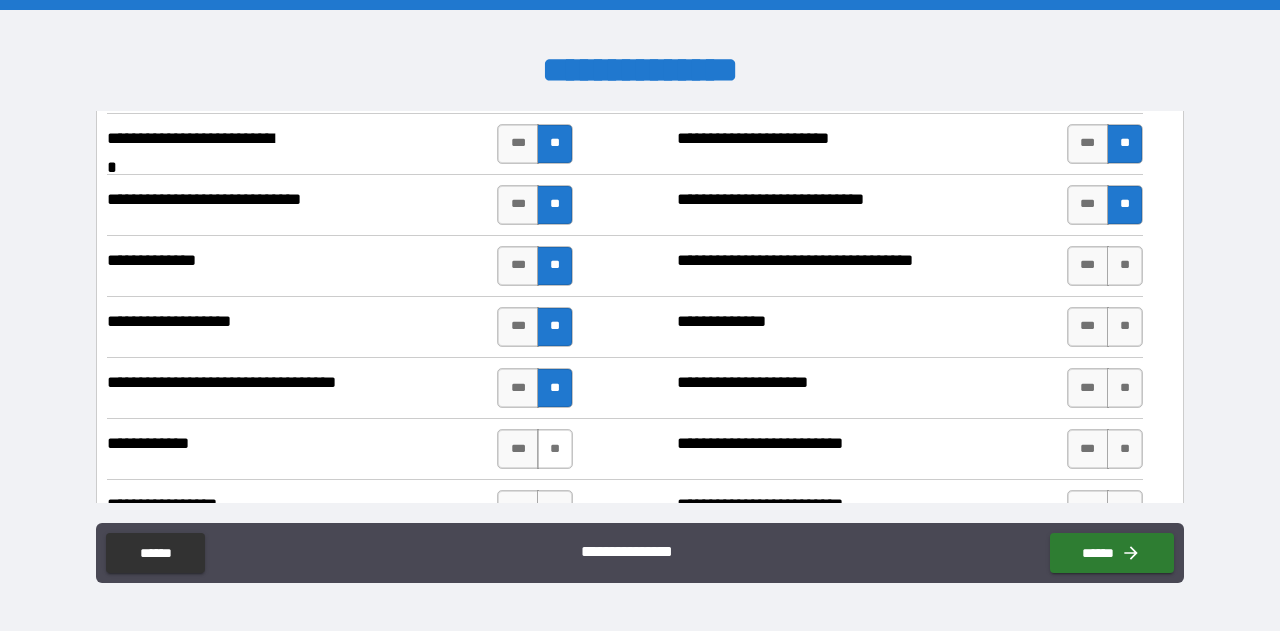 click on "**" at bounding box center [555, 449] 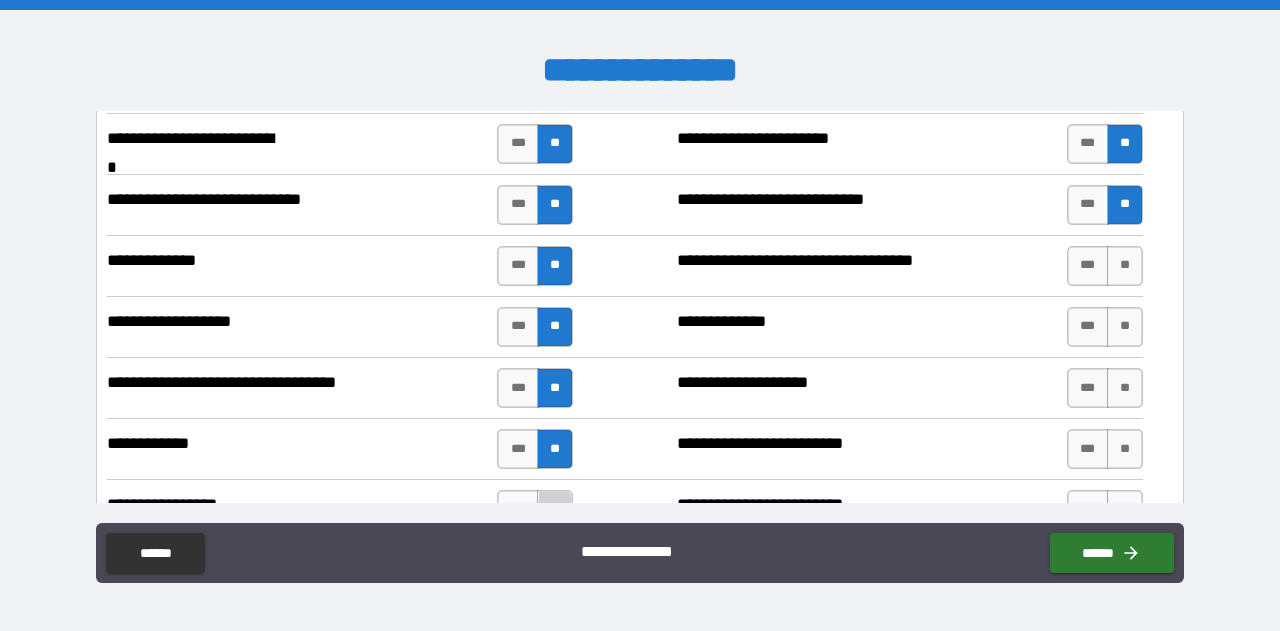 drag, startPoint x: 553, startPoint y: 491, endPoint x: 662, endPoint y: 423, distance: 128.47179 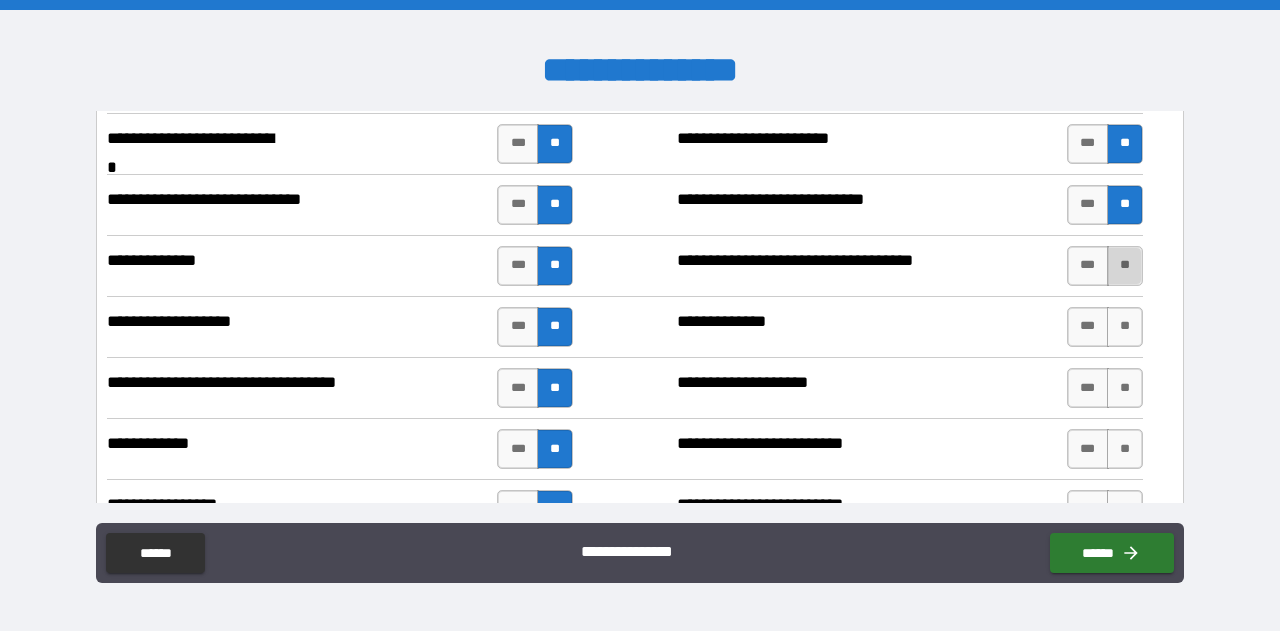 click on "**" at bounding box center [1125, 266] 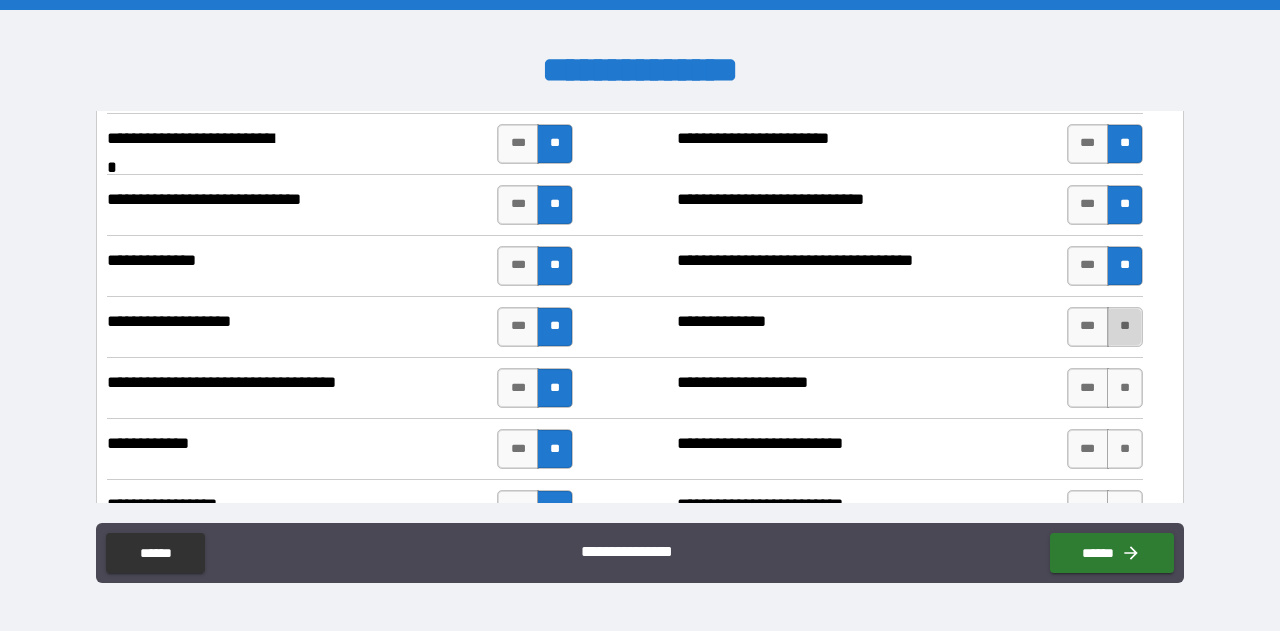 click on "**" at bounding box center [1125, 327] 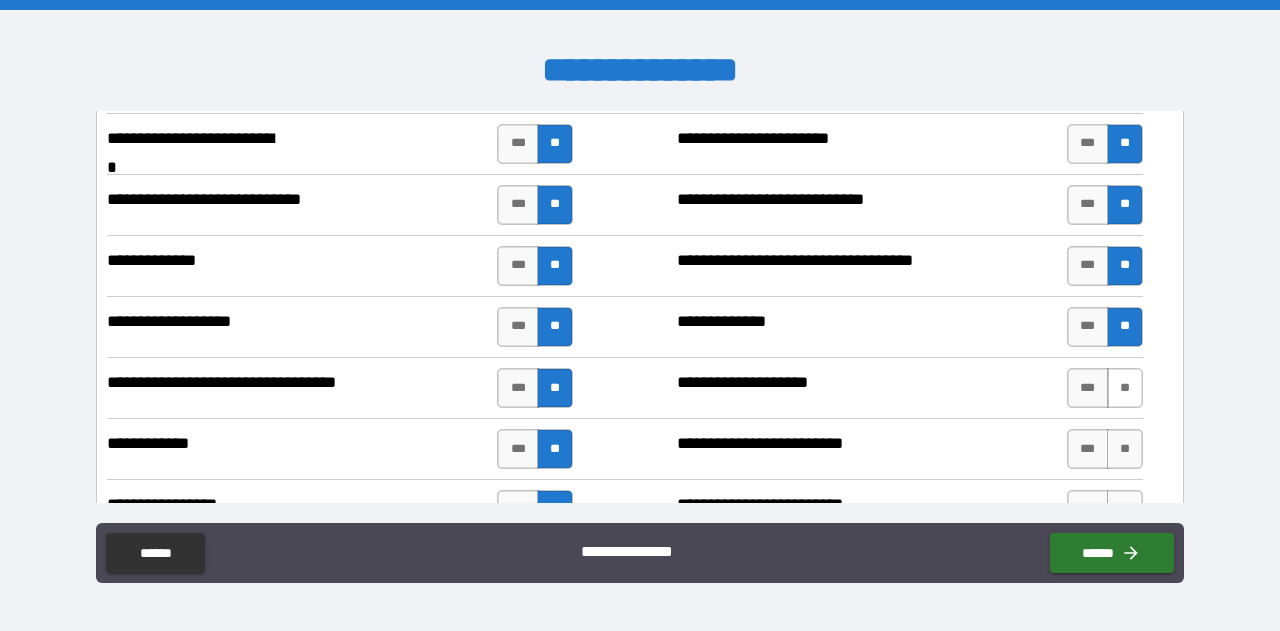 click on "**" at bounding box center [1125, 388] 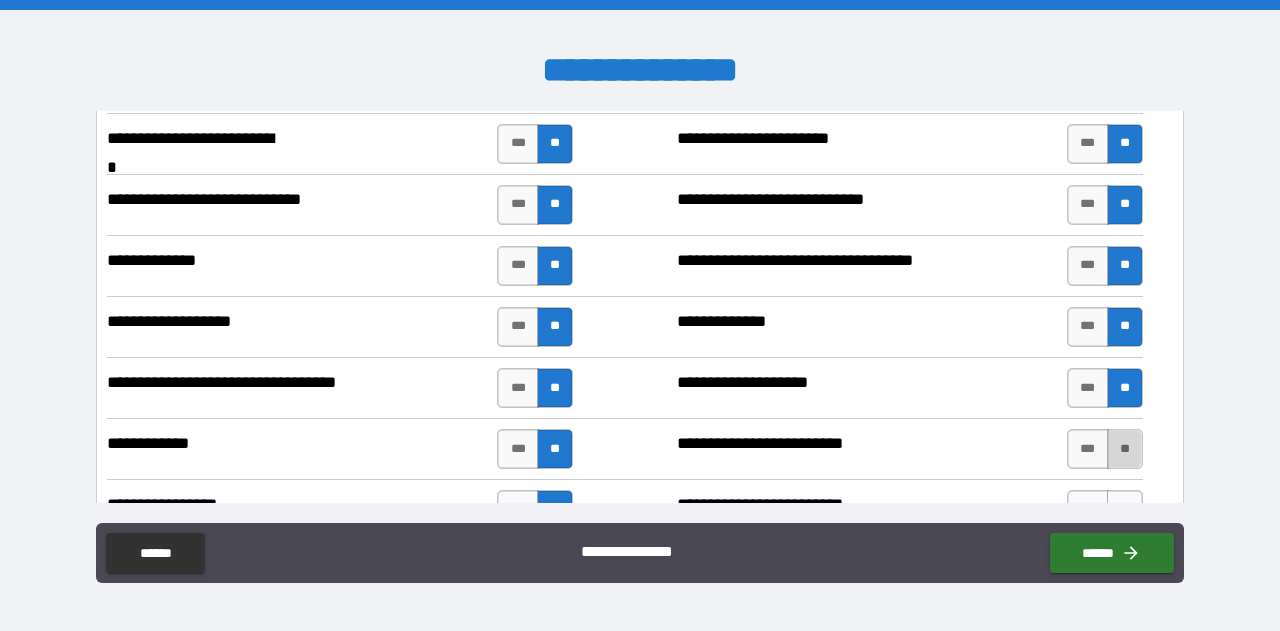 click on "**" at bounding box center (1125, 449) 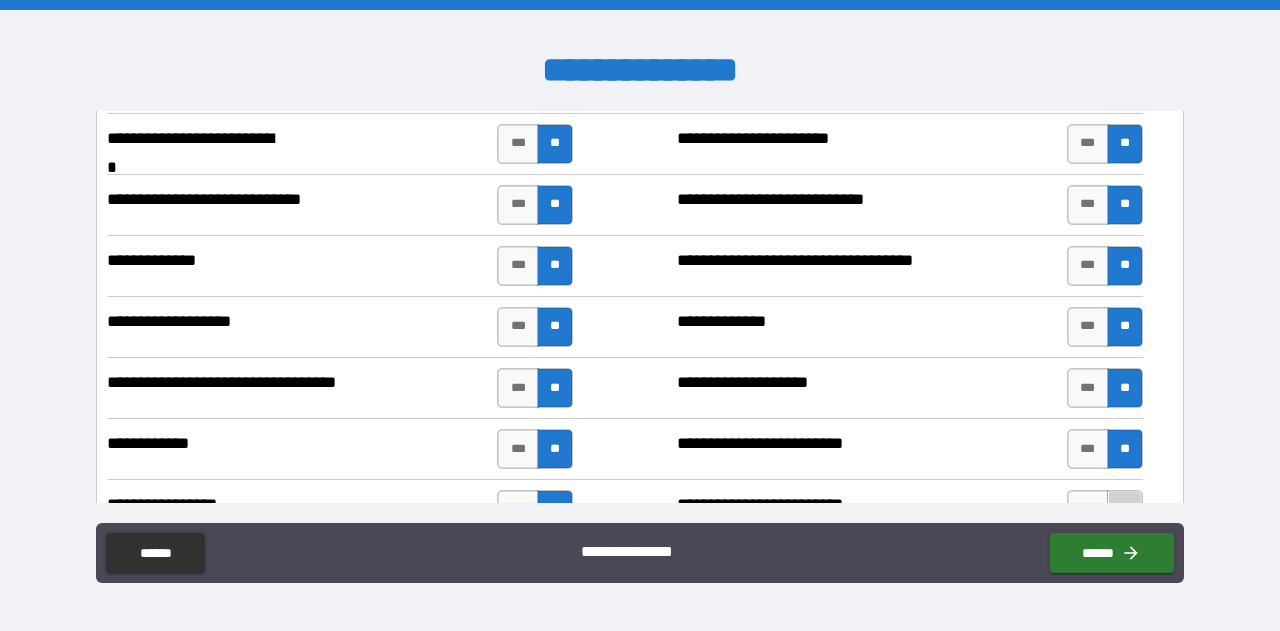 drag, startPoint x: 1108, startPoint y: 494, endPoint x: 1140, endPoint y: 343, distance: 154.35349 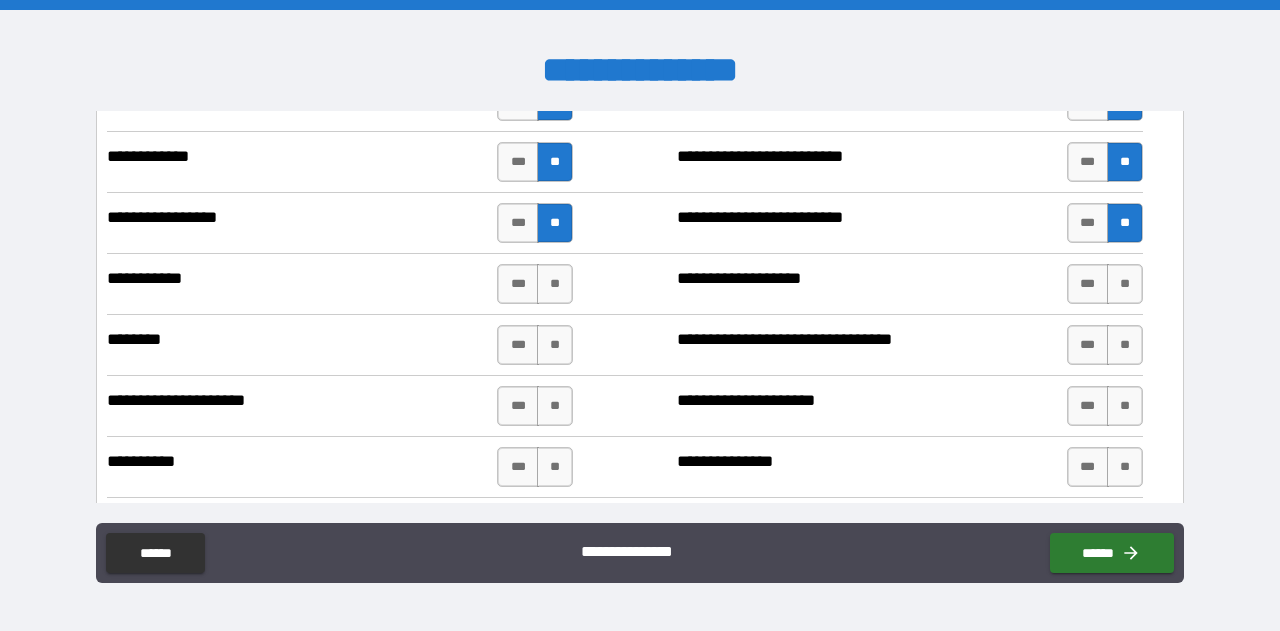 scroll, scrollTop: 2139, scrollLeft: 0, axis: vertical 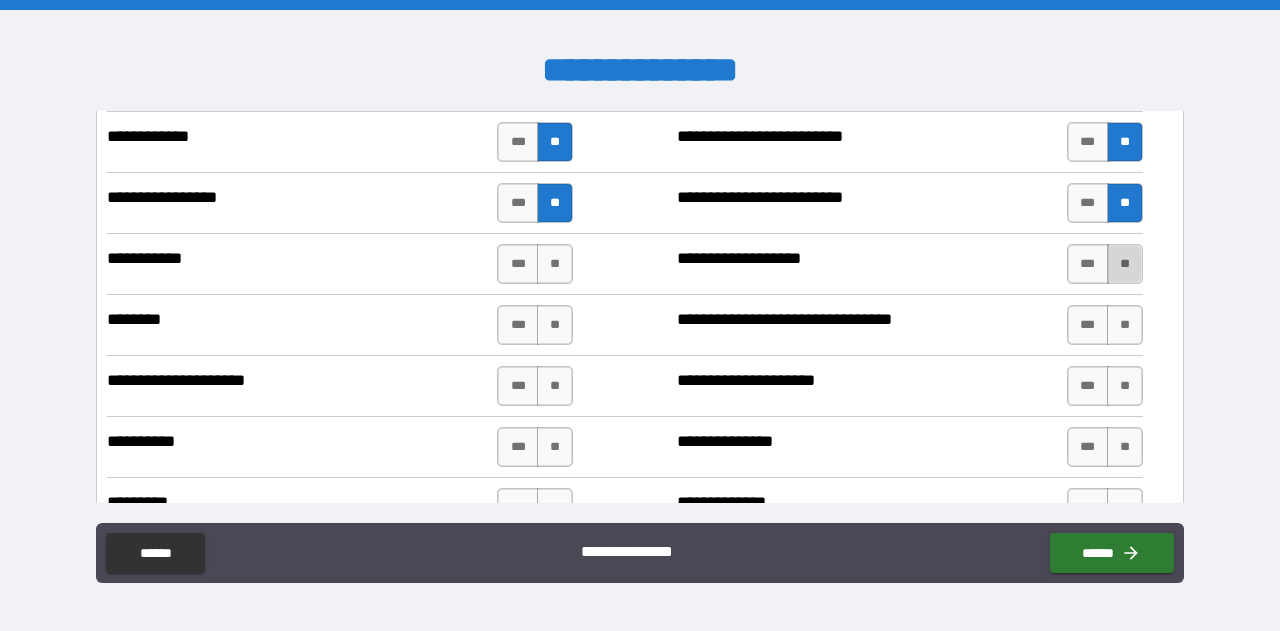 drag, startPoint x: 1112, startPoint y: 253, endPoint x: 1116, endPoint y: 288, distance: 35.22783 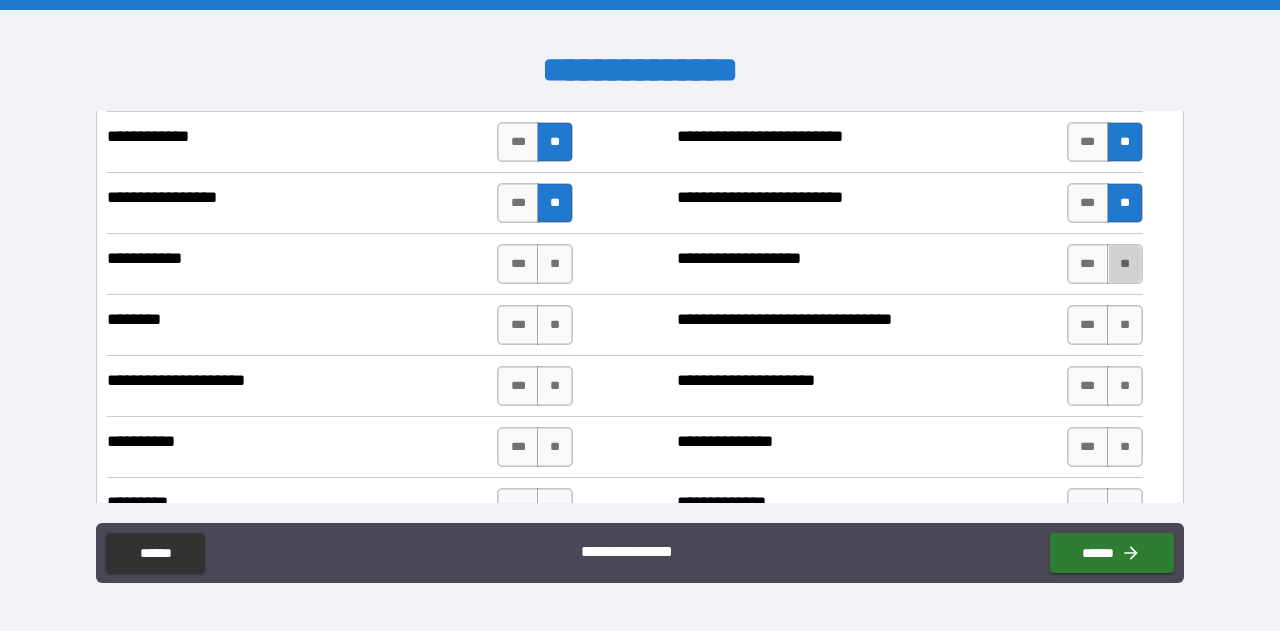 click on "**" at bounding box center (1125, 264) 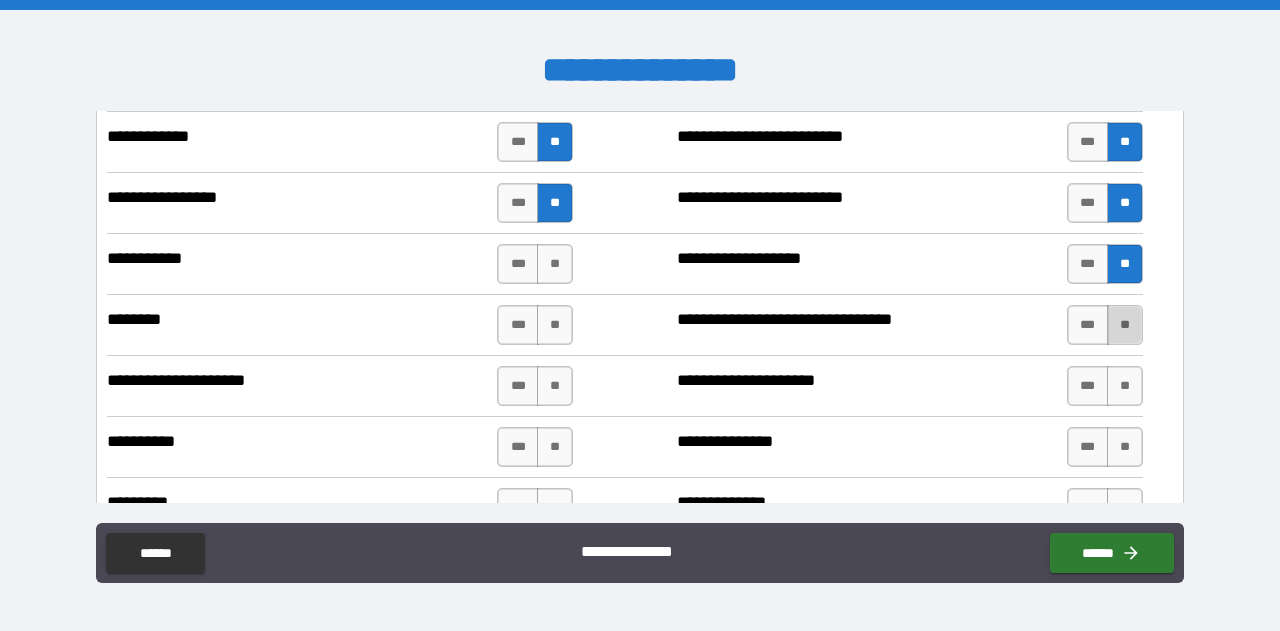 click on "**" at bounding box center [1125, 325] 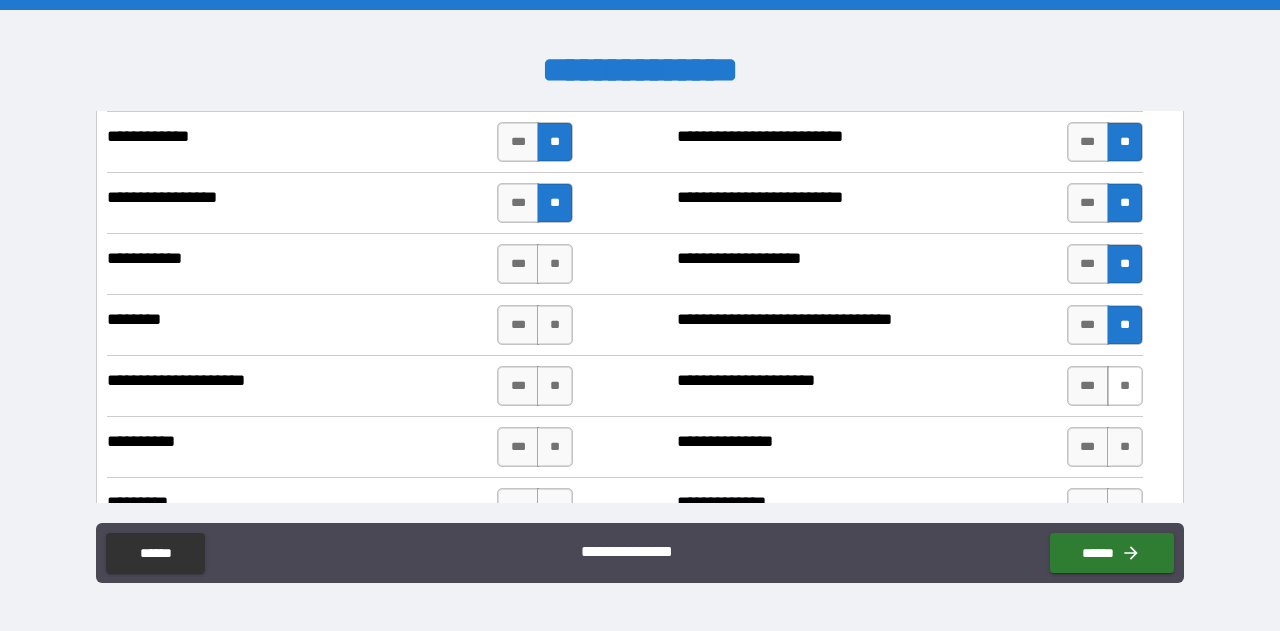 click on "**" at bounding box center (1125, 386) 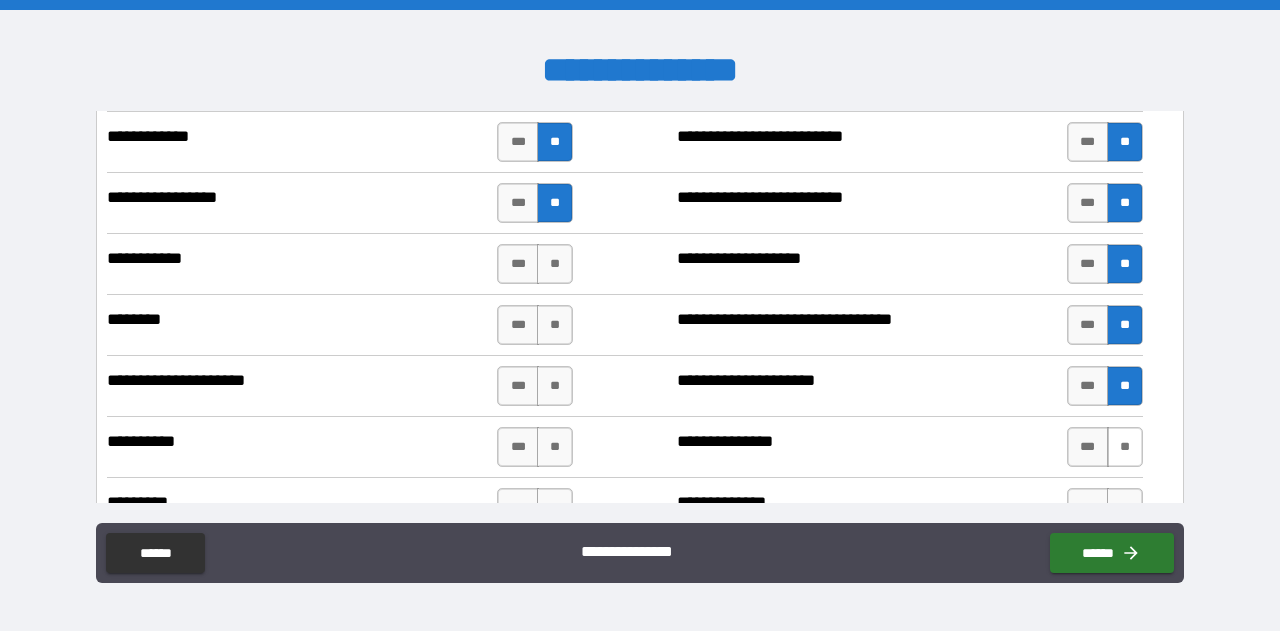 click on "**" at bounding box center [1125, 447] 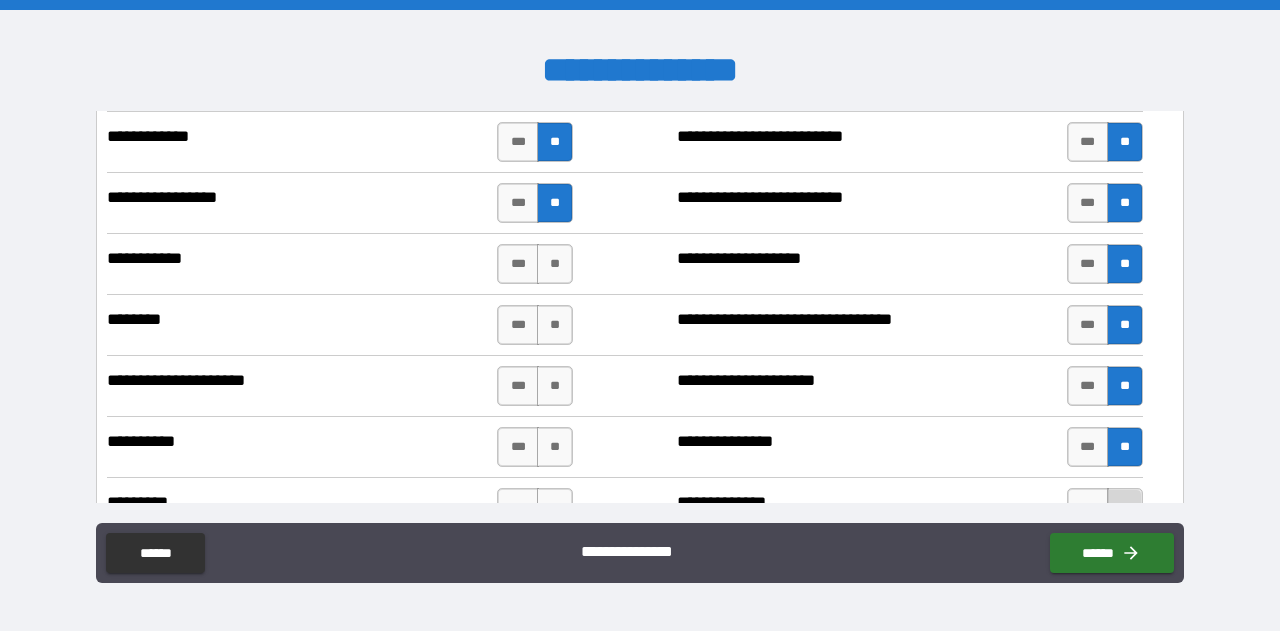 click on "**" at bounding box center (1125, 508) 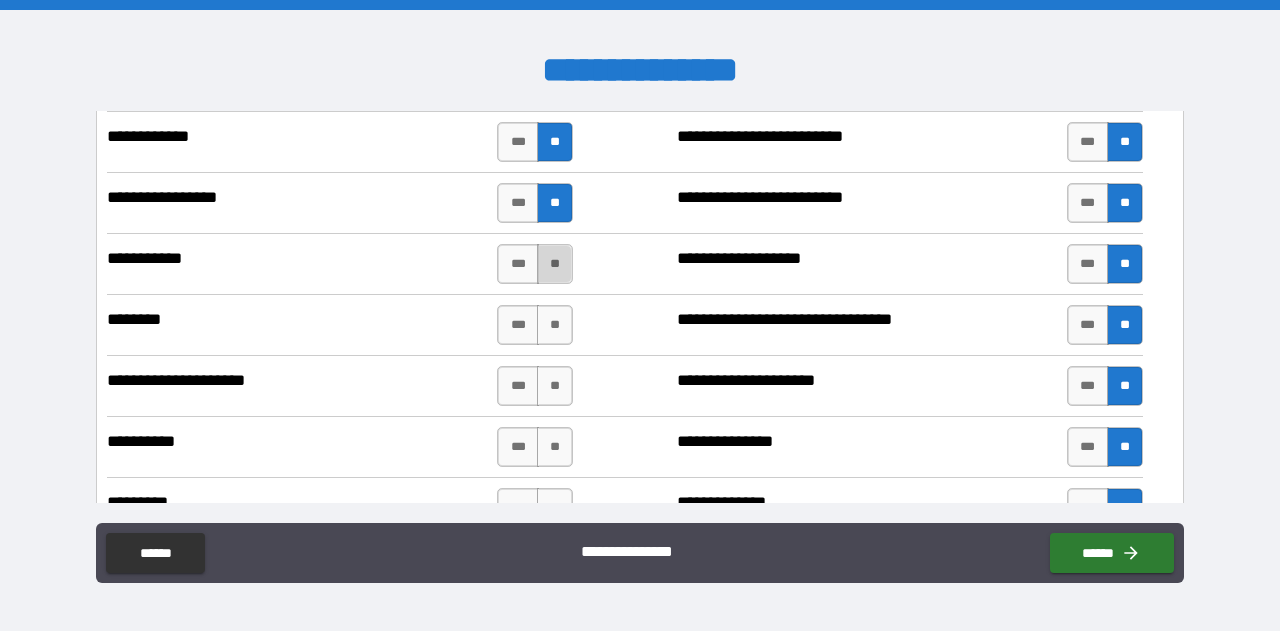 click on "**" at bounding box center [555, 264] 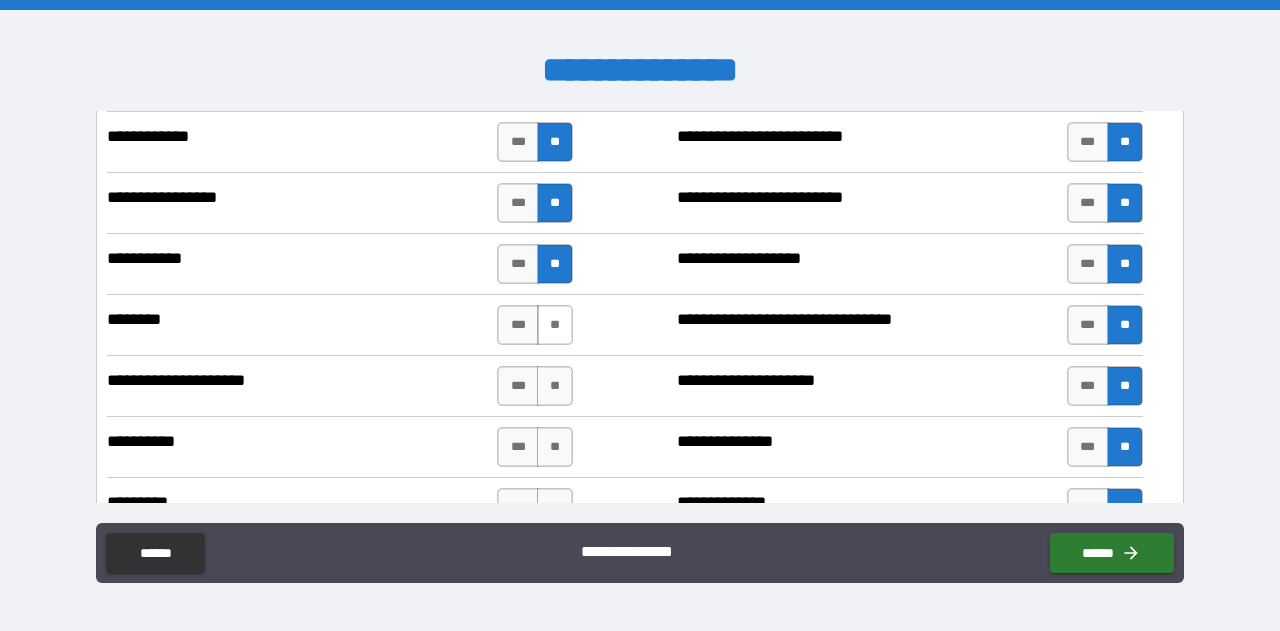 click on "**" at bounding box center (555, 325) 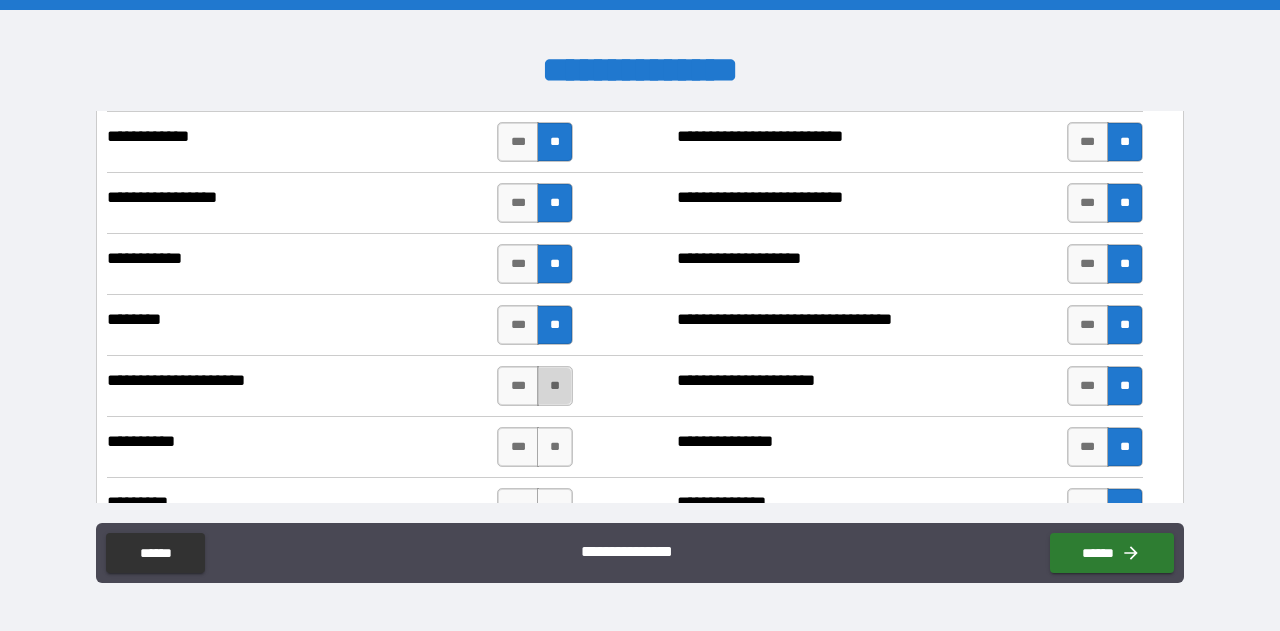 drag, startPoint x: 542, startPoint y: 369, endPoint x: 572, endPoint y: 381, distance: 32.31099 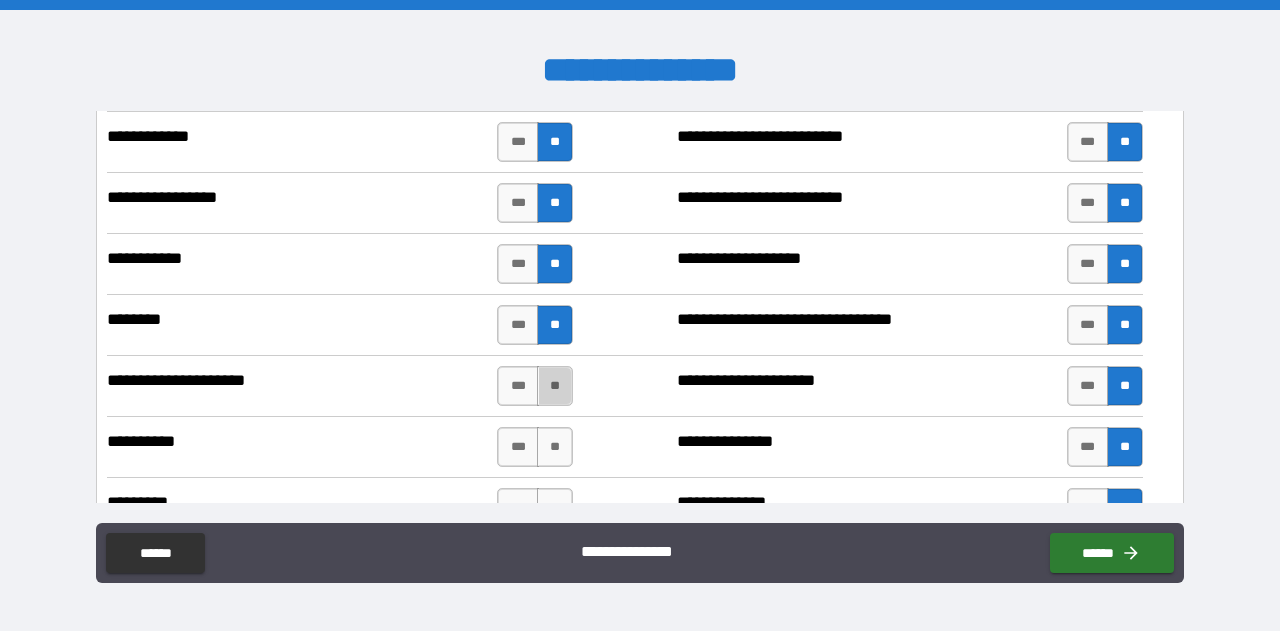 click on "**" at bounding box center (555, 386) 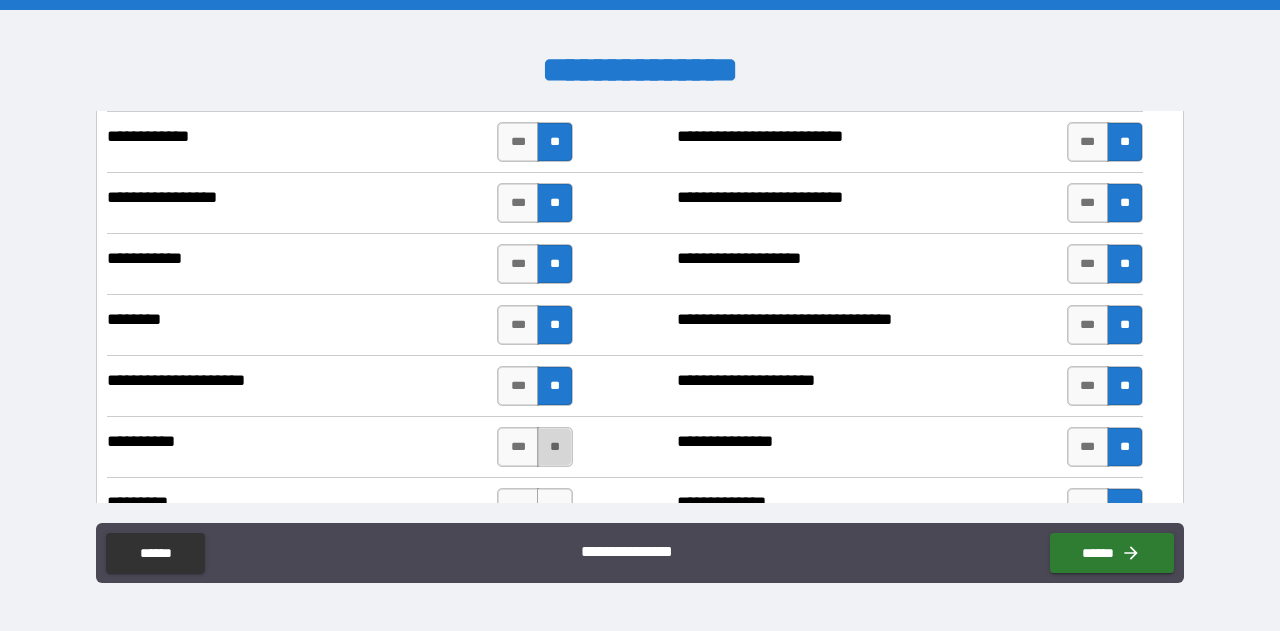 click on "**" at bounding box center (555, 447) 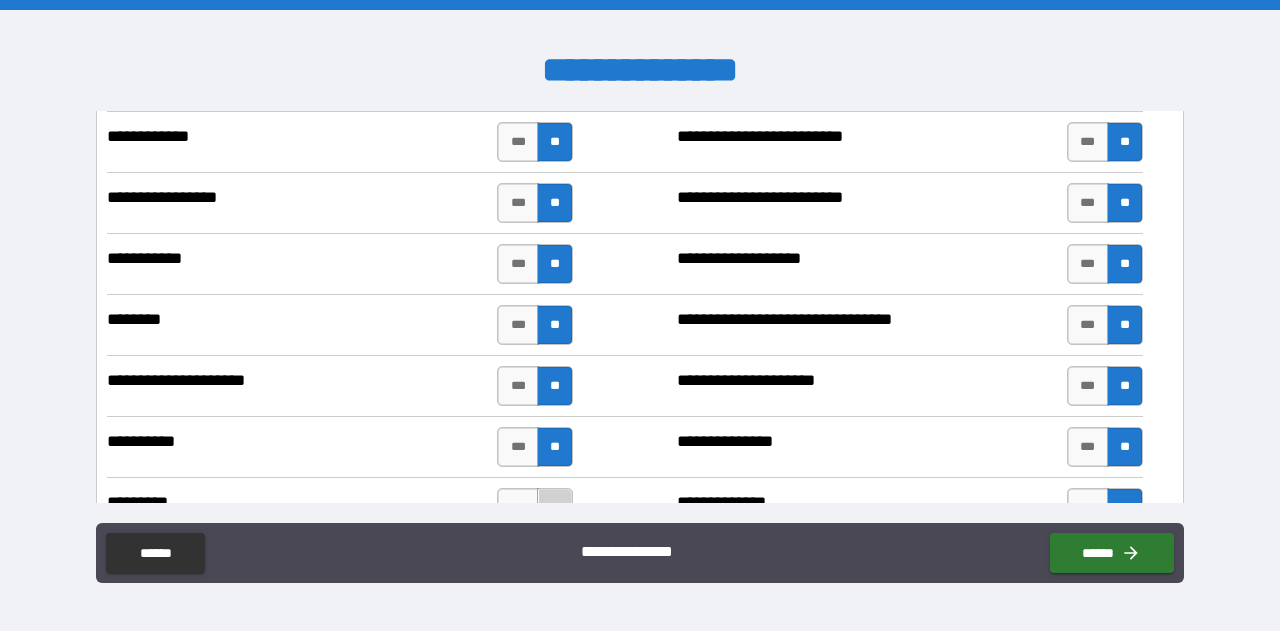 drag, startPoint x: 546, startPoint y: 485, endPoint x: 578, endPoint y: 472, distance: 34.539833 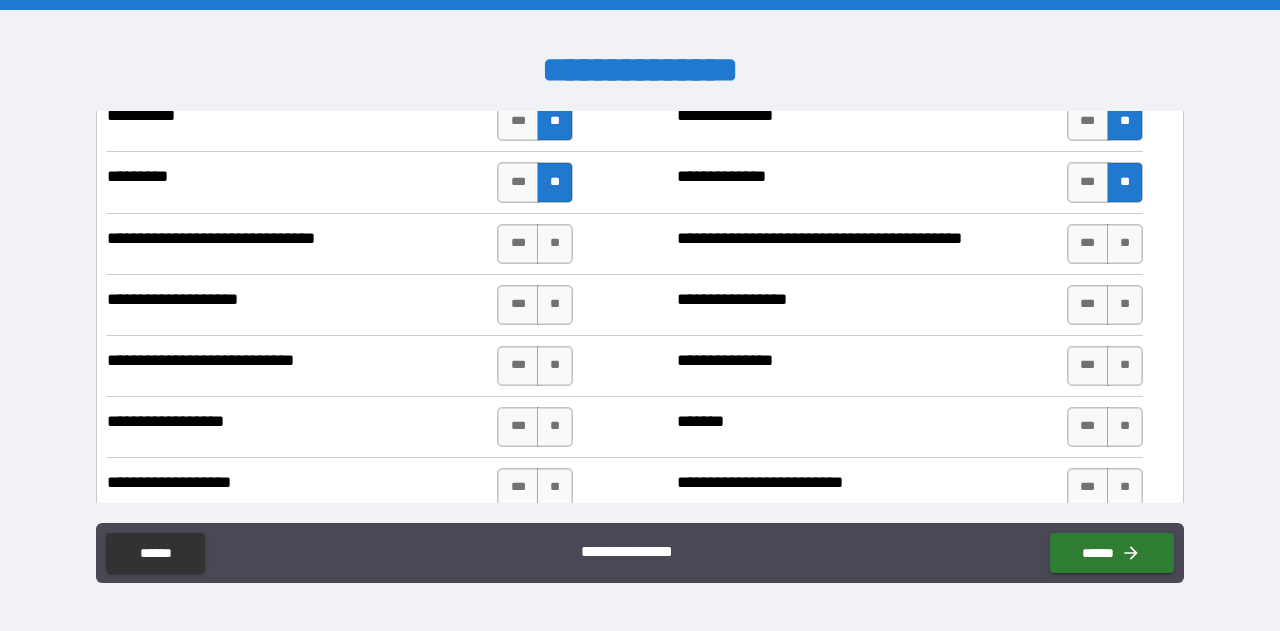 scroll, scrollTop: 2493, scrollLeft: 0, axis: vertical 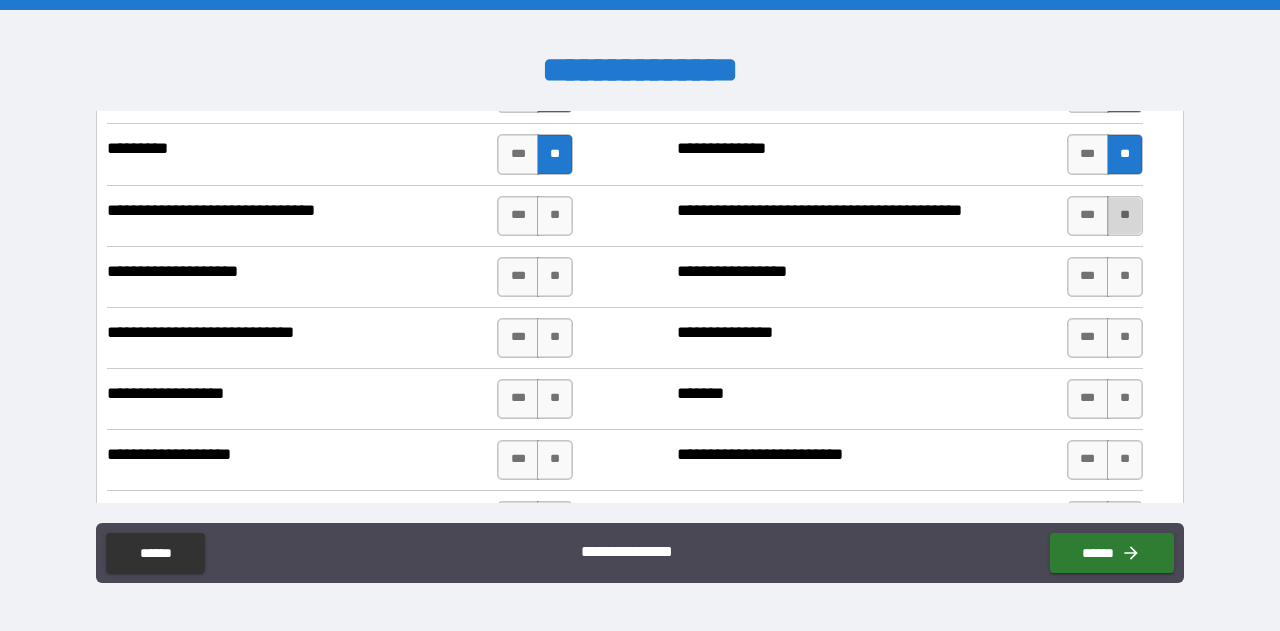 click on "**" at bounding box center [1125, 216] 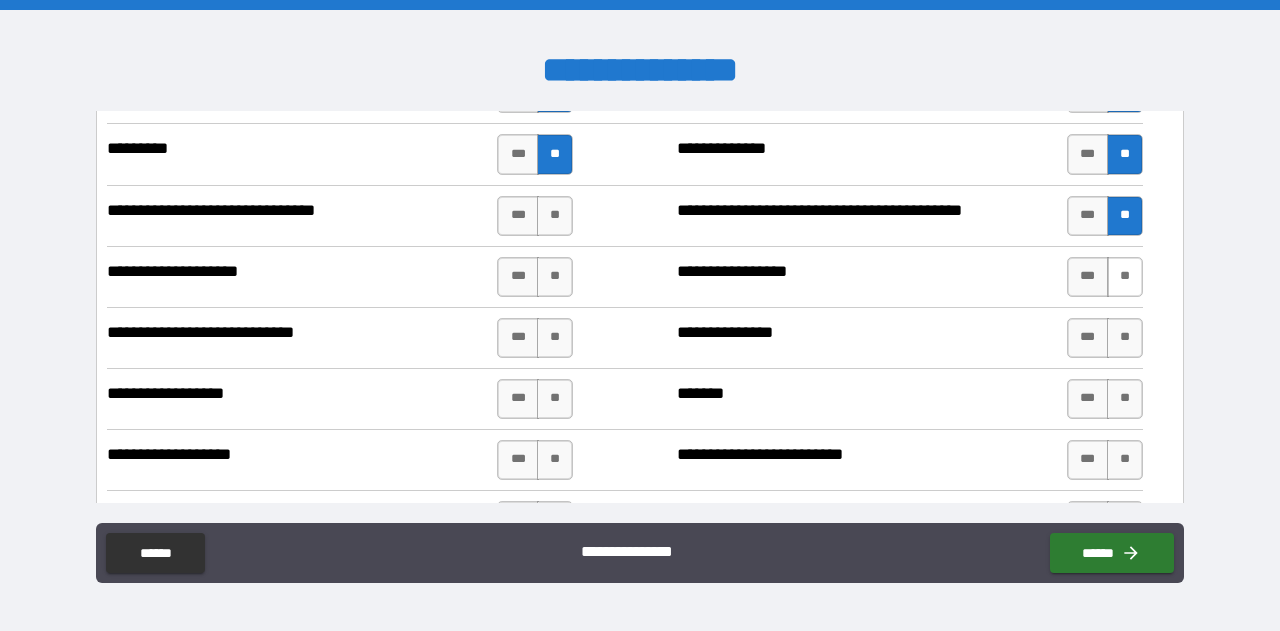 click on "**" at bounding box center [1125, 277] 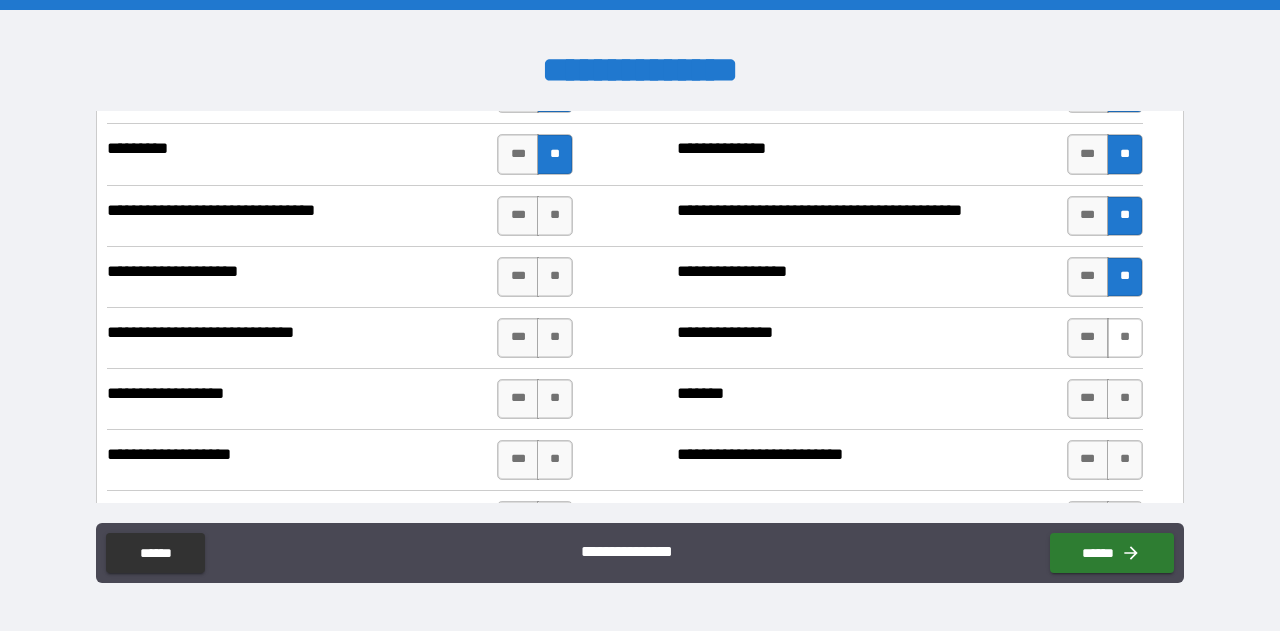 click on "**" at bounding box center [1125, 338] 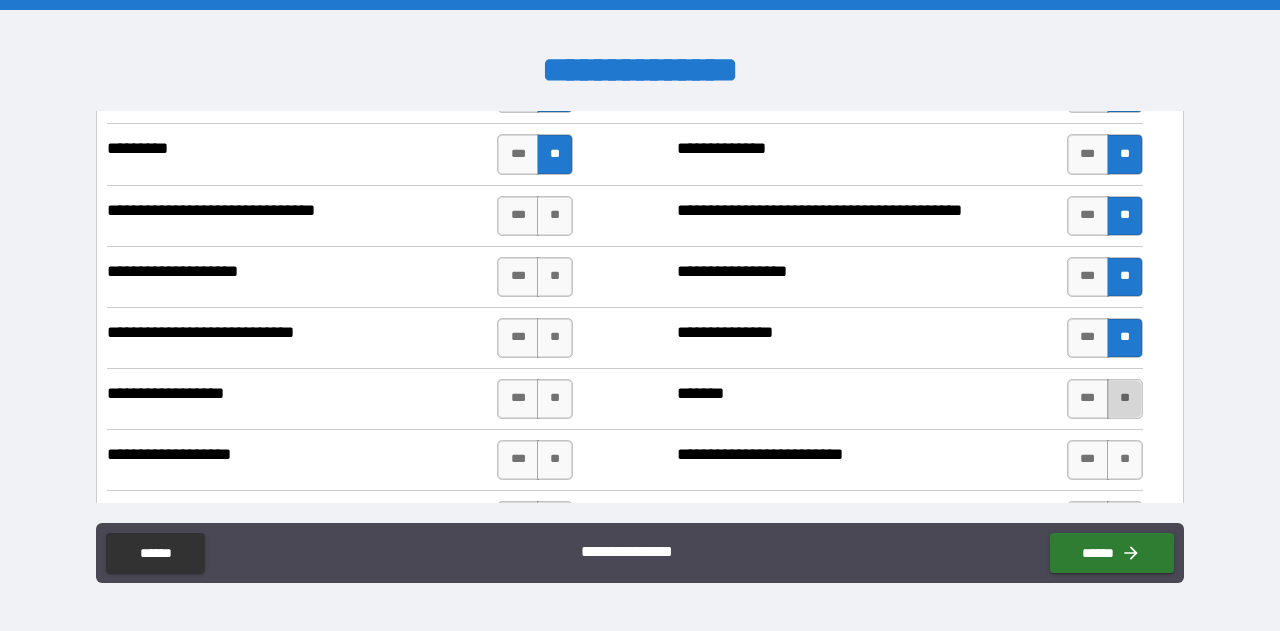 click on "**" at bounding box center (1125, 399) 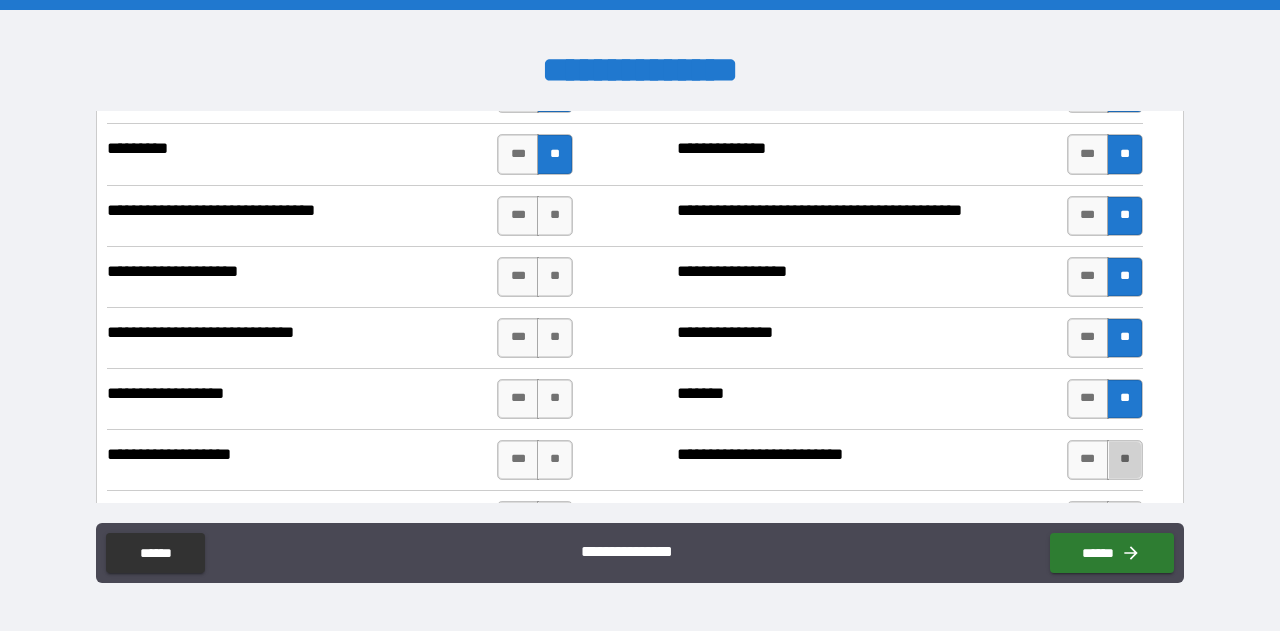 drag, startPoint x: 1112, startPoint y: 445, endPoint x: 956, endPoint y: 335, distance: 190.88216 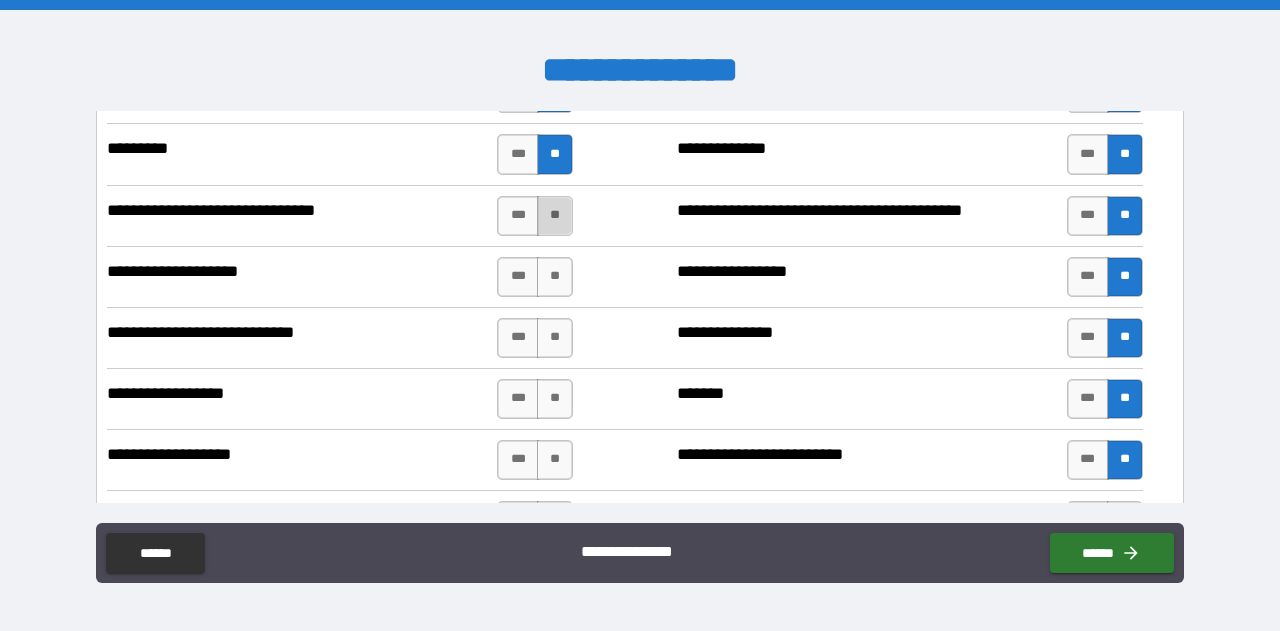 click on "**" at bounding box center (555, 216) 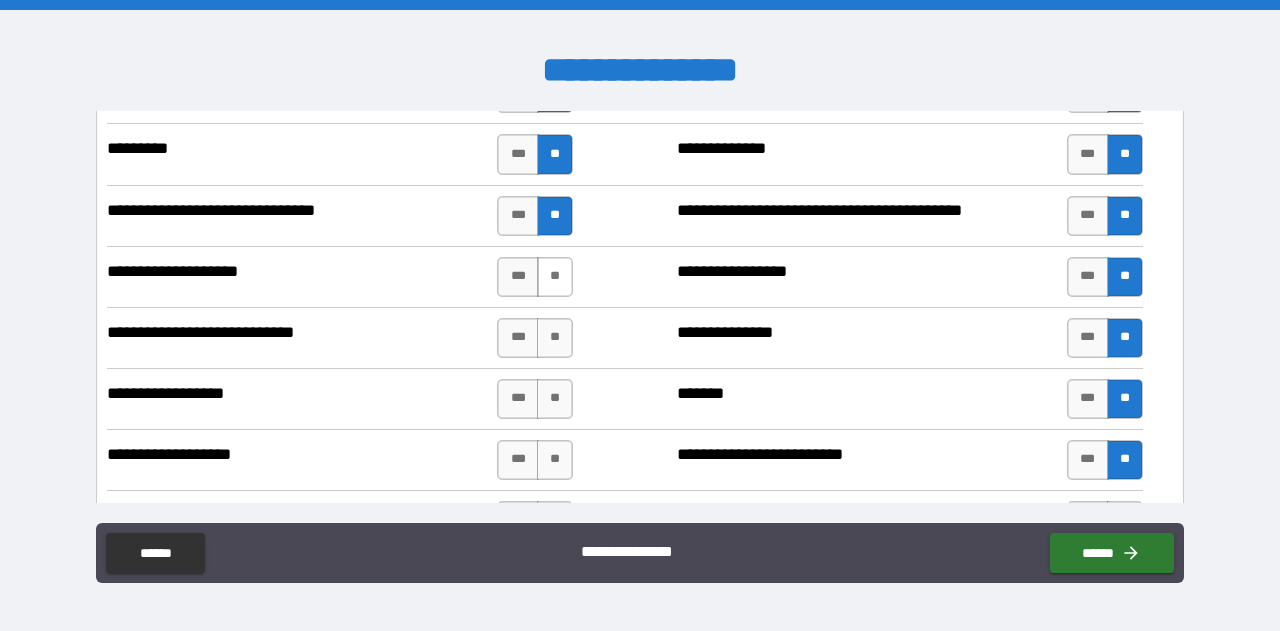 click on "**" at bounding box center [555, 277] 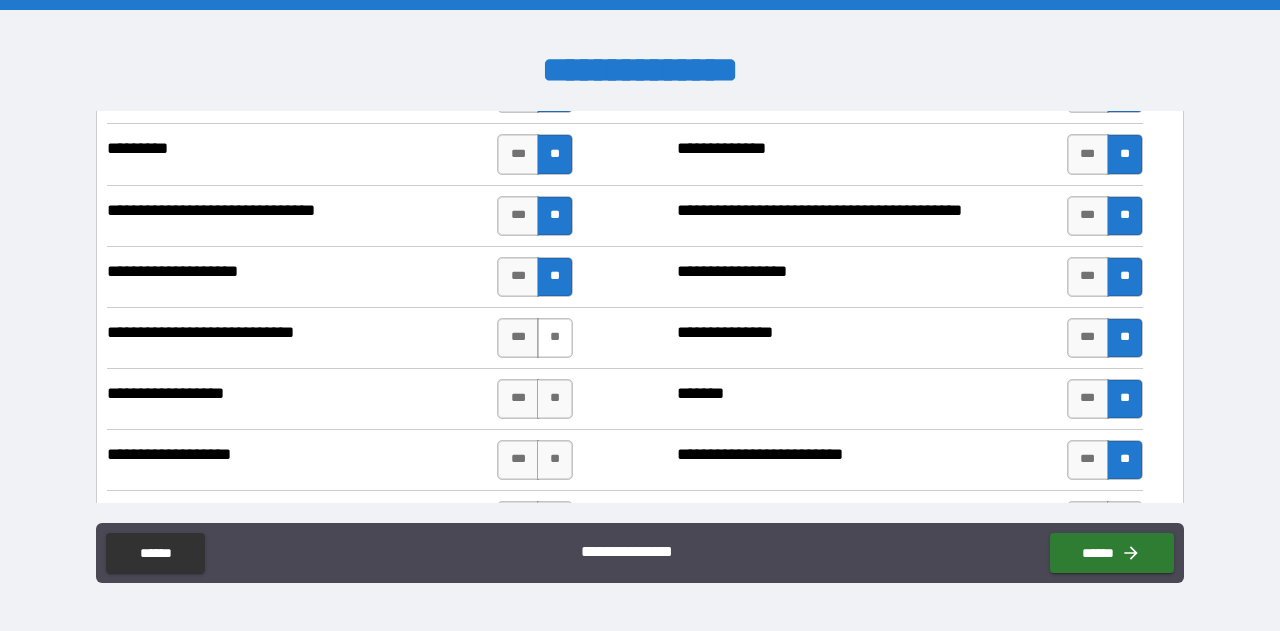 click on "**" at bounding box center (555, 338) 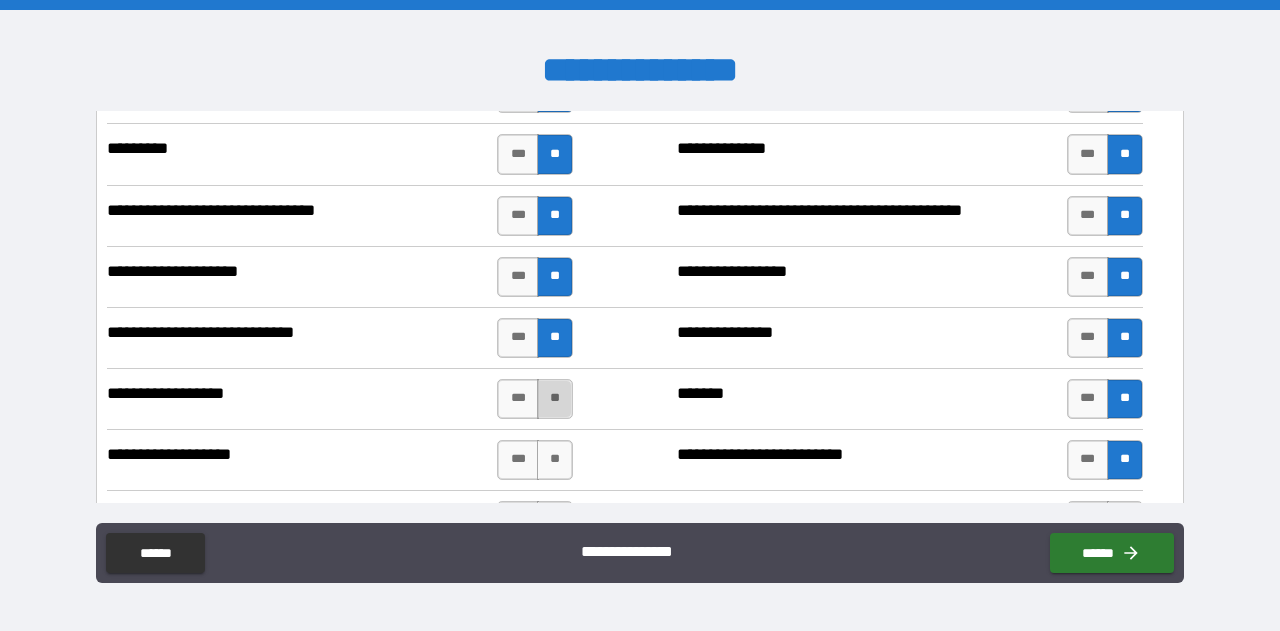 click on "**" at bounding box center [555, 399] 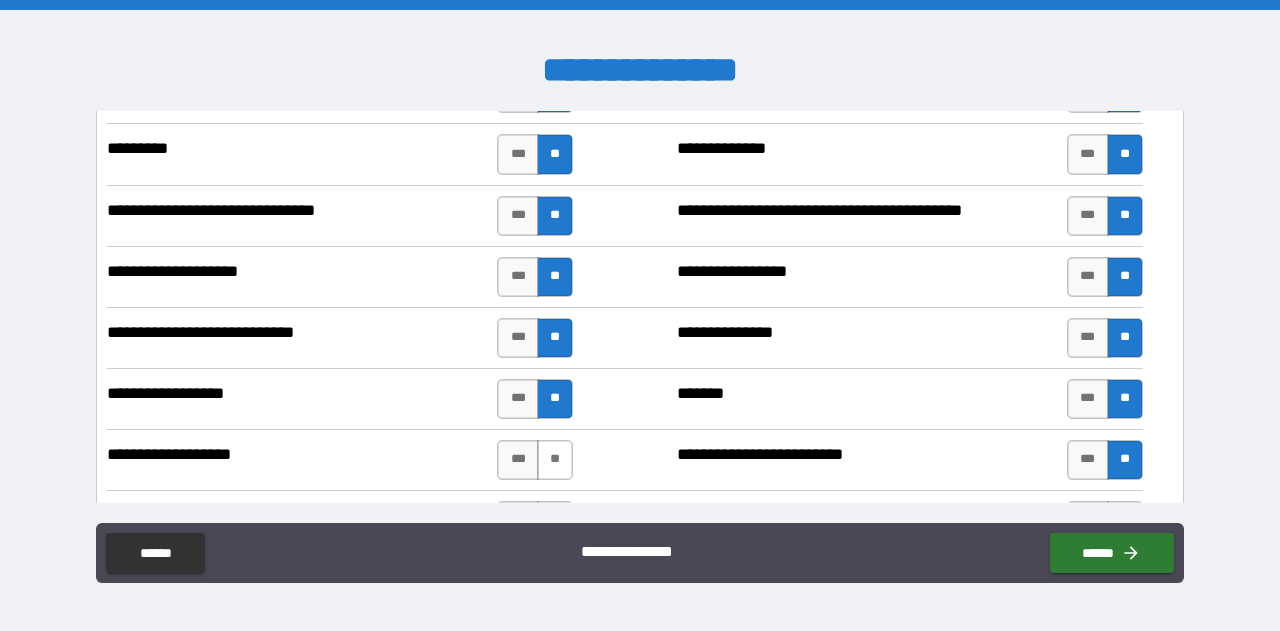 click on "**" at bounding box center [555, 460] 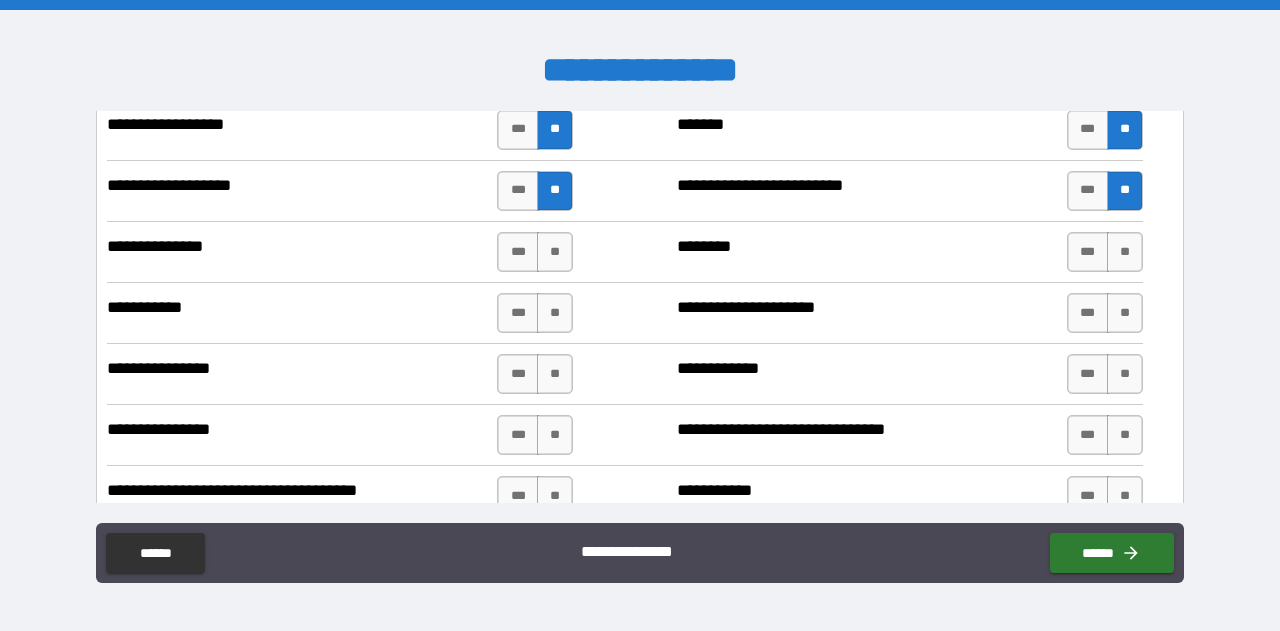 scroll, scrollTop: 2781, scrollLeft: 0, axis: vertical 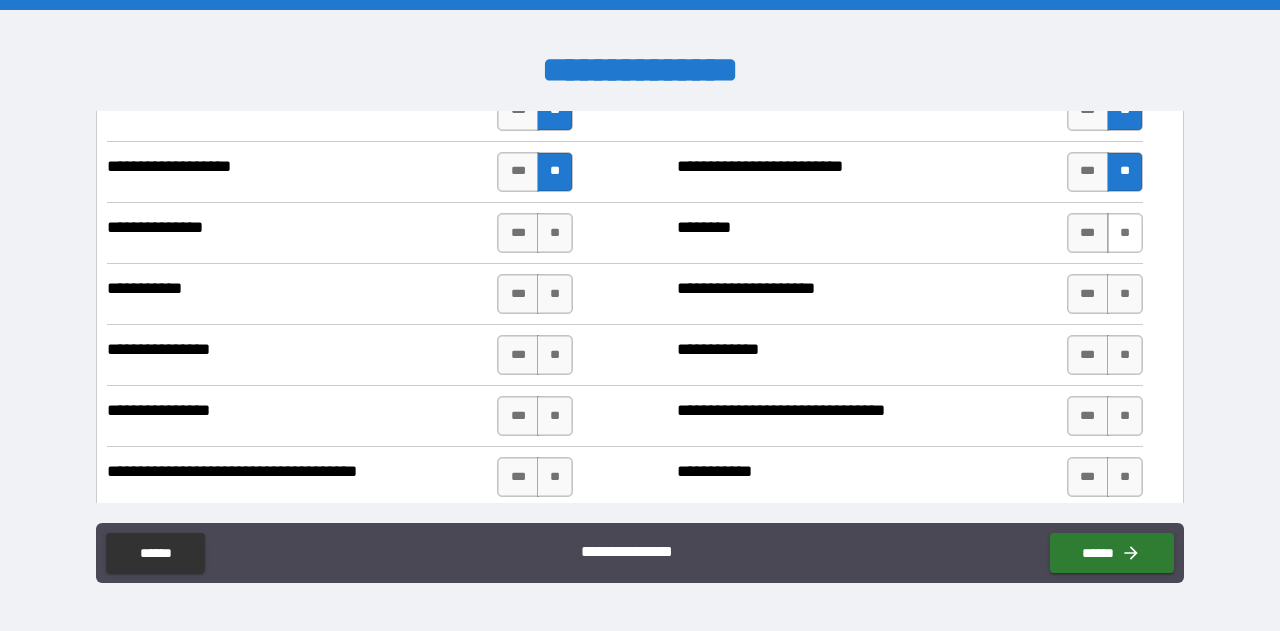 click on "**" at bounding box center [1125, 233] 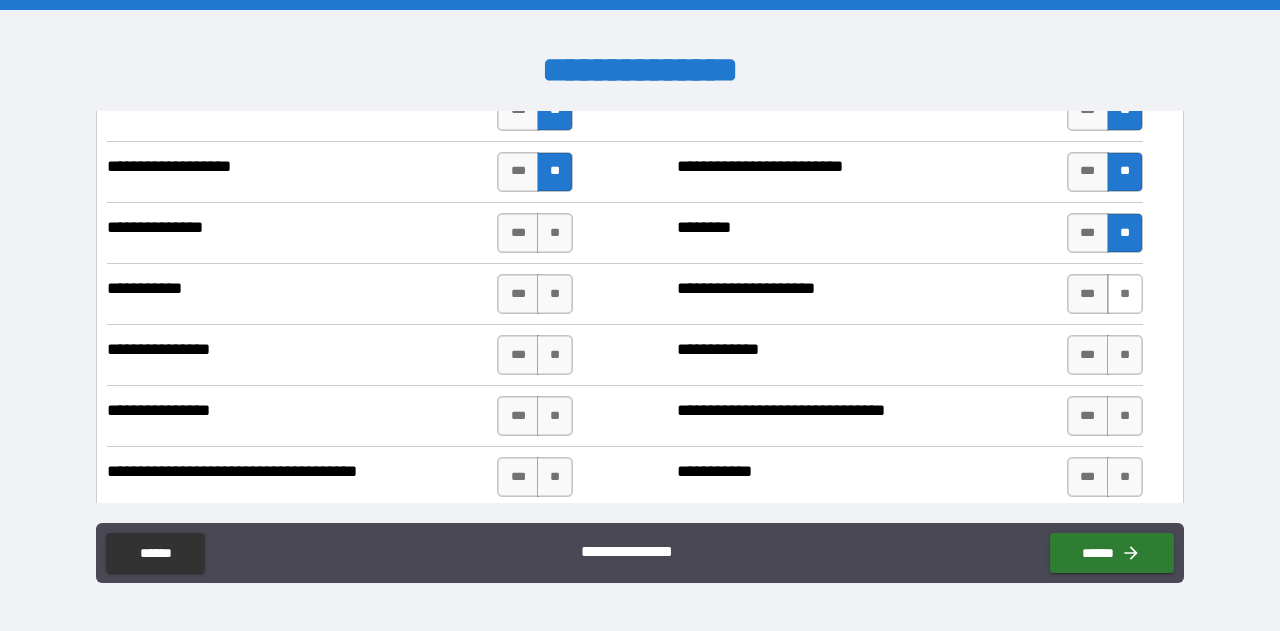 click on "**" at bounding box center (1125, 294) 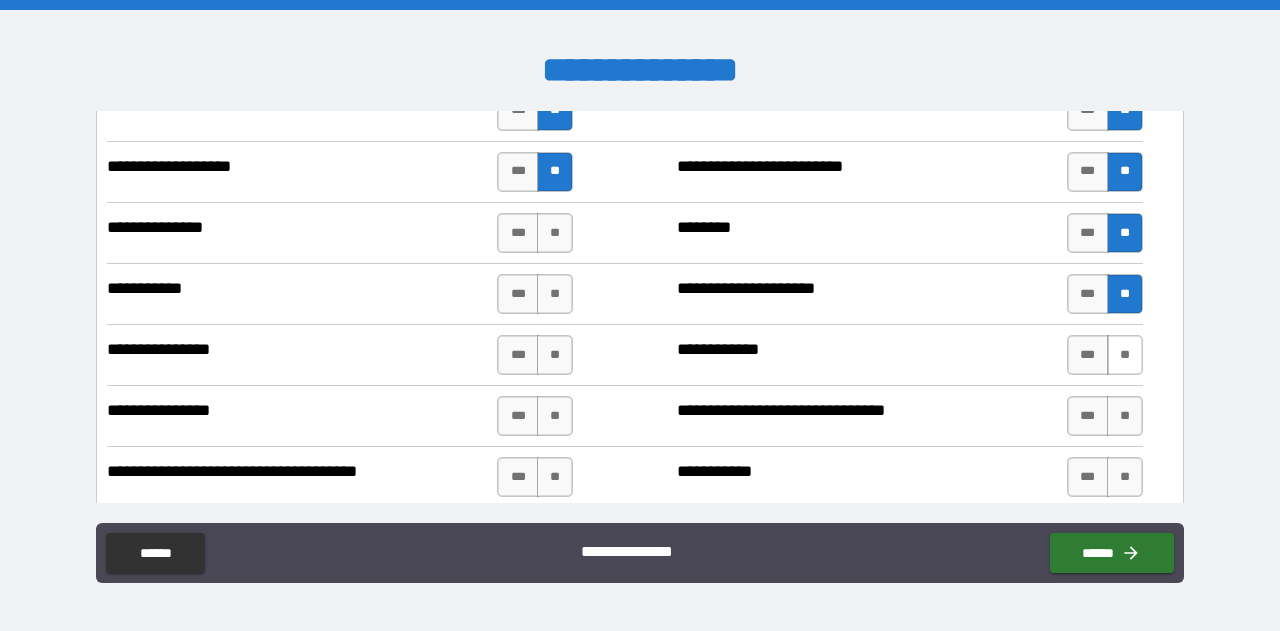 click on "**" at bounding box center (1125, 355) 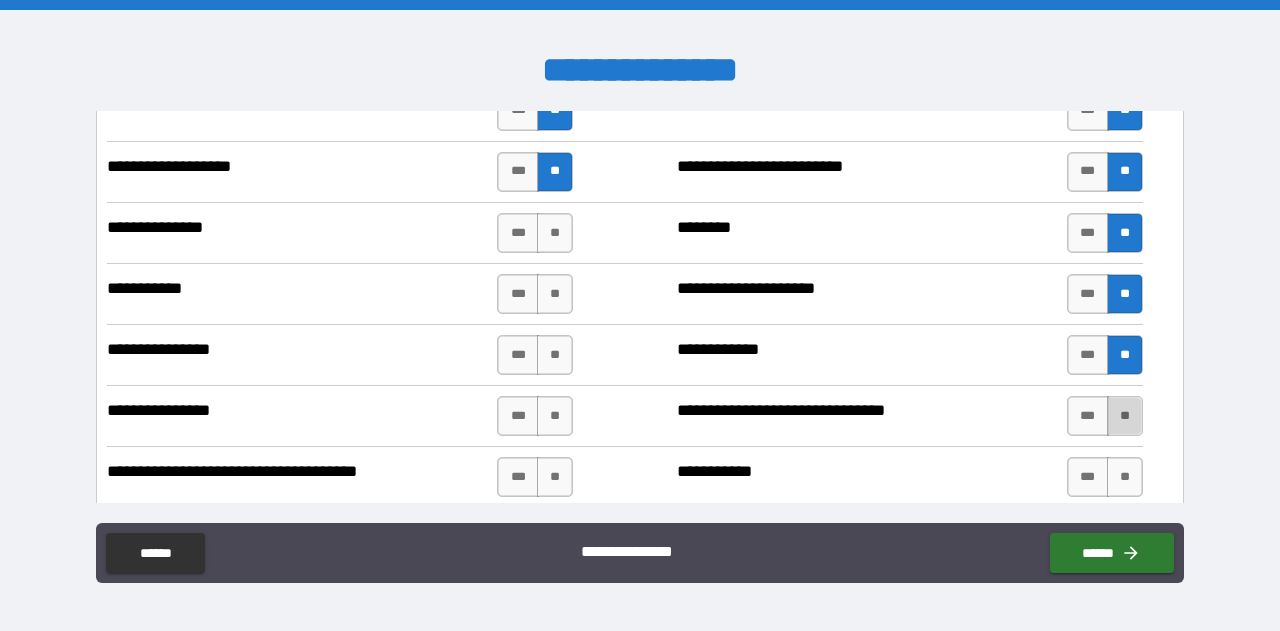 click on "**" at bounding box center [1125, 416] 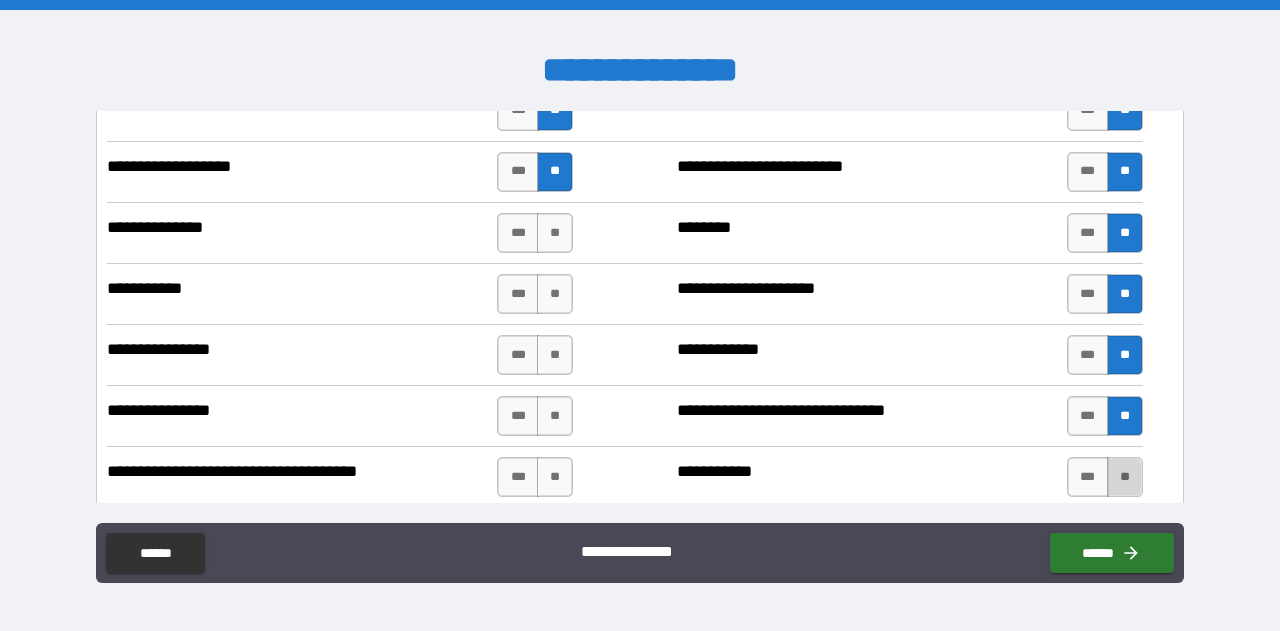 click on "**" at bounding box center [1125, 477] 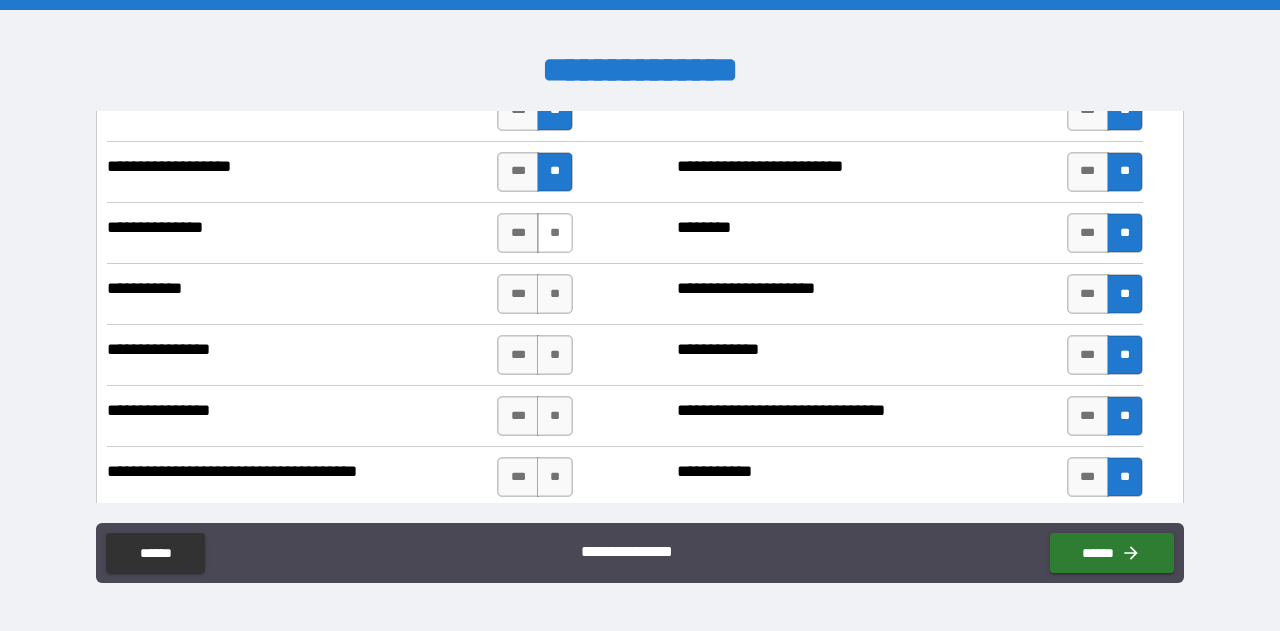 click on "**" at bounding box center (555, 233) 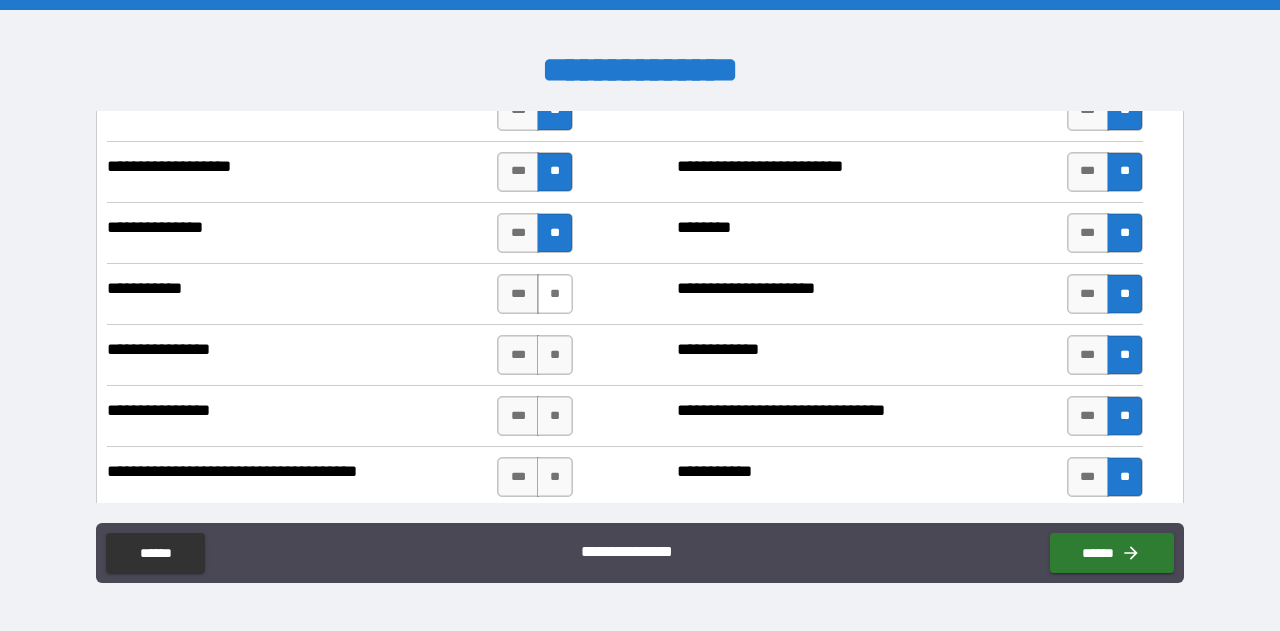 click on "**" at bounding box center (555, 294) 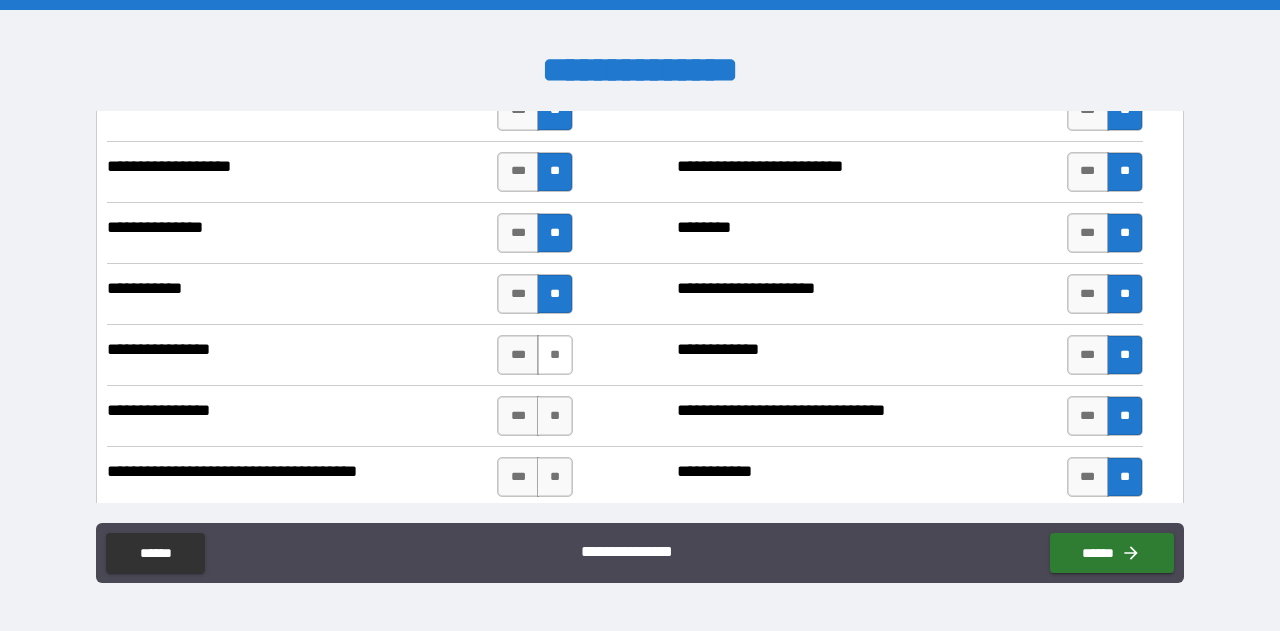 click on "**" at bounding box center [555, 355] 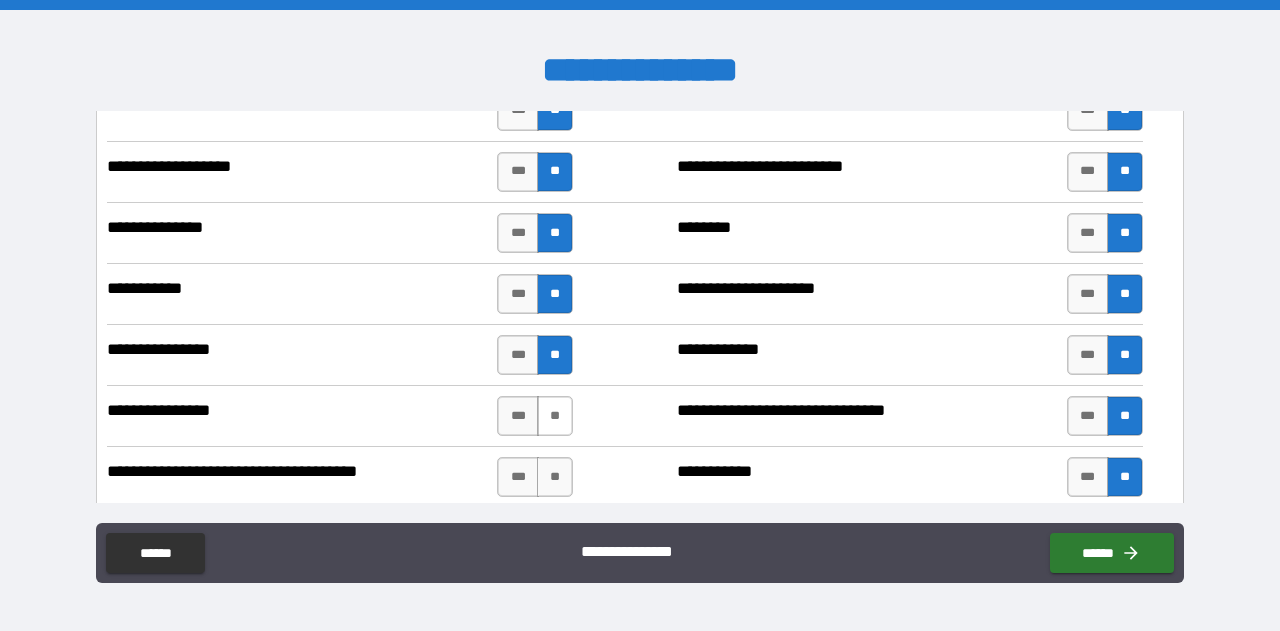 click on "**" at bounding box center (555, 416) 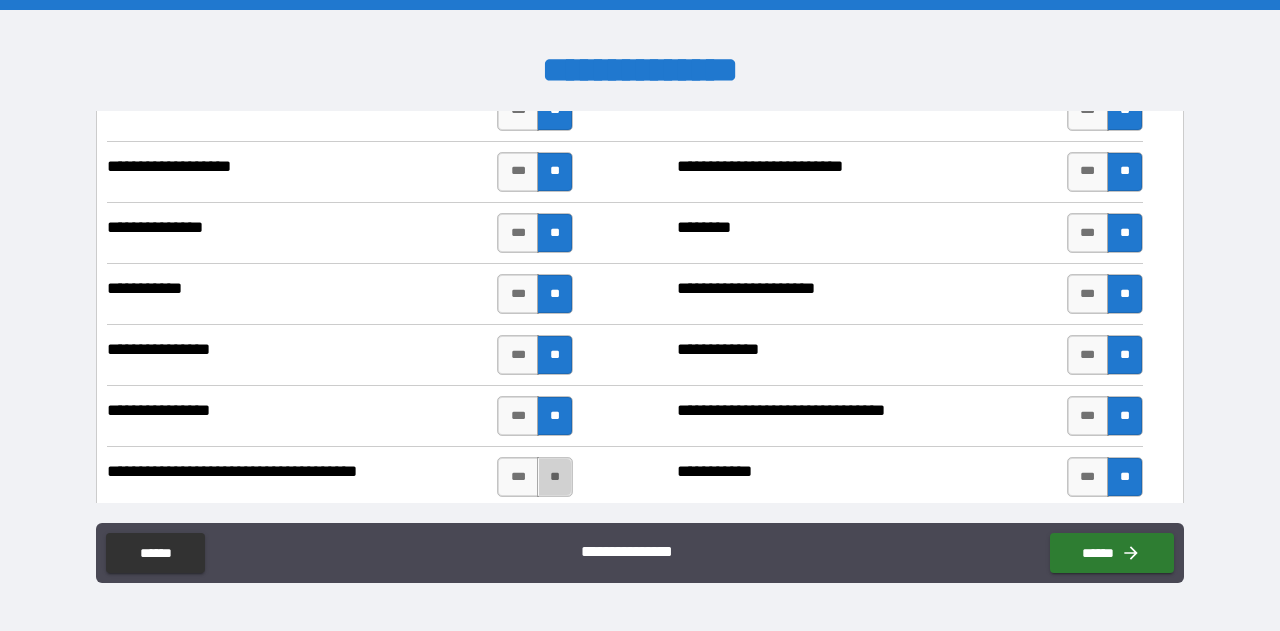 drag, startPoint x: 545, startPoint y: 452, endPoint x: 688, endPoint y: 438, distance: 143.68369 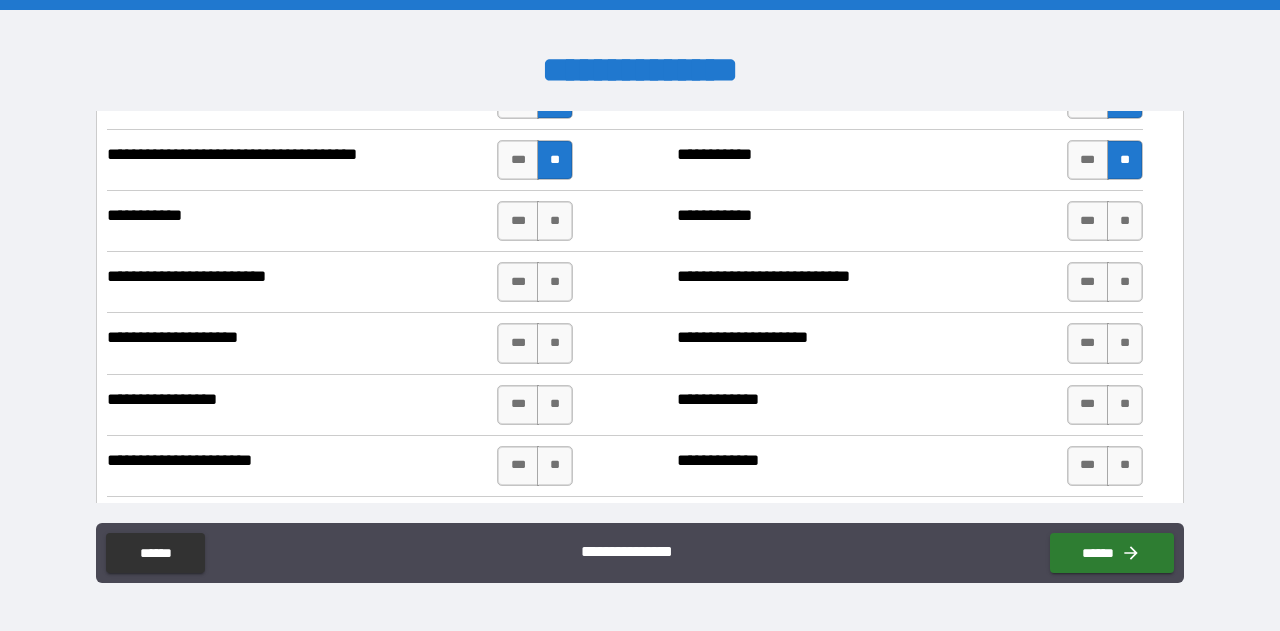 scroll, scrollTop: 3116, scrollLeft: 0, axis: vertical 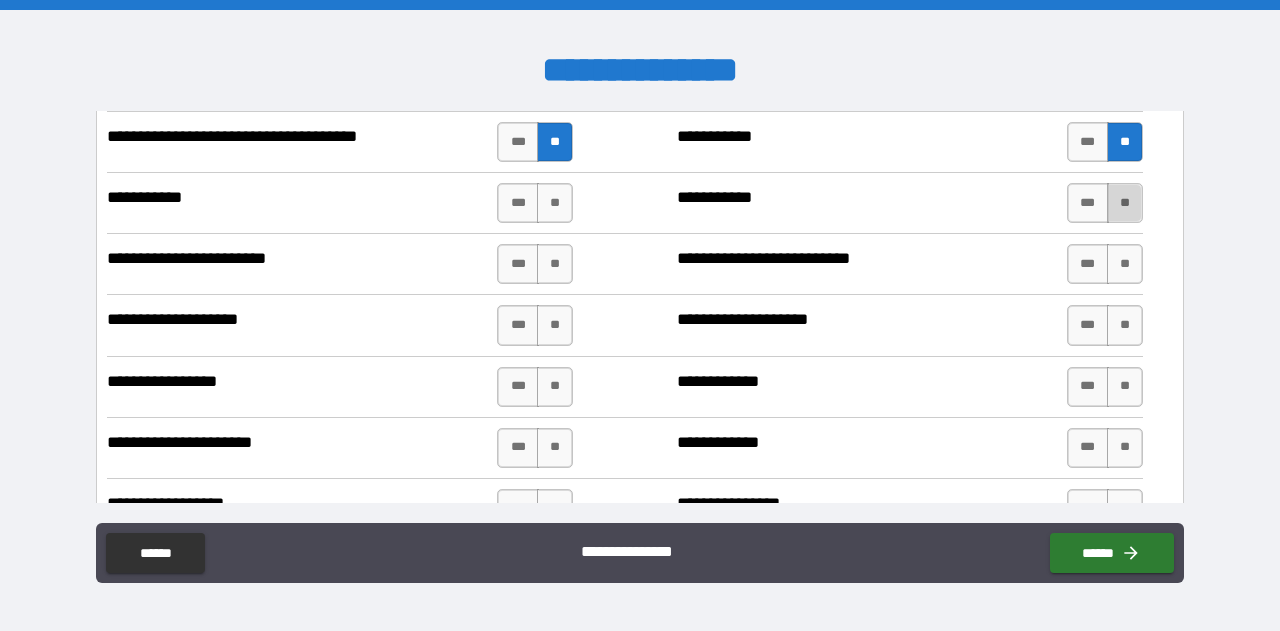 click on "**" at bounding box center [1125, 203] 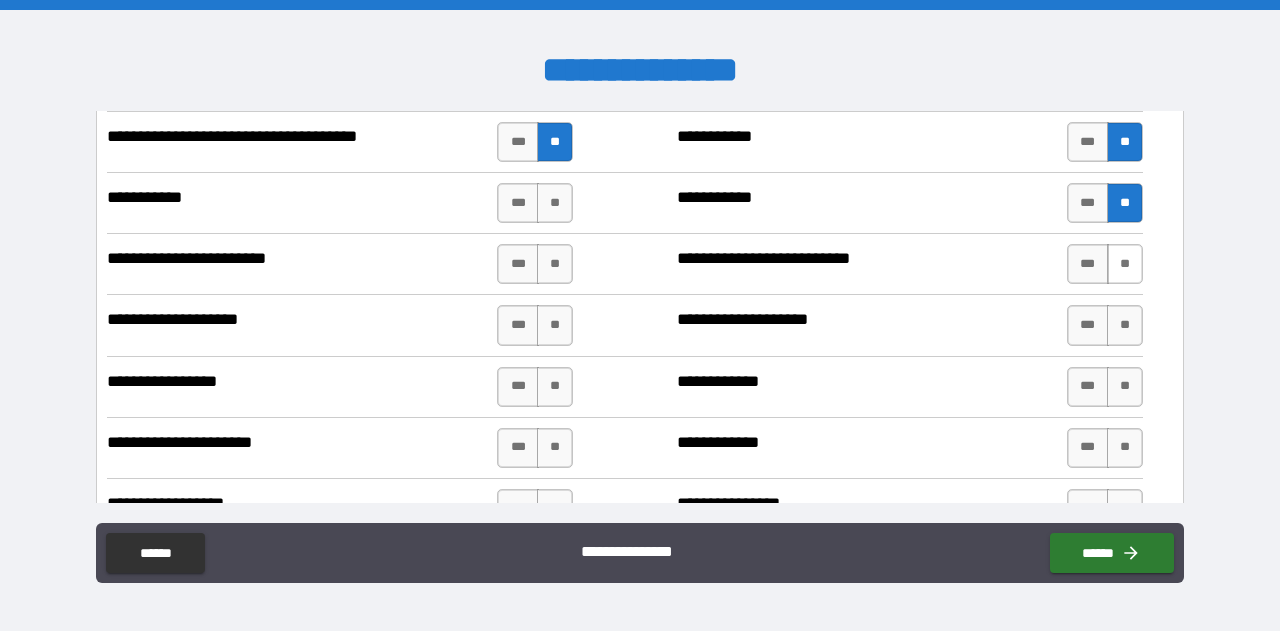click on "**" at bounding box center (1125, 264) 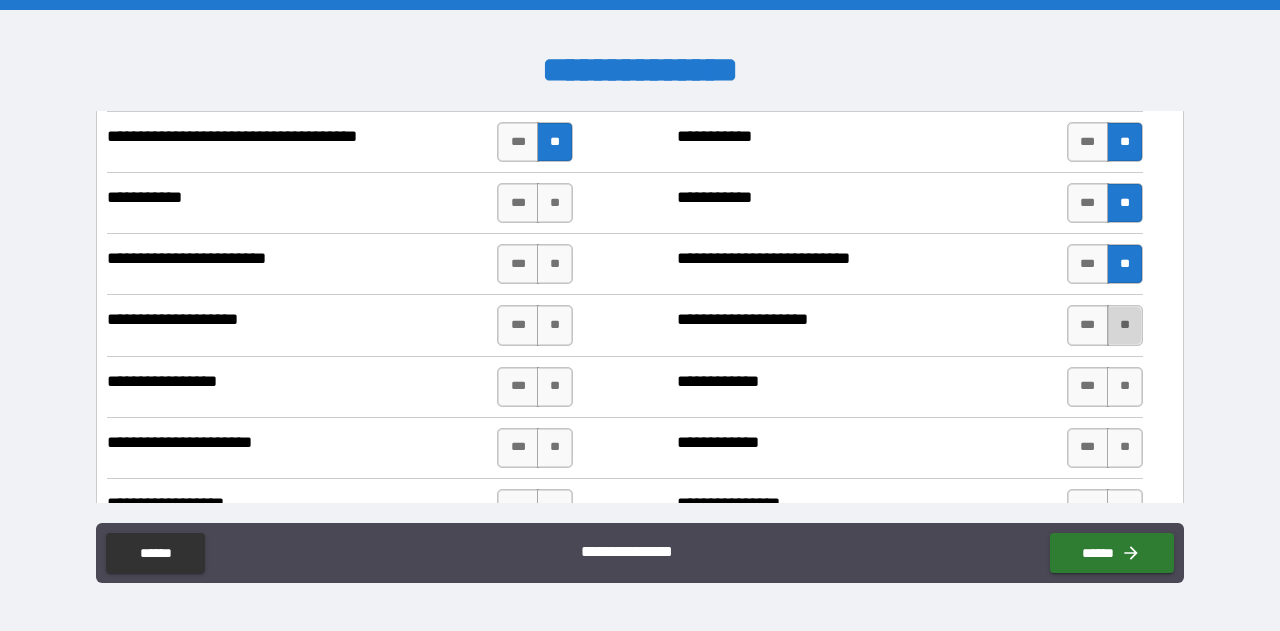 click on "**" at bounding box center [1125, 325] 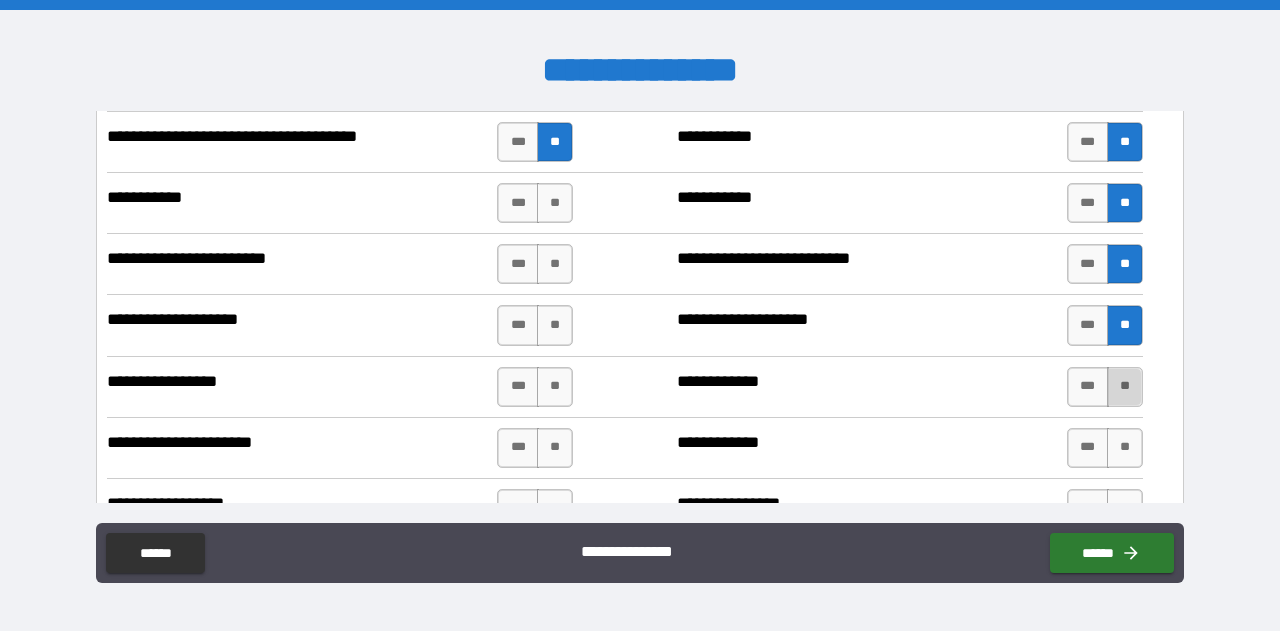 drag, startPoint x: 1112, startPoint y: 365, endPoint x: 1118, endPoint y: 403, distance: 38.470768 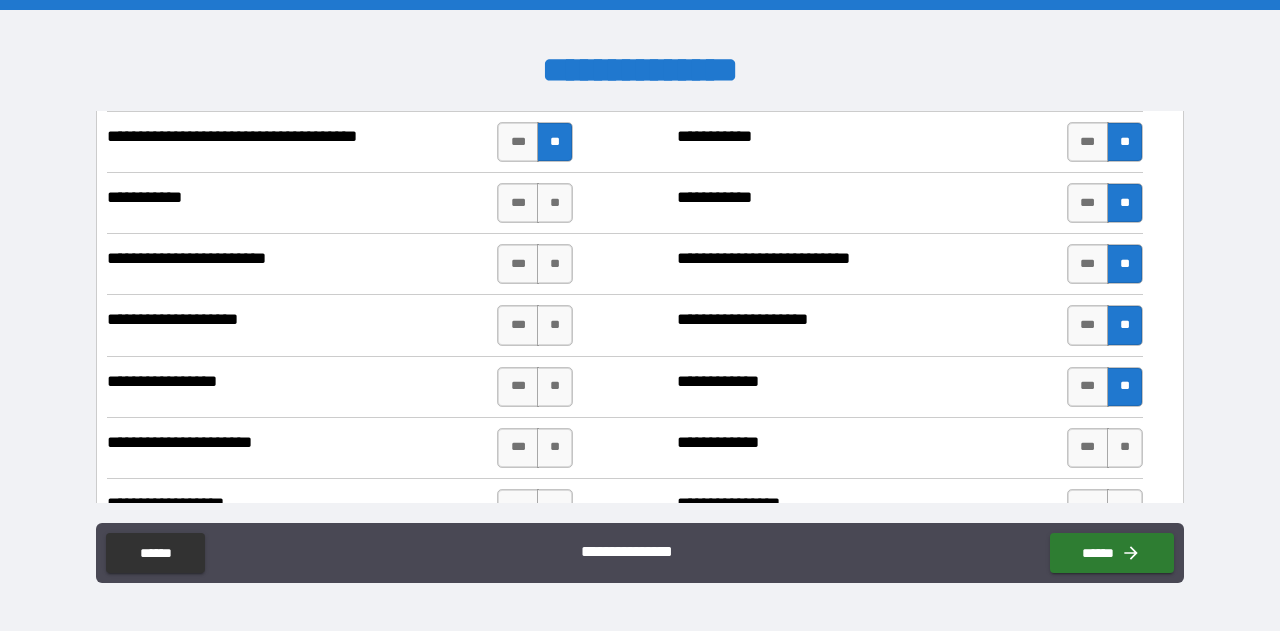 drag, startPoint x: 1106, startPoint y: 429, endPoint x: 1130, endPoint y: 445, distance: 28.84441 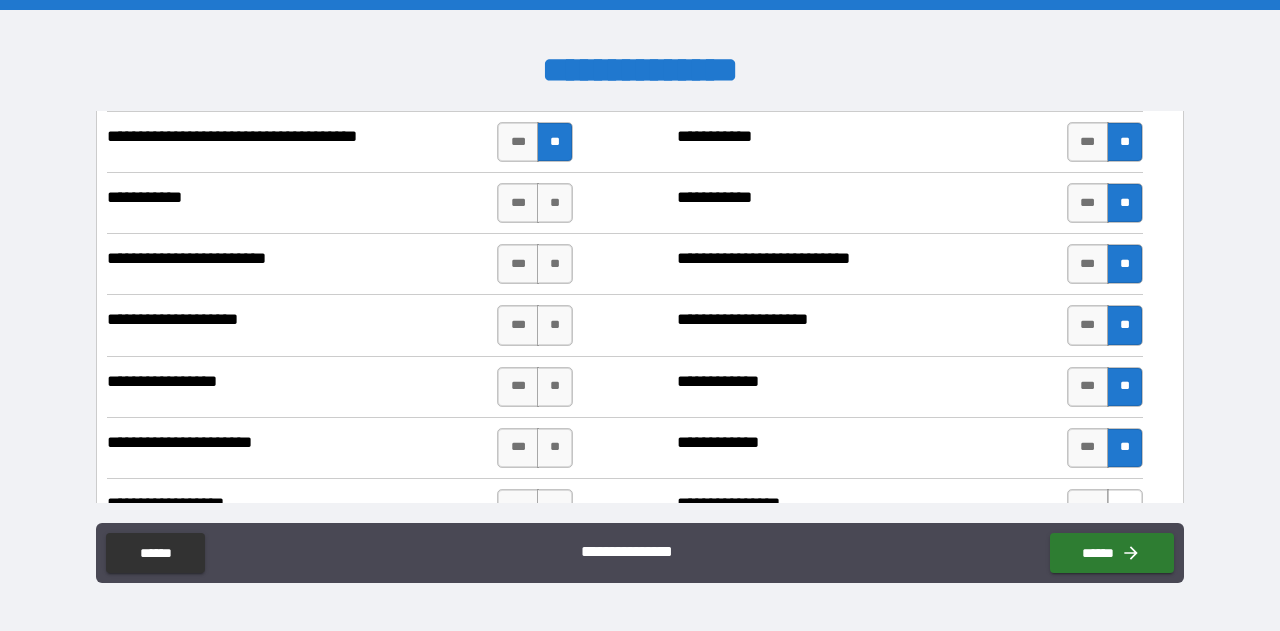 drag, startPoint x: 1114, startPoint y: 487, endPoint x: 1103, endPoint y: 478, distance: 14.21267 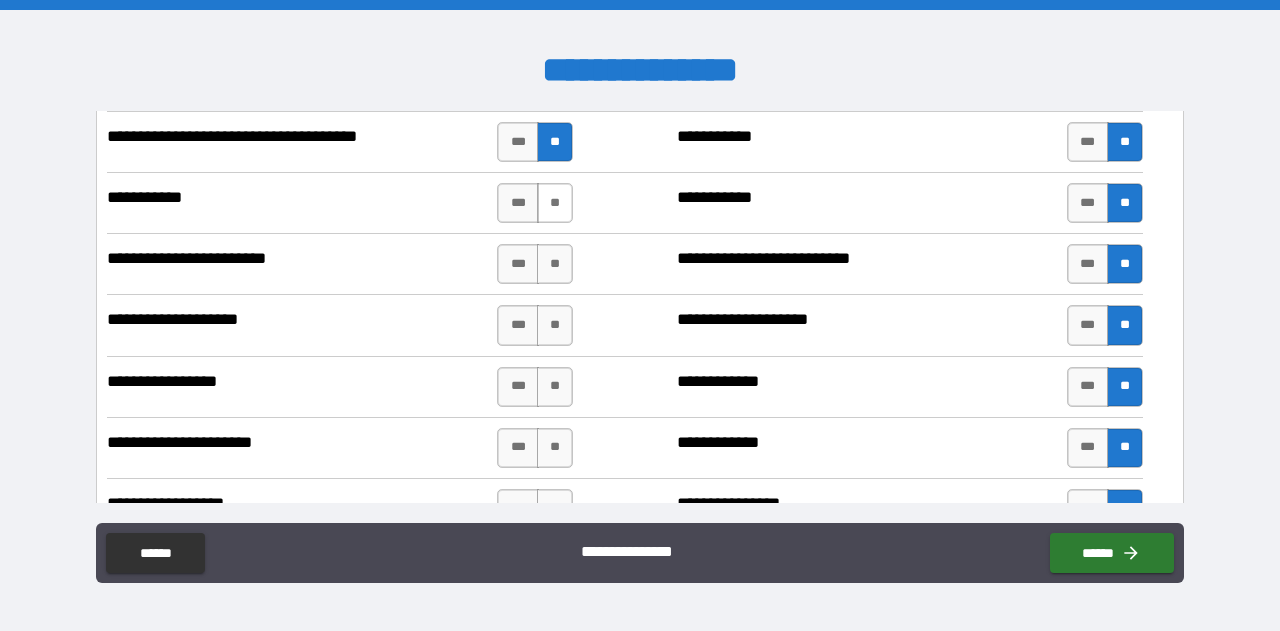 click on "**" at bounding box center (555, 203) 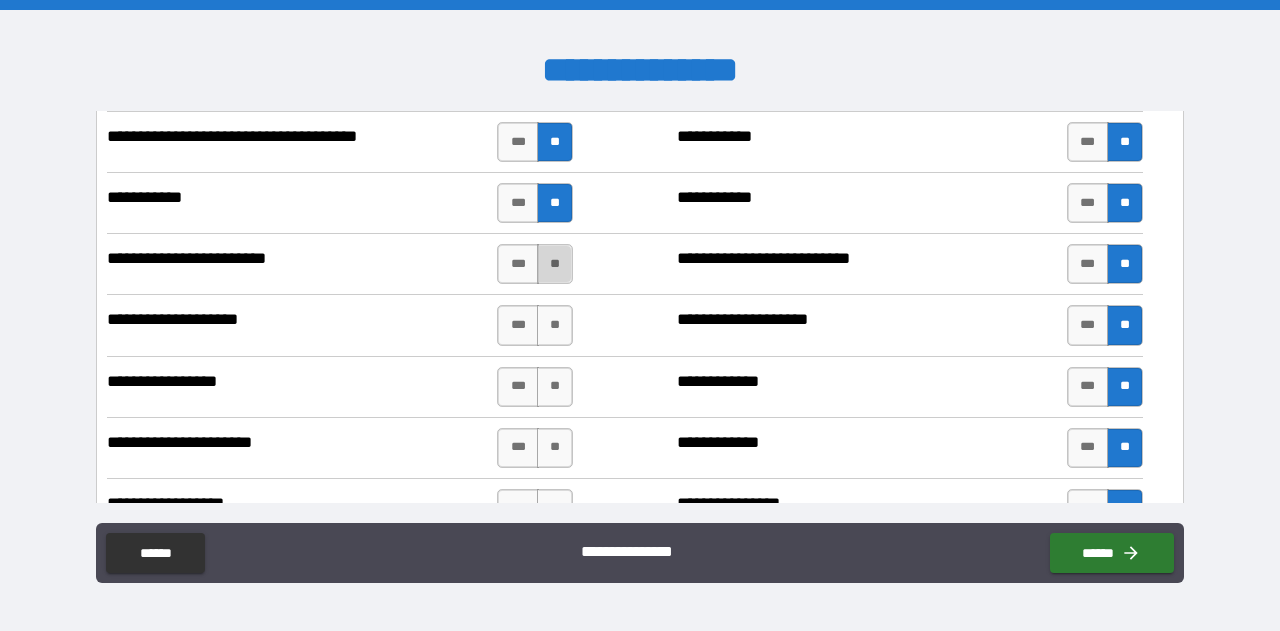click on "**" at bounding box center [555, 264] 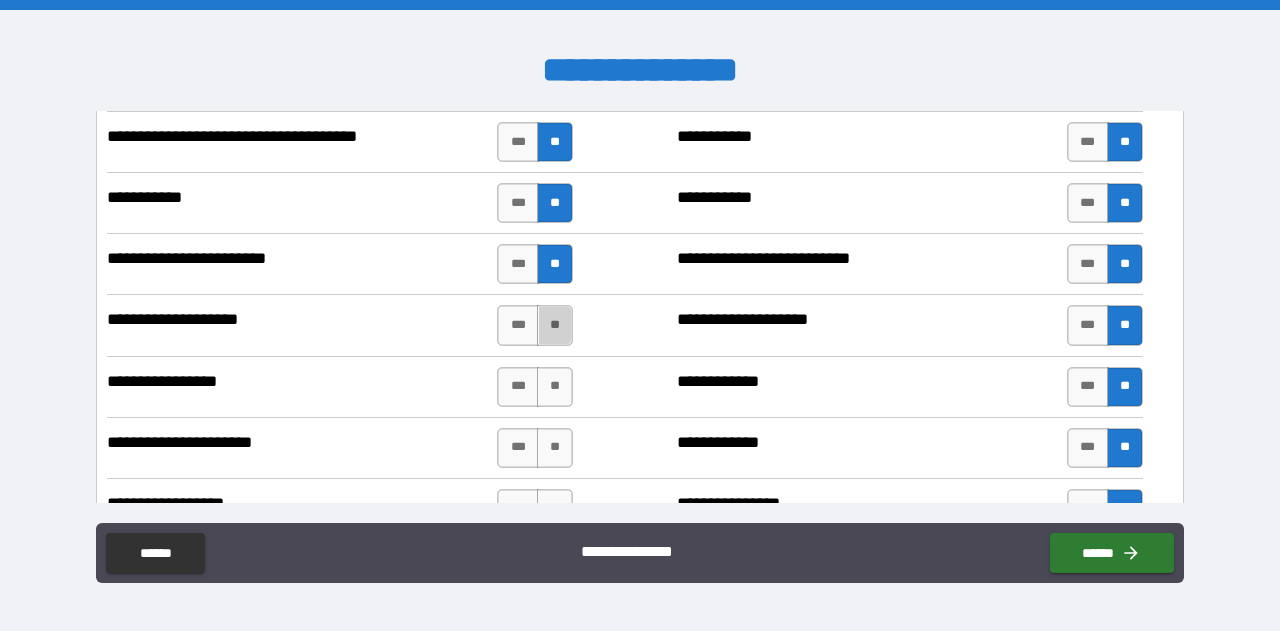 drag, startPoint x: 555, startPoint y: 309, endPoint x: 556, endPoint y: 329, distance: 20.024984 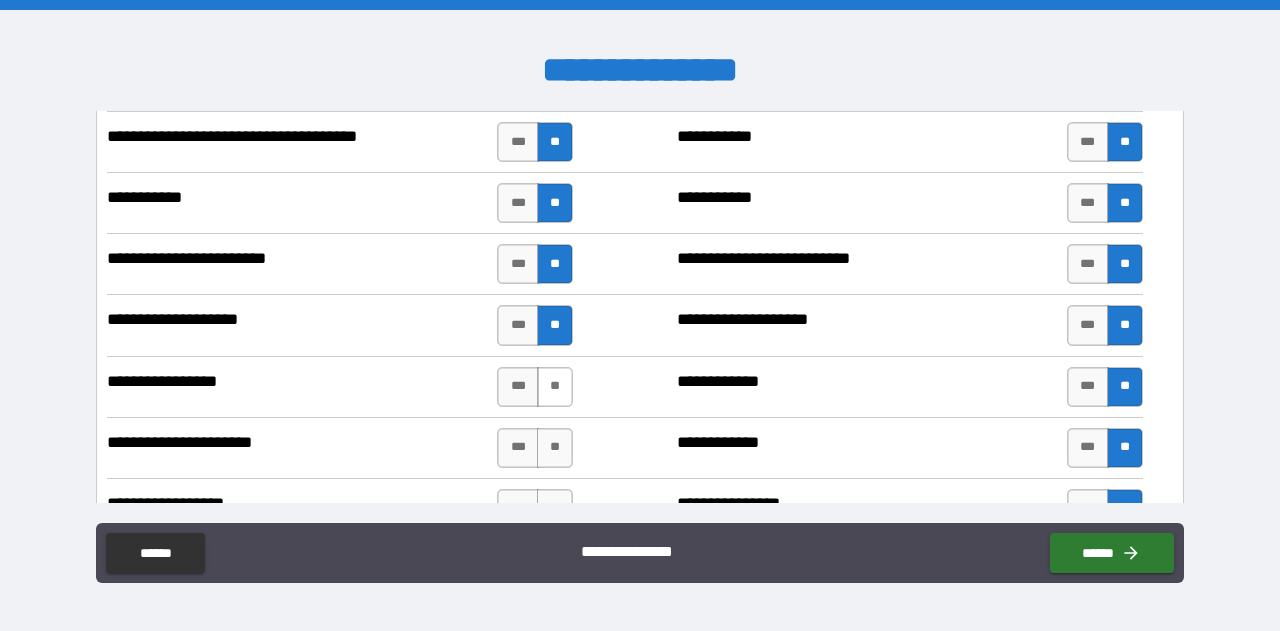 click on "**" at bounding box center (555, 387) 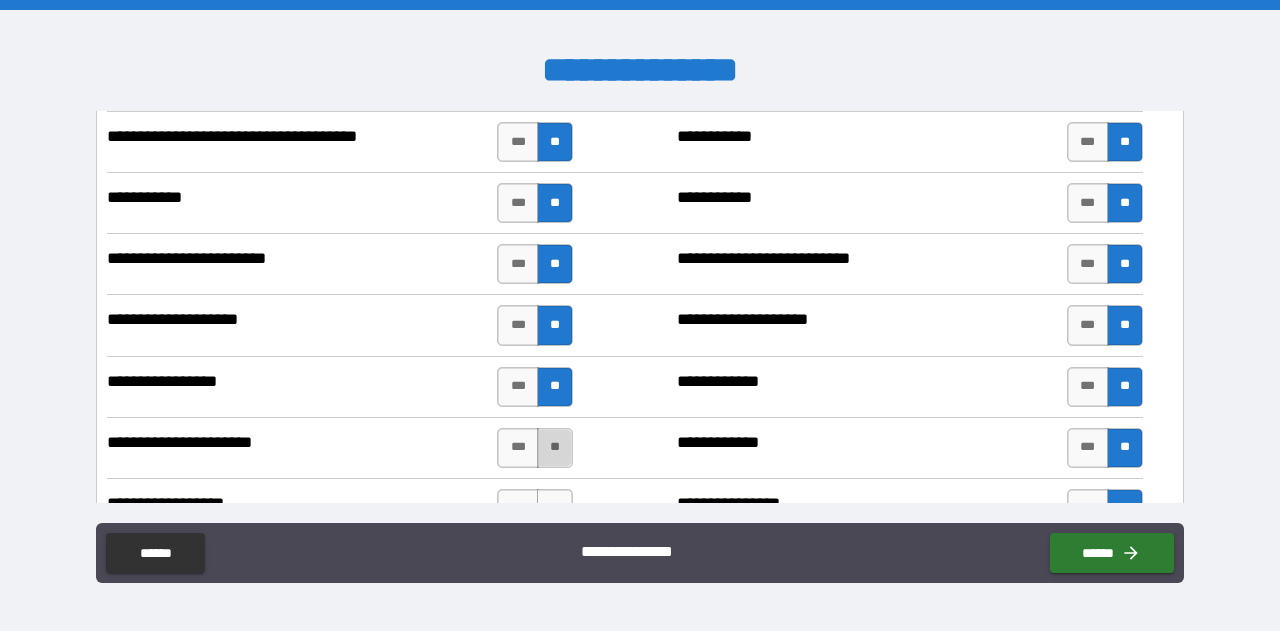 click on "**" at bounding box center (555, 448) 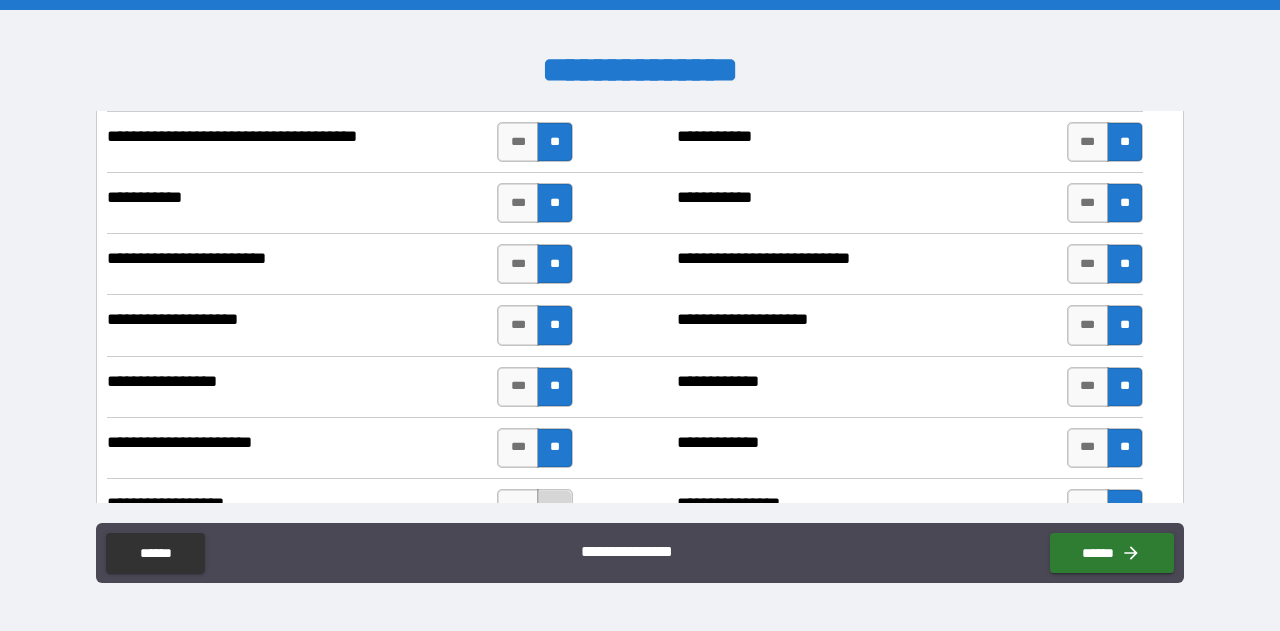 click on "**" at bounding box center [555, 509] 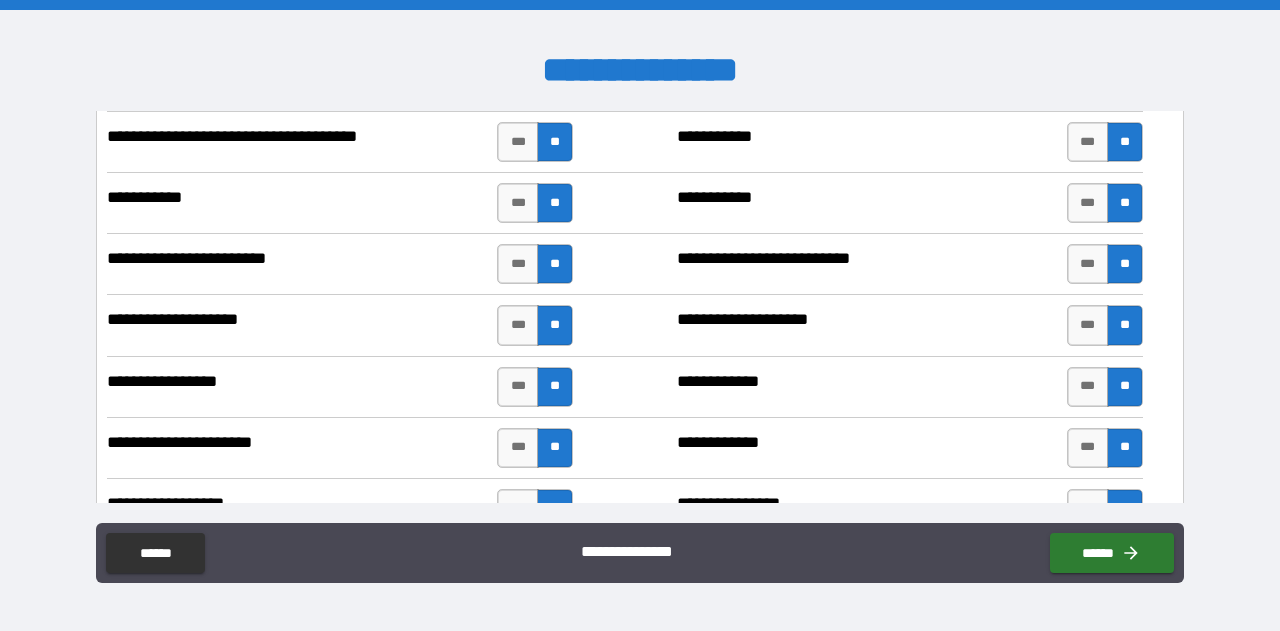 drag, startPoint x: 1185, startPoint y: 339, endPoint x: 1194, endPoint y: 351, distance: 15 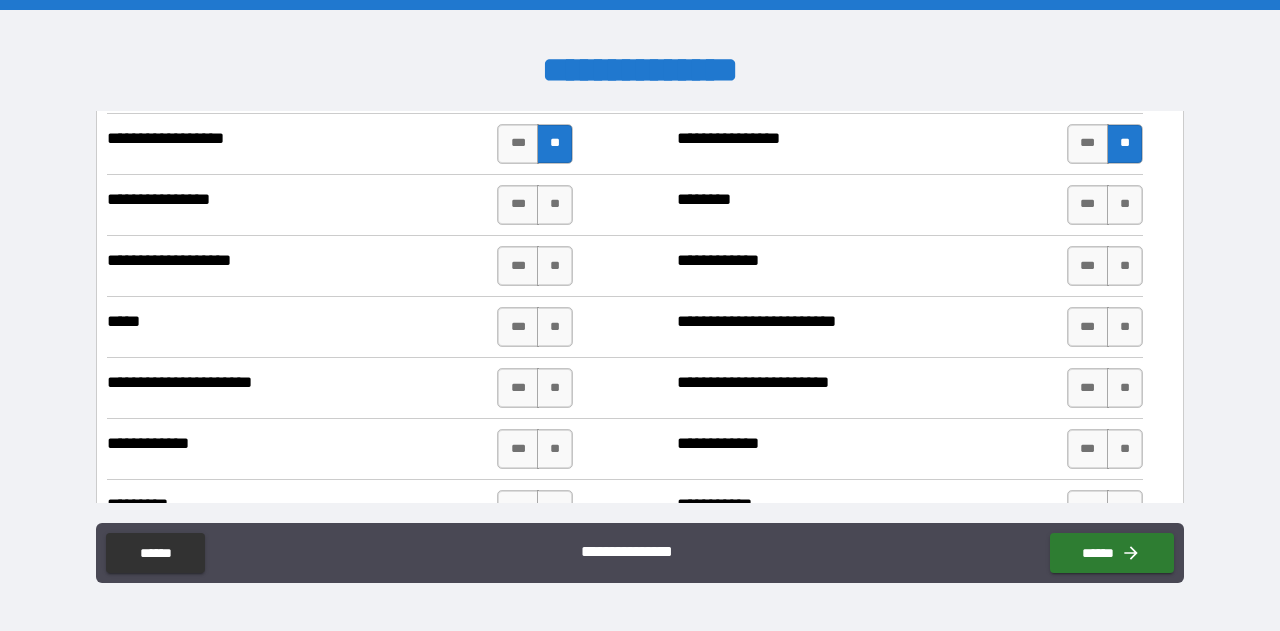 scroll, scrollTop: 3491, scrollLeft: 0, axis: vertical 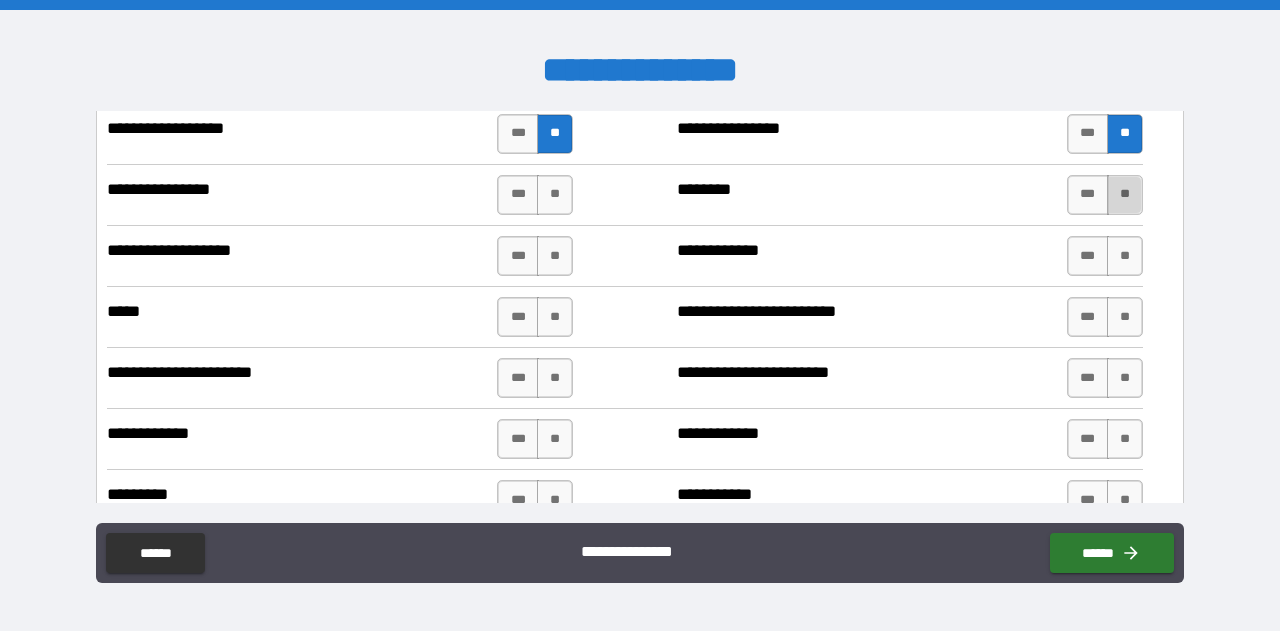 click on "**" at bounding box center [1125, 195] 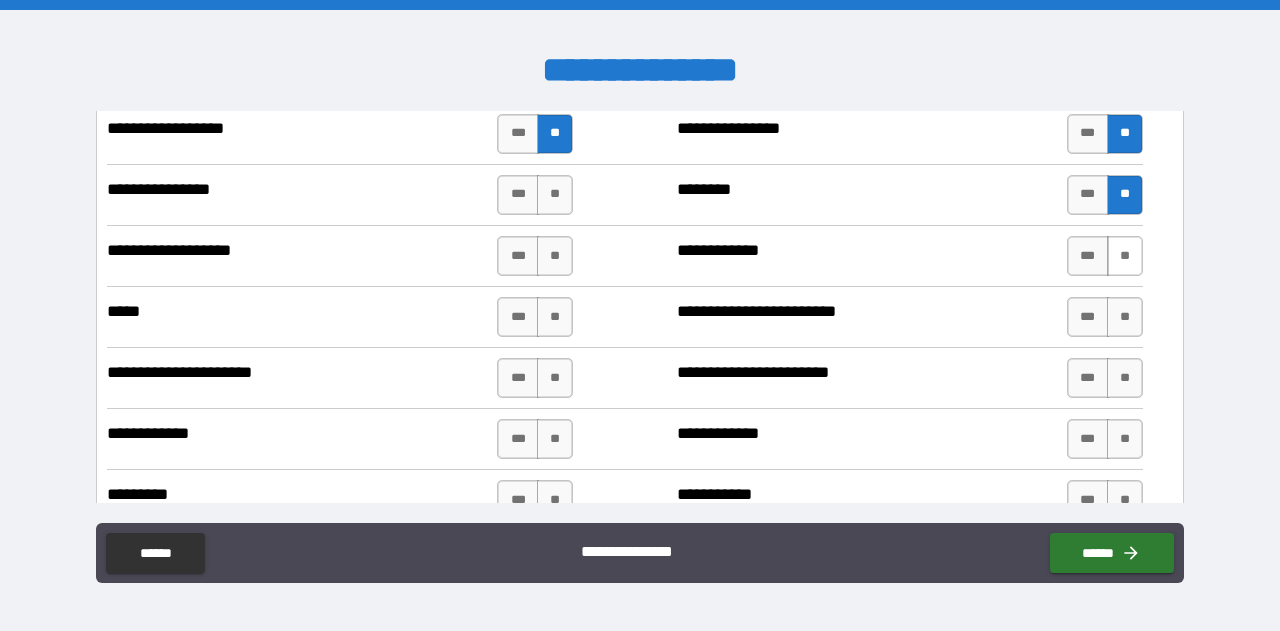 click on "**" at bounding box center (1125, 256) 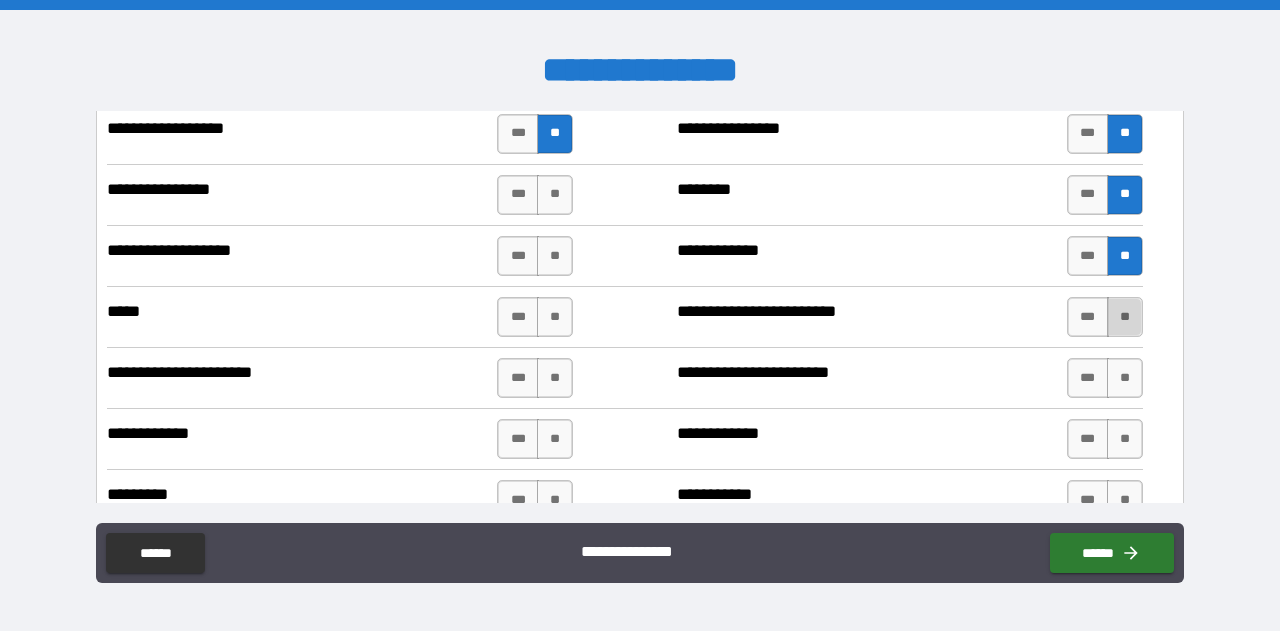 click on "**" at bounding box center (1125, 317) 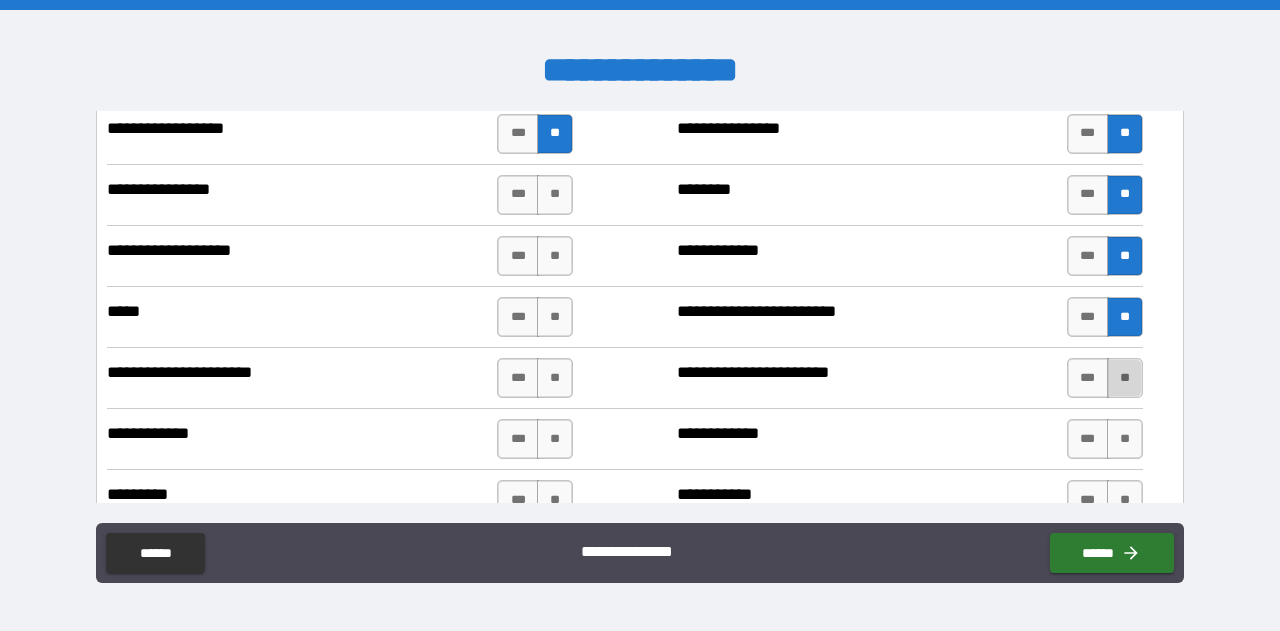 click on "**" at bounding box center [1125, 378] 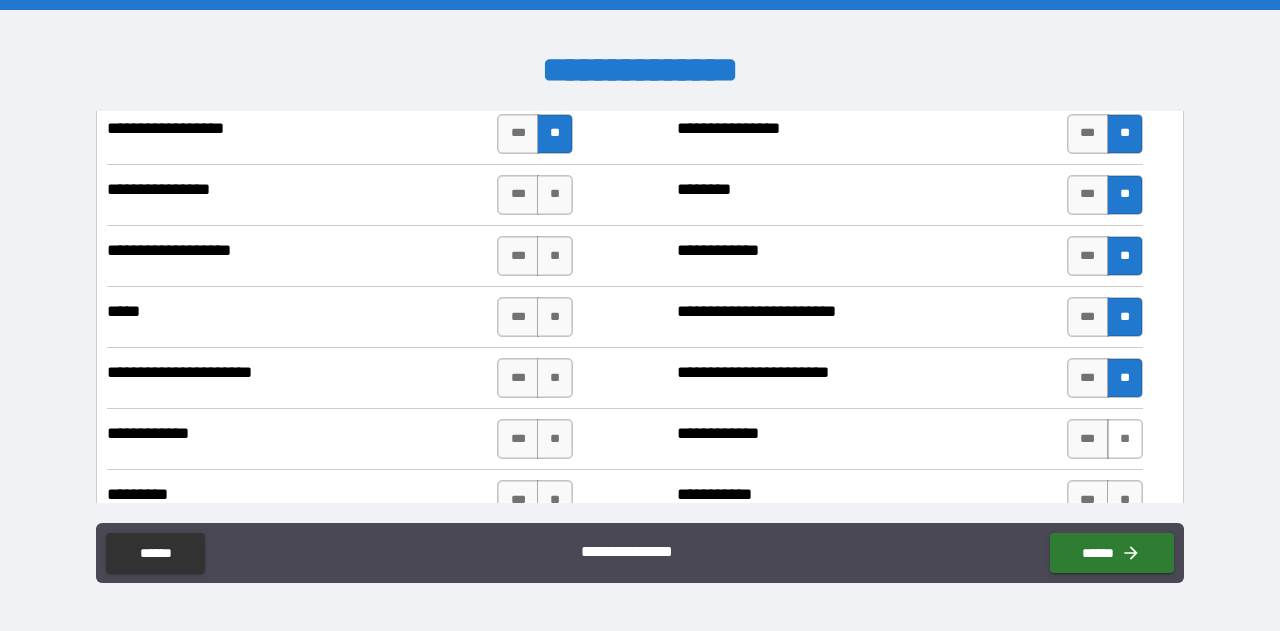 click on "**" at bounding box center (1125, 439) 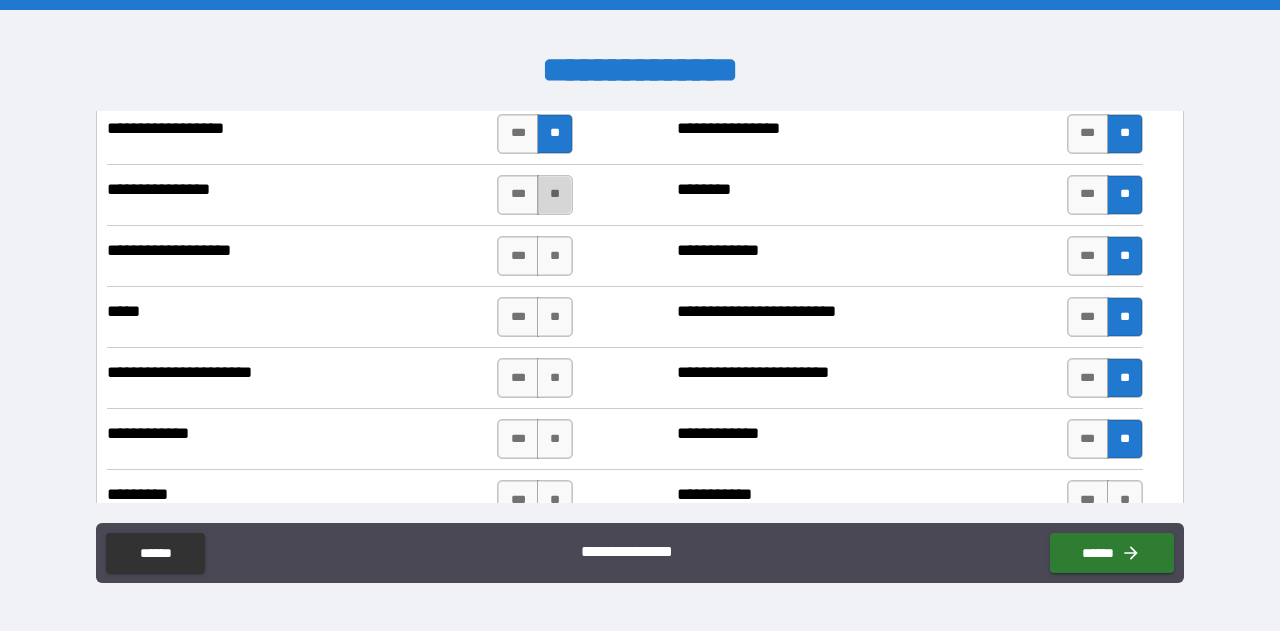 click on "**" at bounding box center (555, 195) 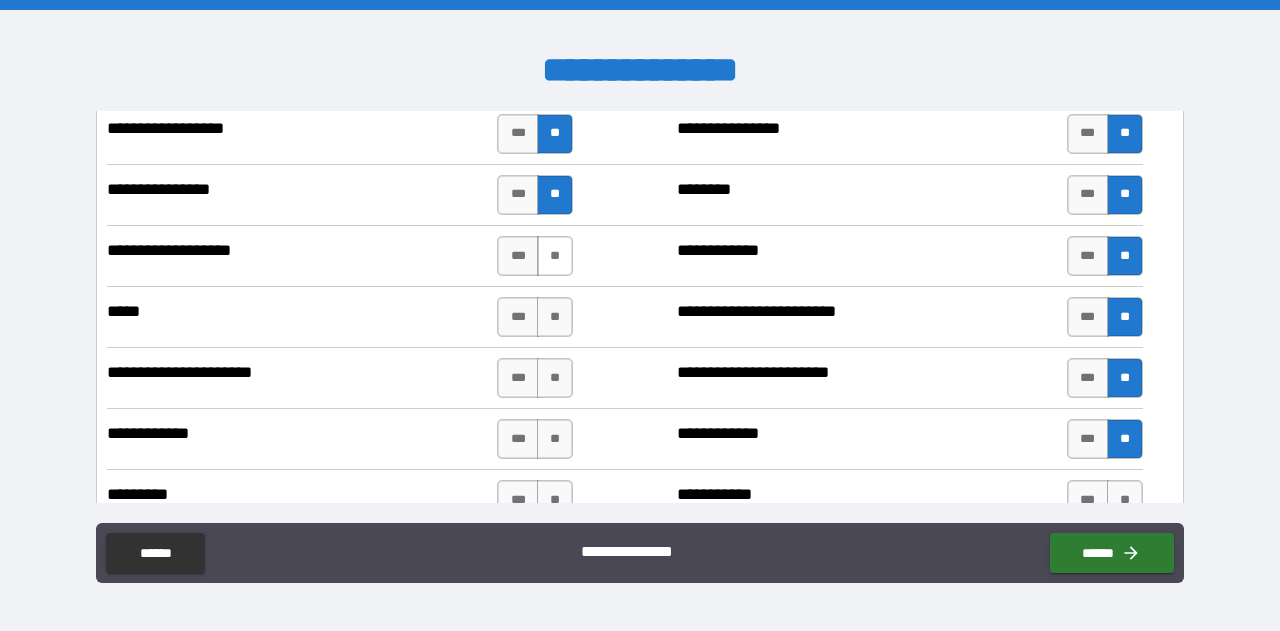 click on "**" at bounding box center [555, 256] 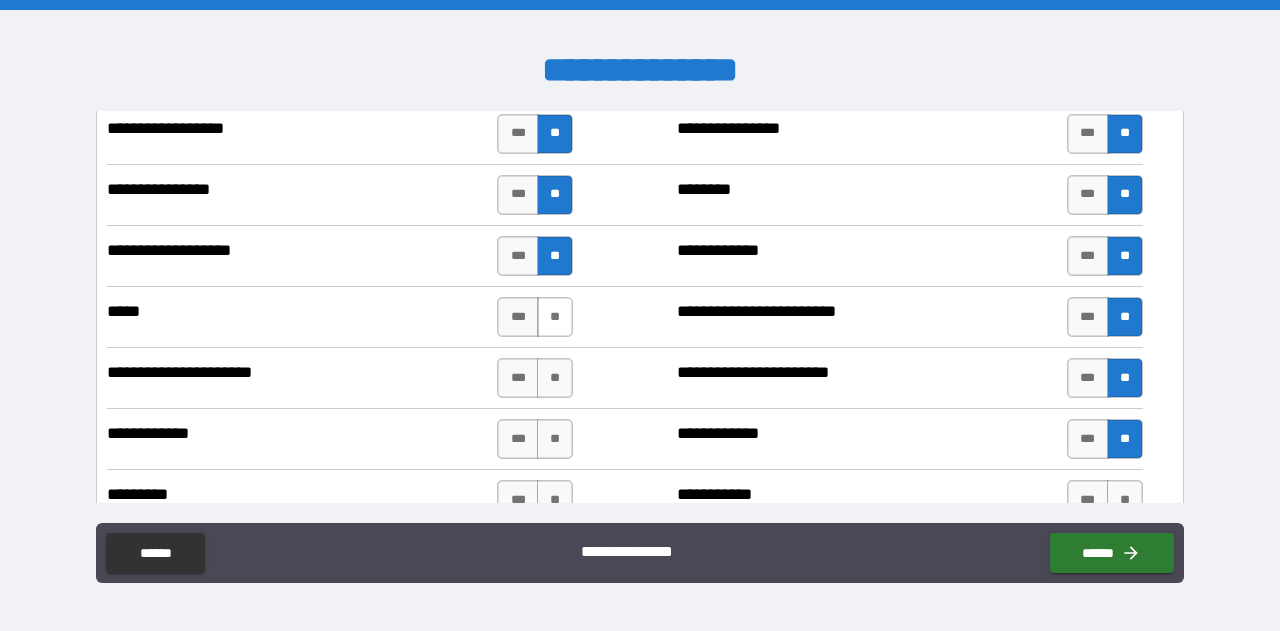 click on "**" at bounding box center [555, 317] 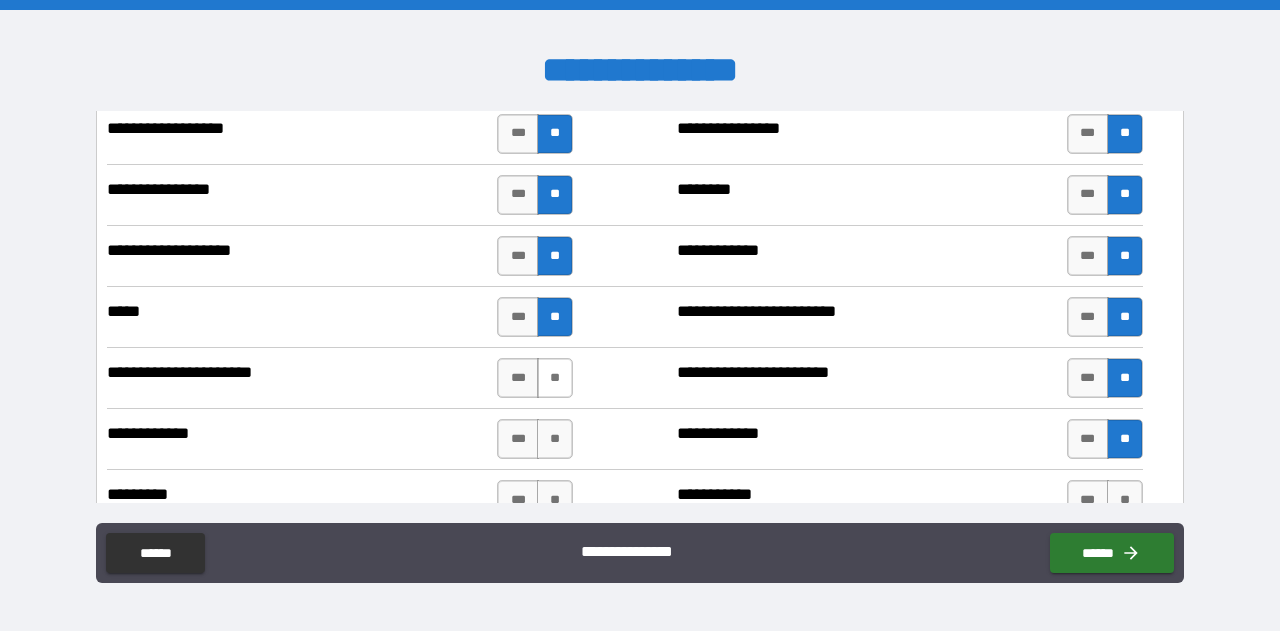 click on "**" at bounding box center (555, 378) 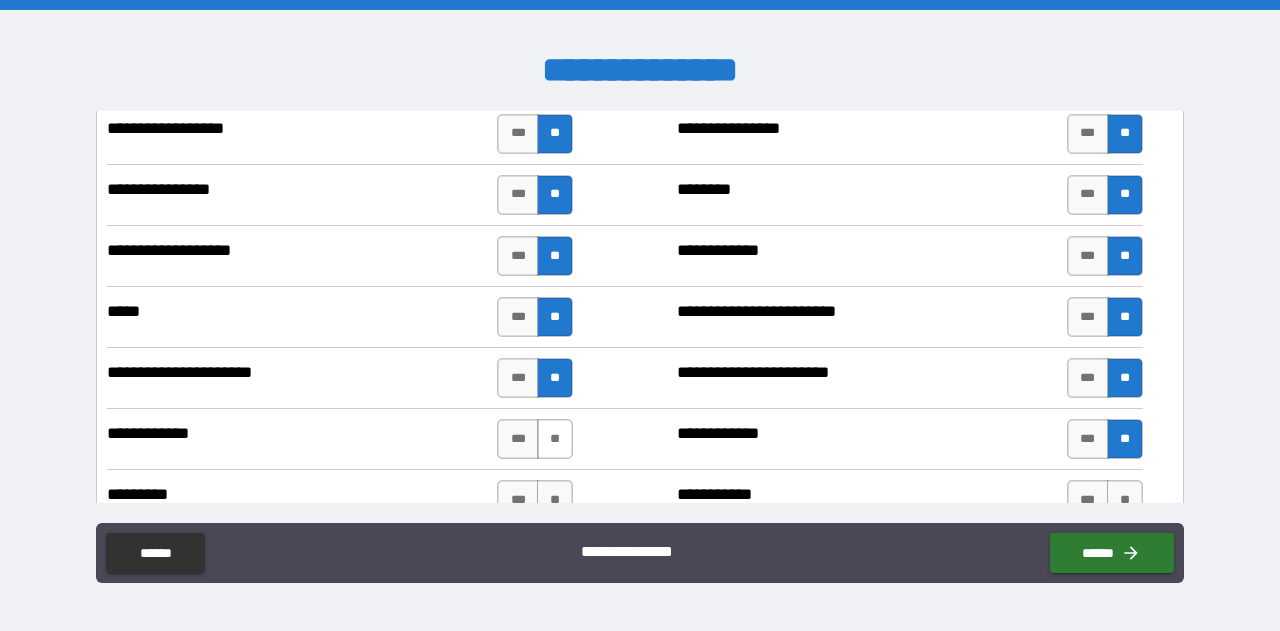 click on "**" at bounding box center [555, 439] 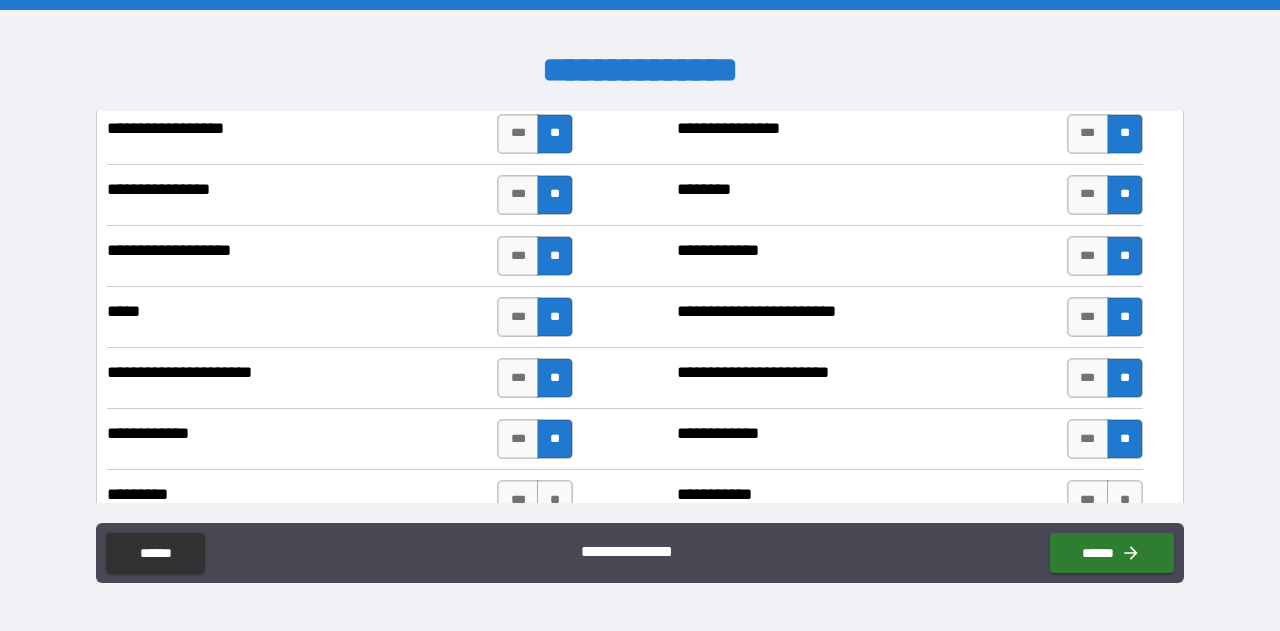 drag, startPoint x: 538, startPoint y: 470, endPoint x: 590, endPoint y: 461, distance: 52.773098 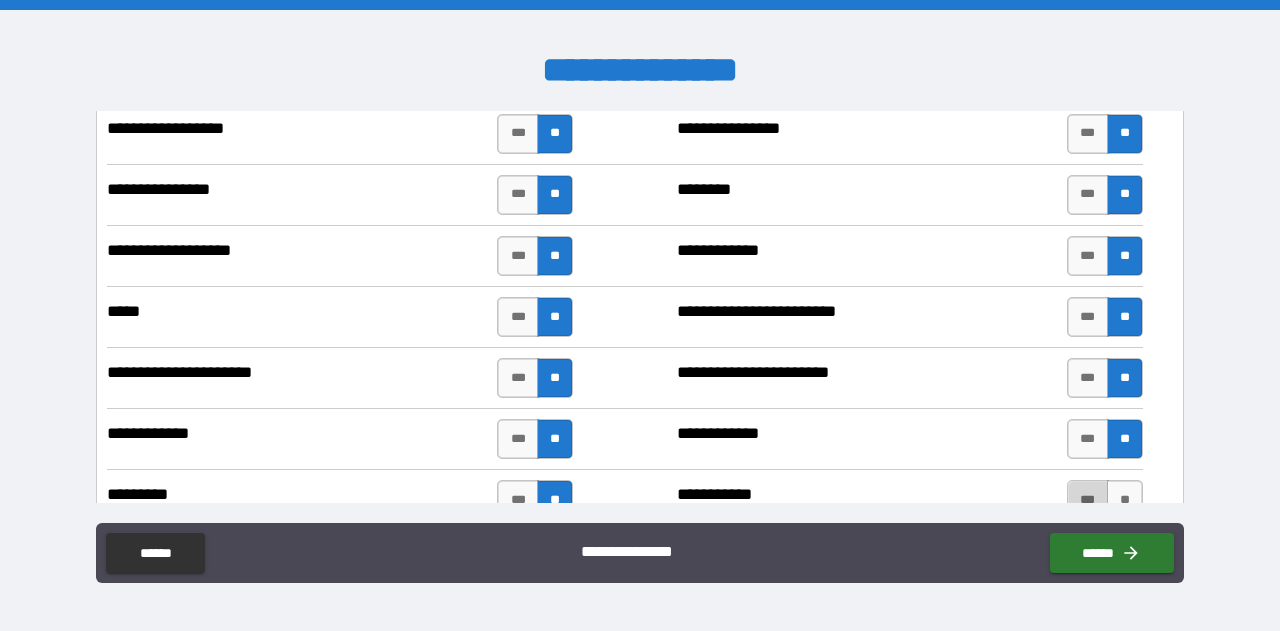 click on "***" at bounding box center [1088, 500] 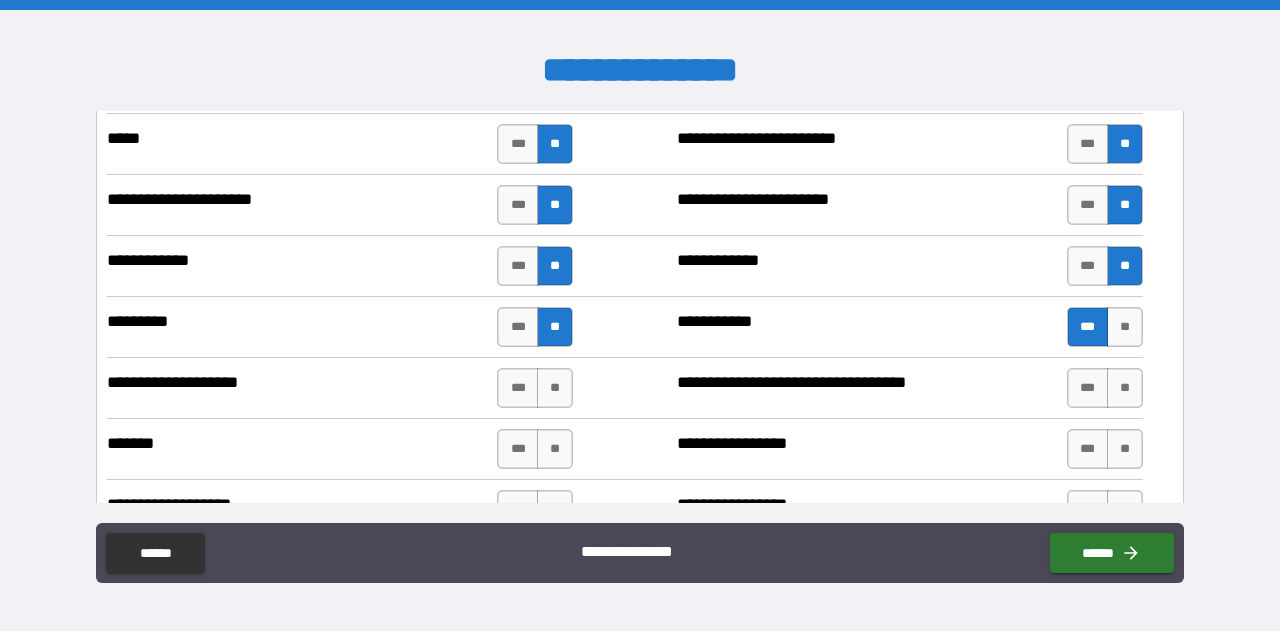 scroll, scrollTop: 3740, scrollLeft: 0, axis: vertical 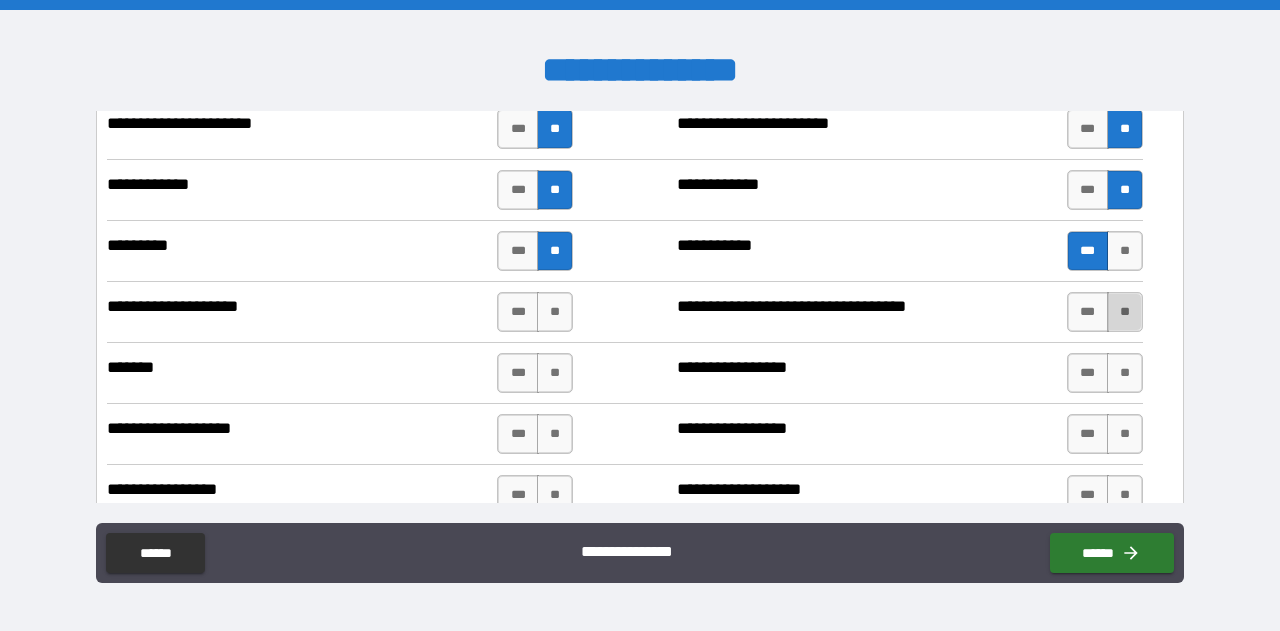 click on "**" at bounding box center [1125, 312] 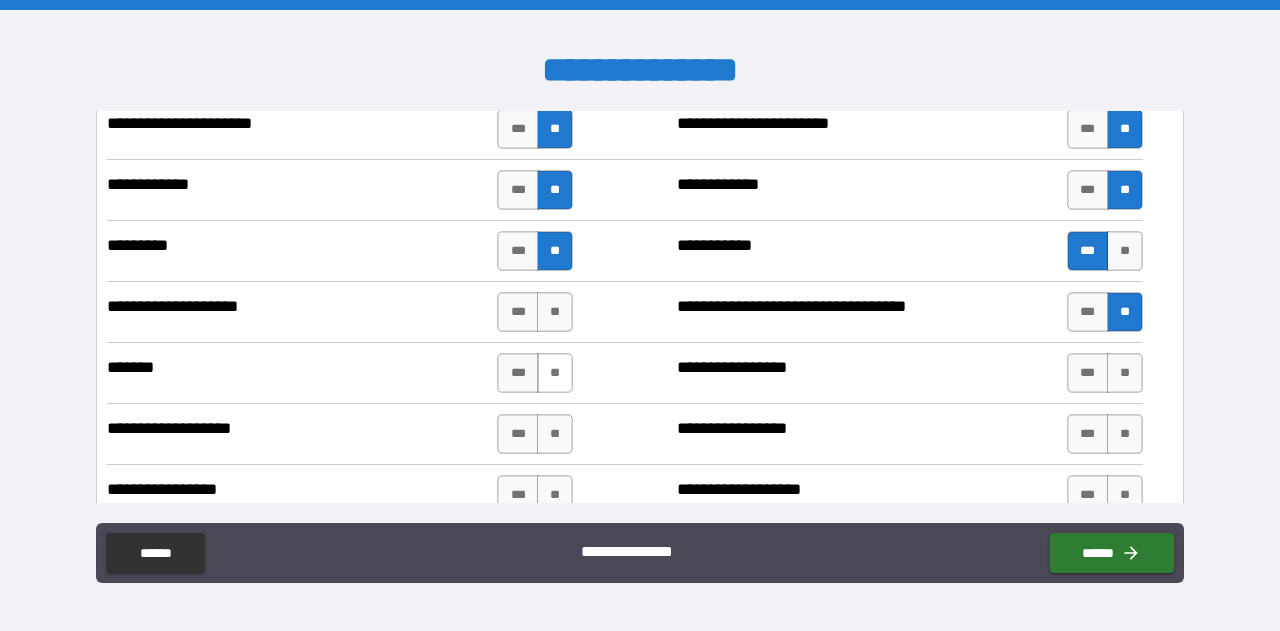drag, startPoint x: 560, startPoint y: 292, endPoint x: 562, endPoint y: 340, distance: 48.04165 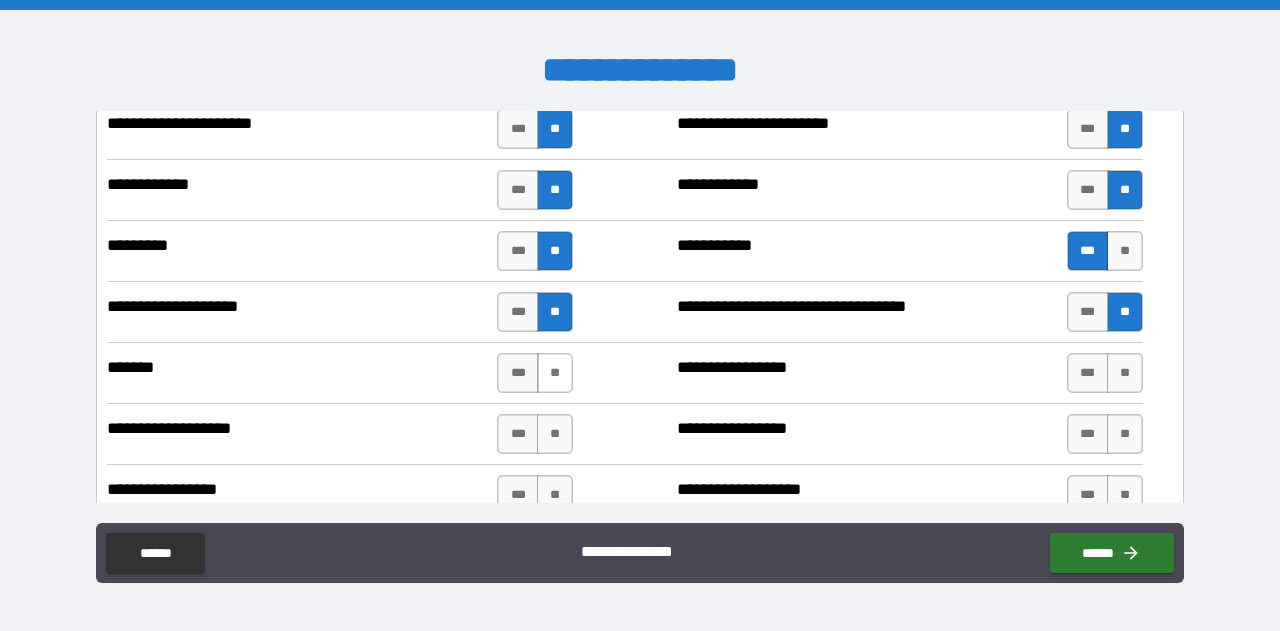 click on "**" at bounding box center [555, 373] 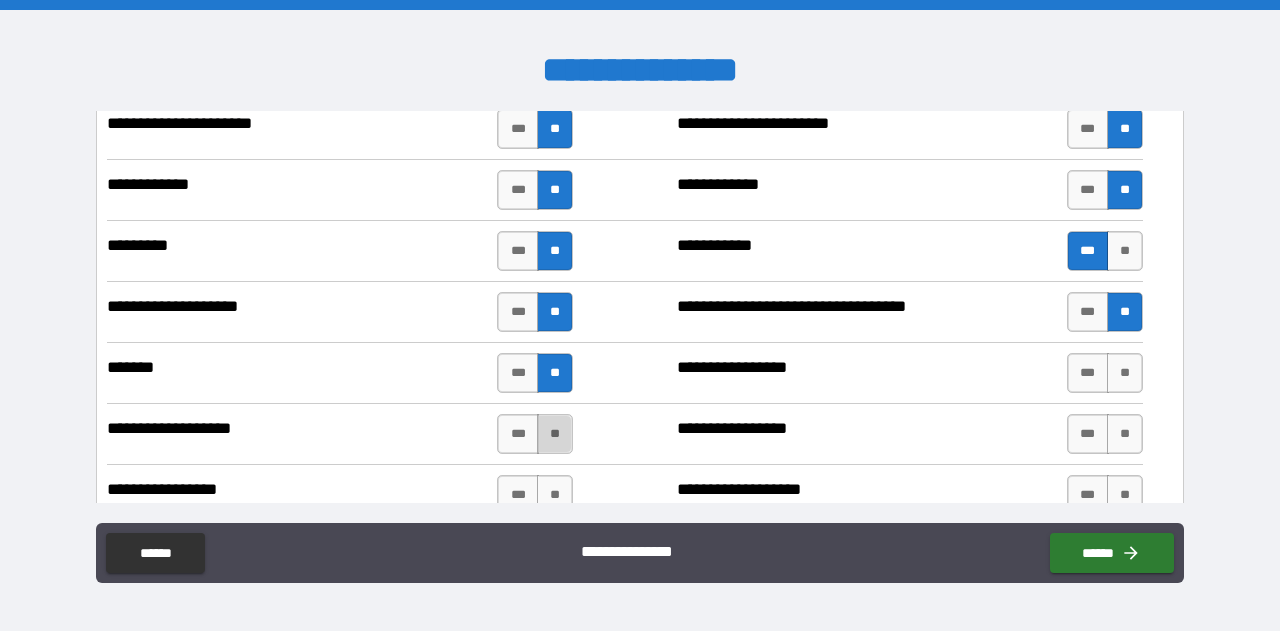 click on "**" at bounding box center (555, 434) 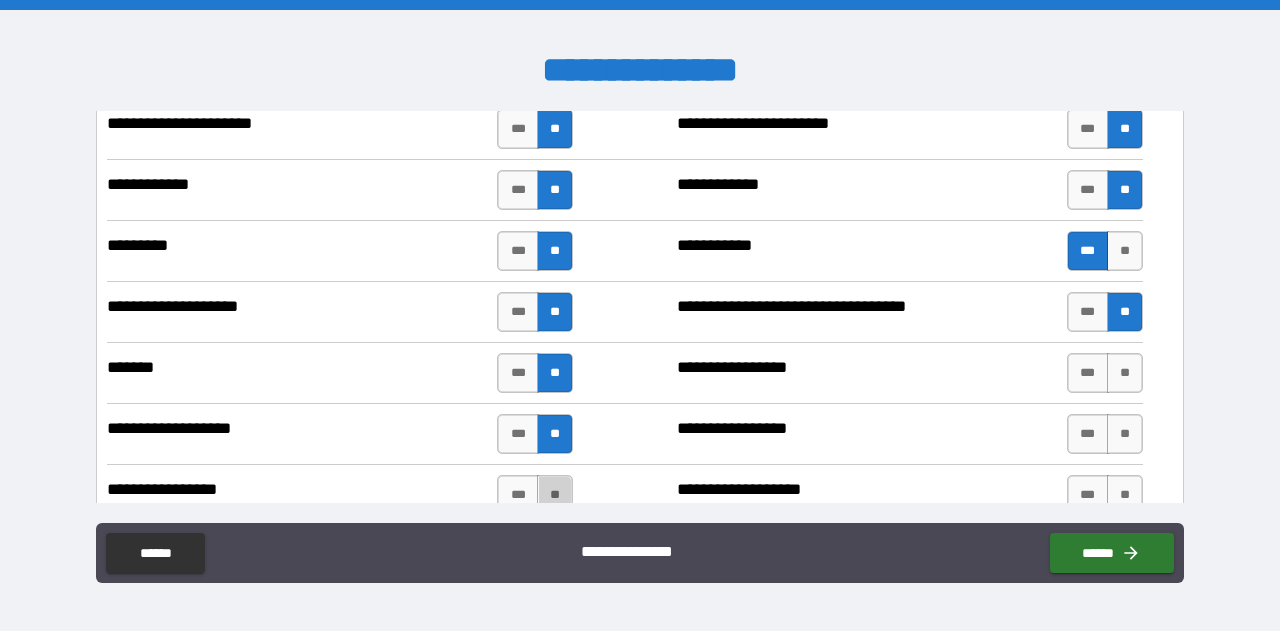 drag, startPoint x: 543, startPoint y: 475, endPoint x: 770, endPoint y: 404, distance: 237.84448 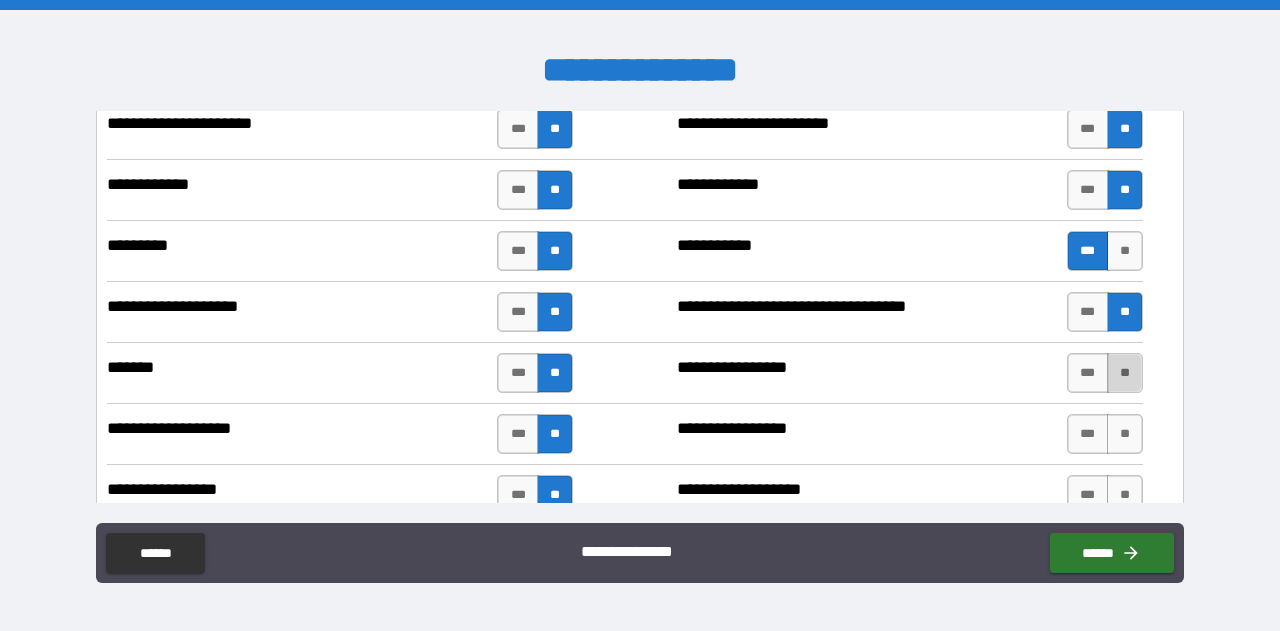 click on "**" at bounding box center (1125, 373) 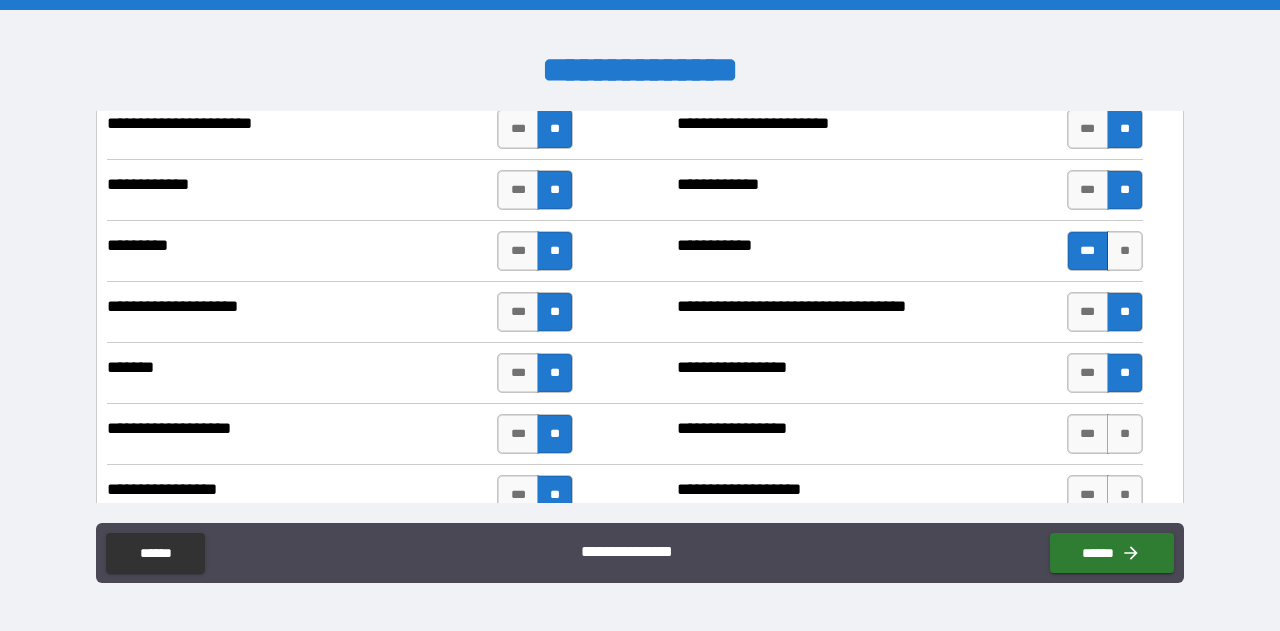 drag, startPoint x: 1114, startPoint y: 411, endPoint x: 1118, endPoint y: 432, distance: 21.377558 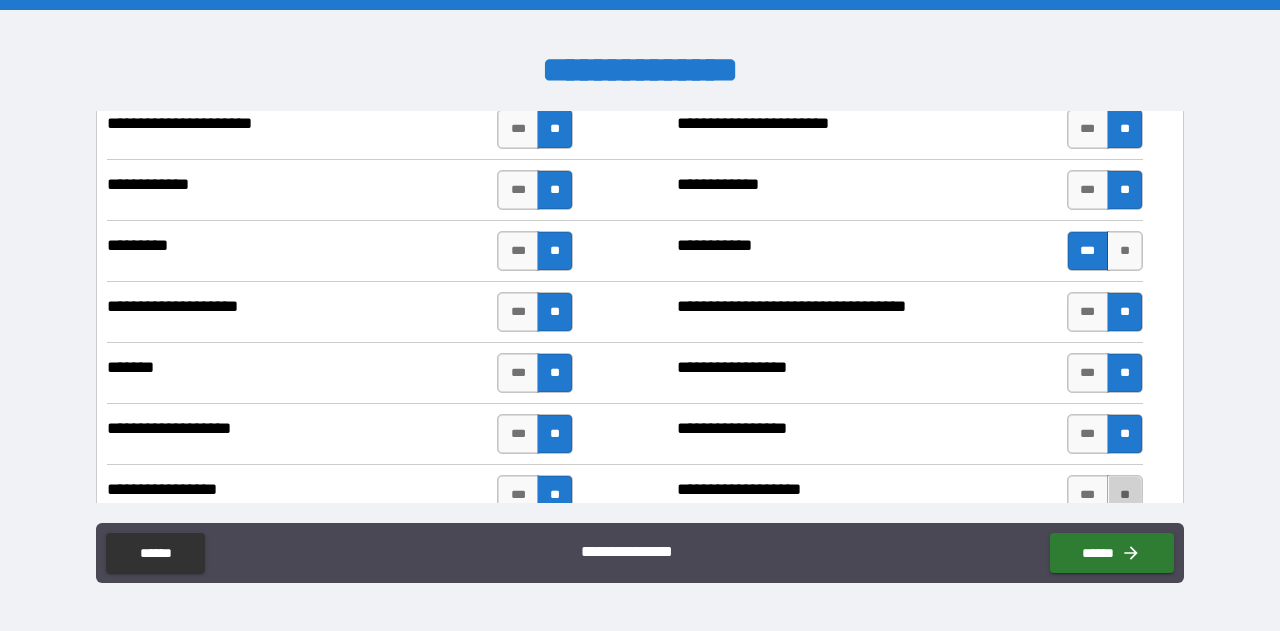 drag, startPoint x: 1116, startPoint y: 470, endPoint x: 1161, endPoint y: 419, distance: 68.0147 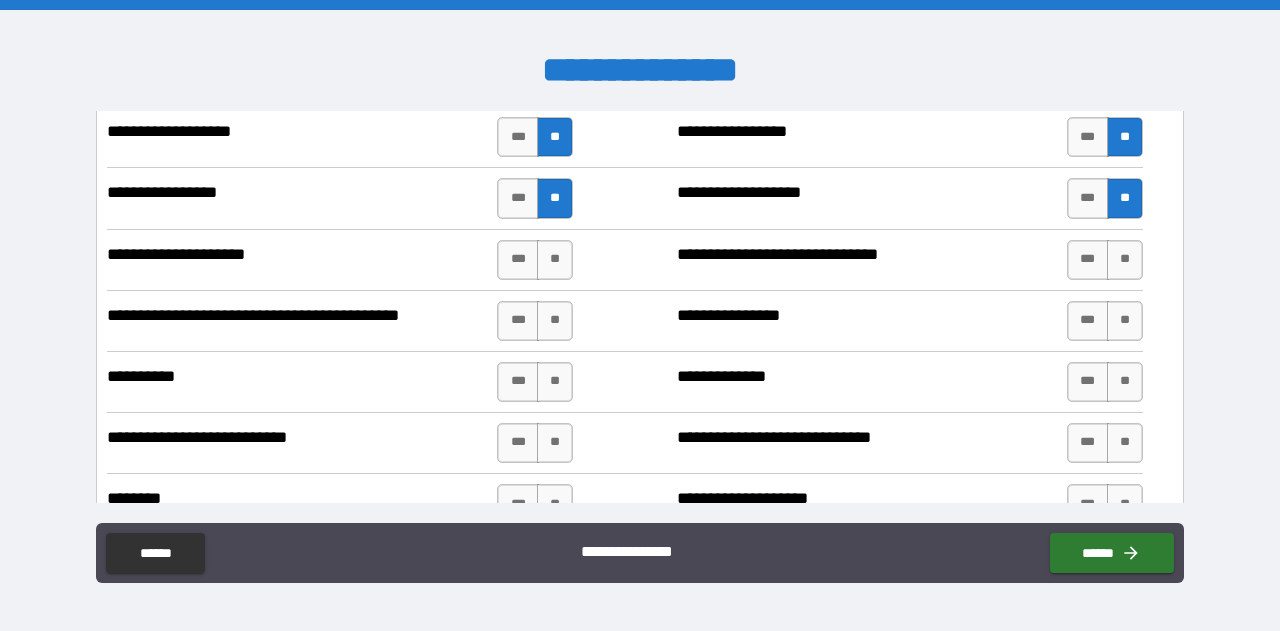 scroll, scrollTop: 4076, scrollLeft: 0, axis: vertical 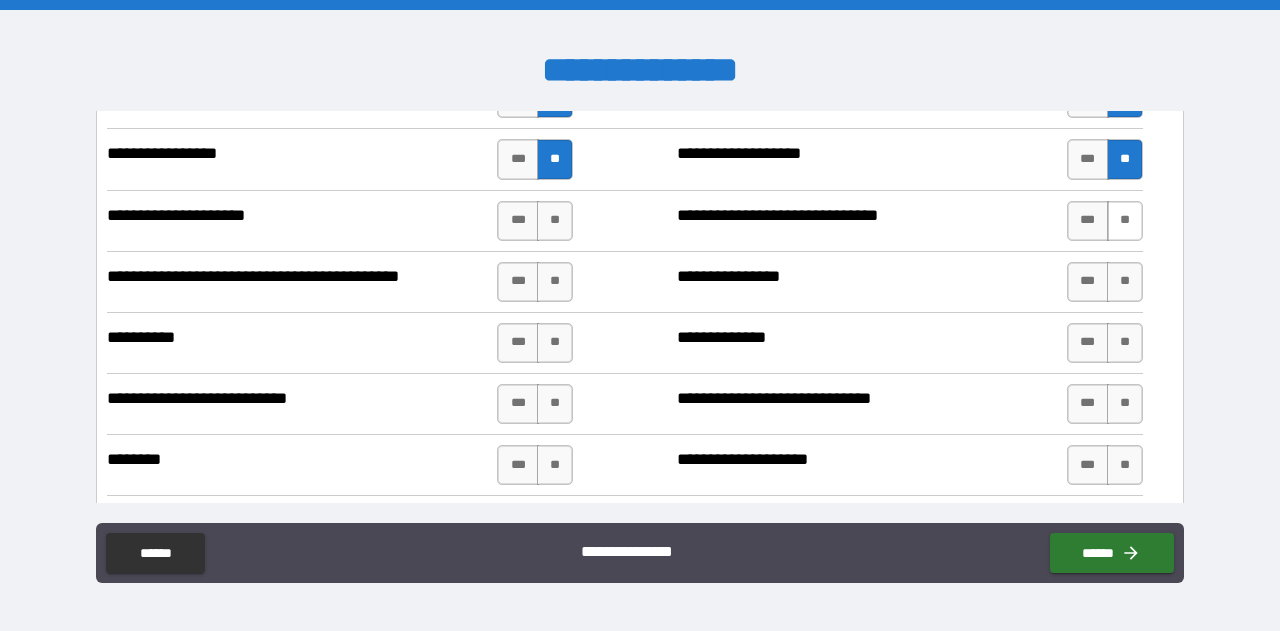 click on "**" at bounding box center (1125, 221) 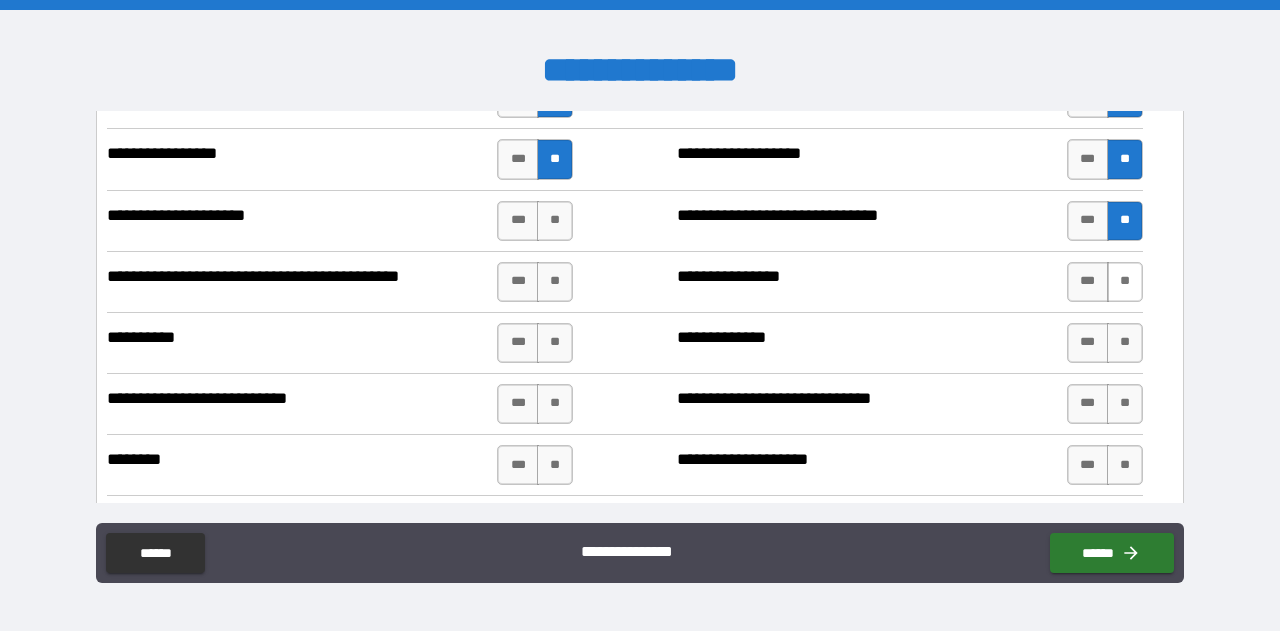 click on "**" at bounding box center (1125, 282) 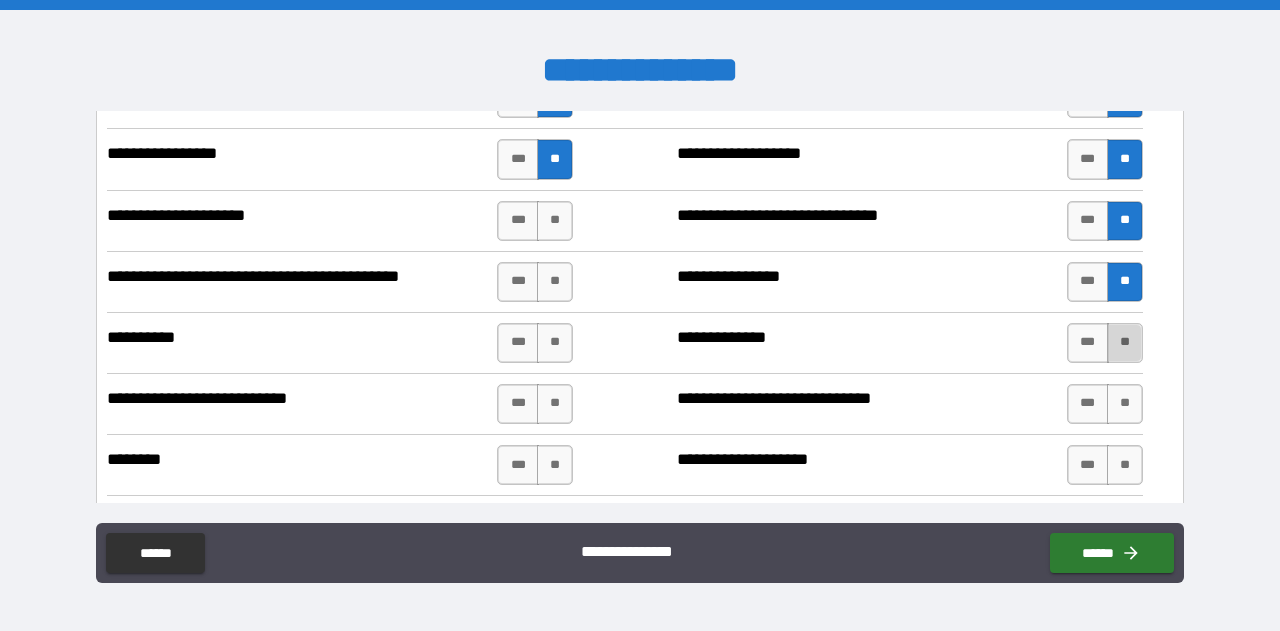 click on "**" at bounding box center [1125, 343] 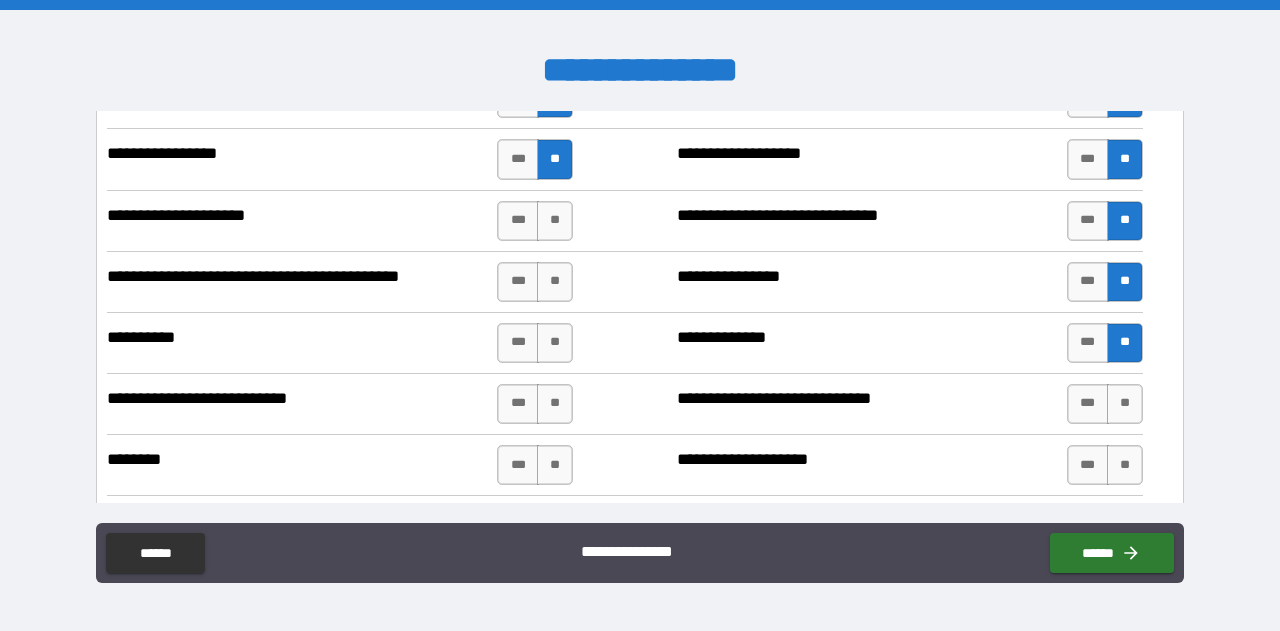drag, startPoint x: 1110, startPoint y: 372, endPoint x: 1120, endPoint y: 405, distance: 34.48188 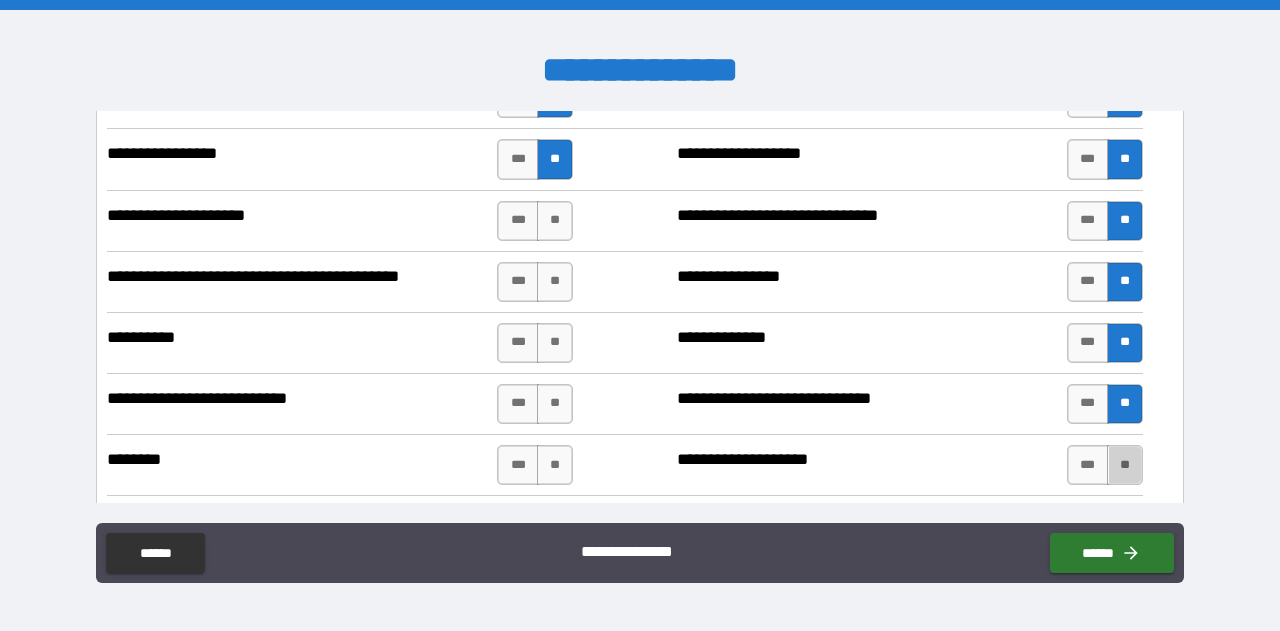 drag, startPoint x: 1117, startPoint y: 443, endPoint x: 834, endPoint y: 305, distance: 314.85394 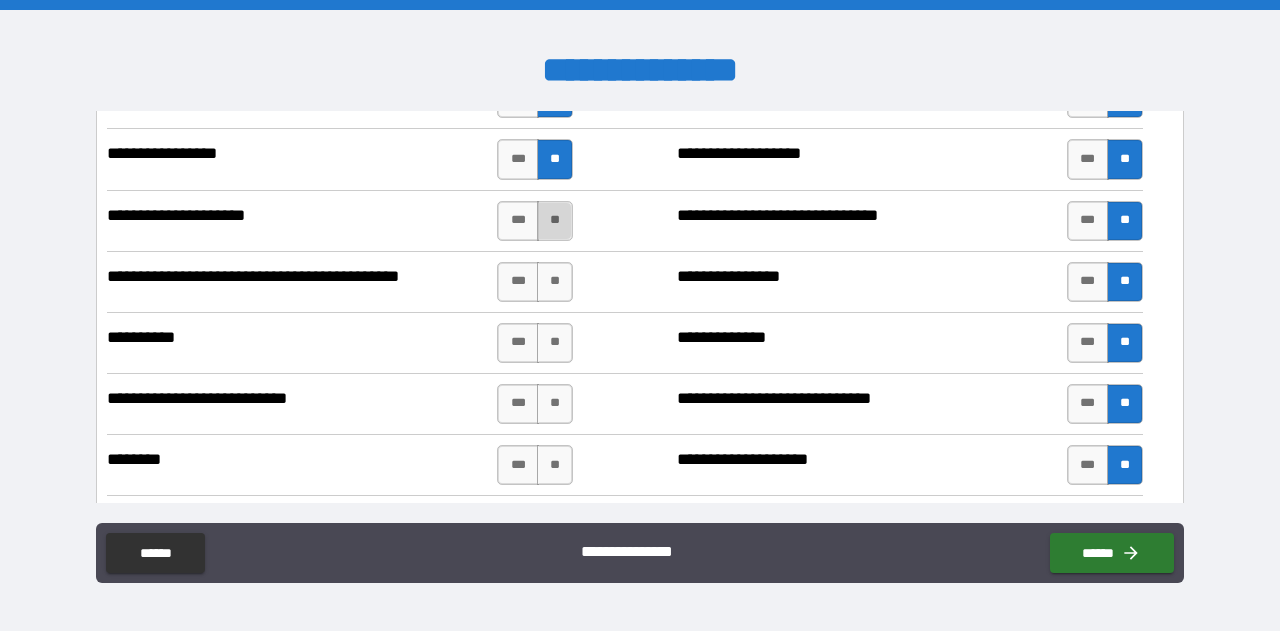 click on "**" at bounding box center (555, 221) 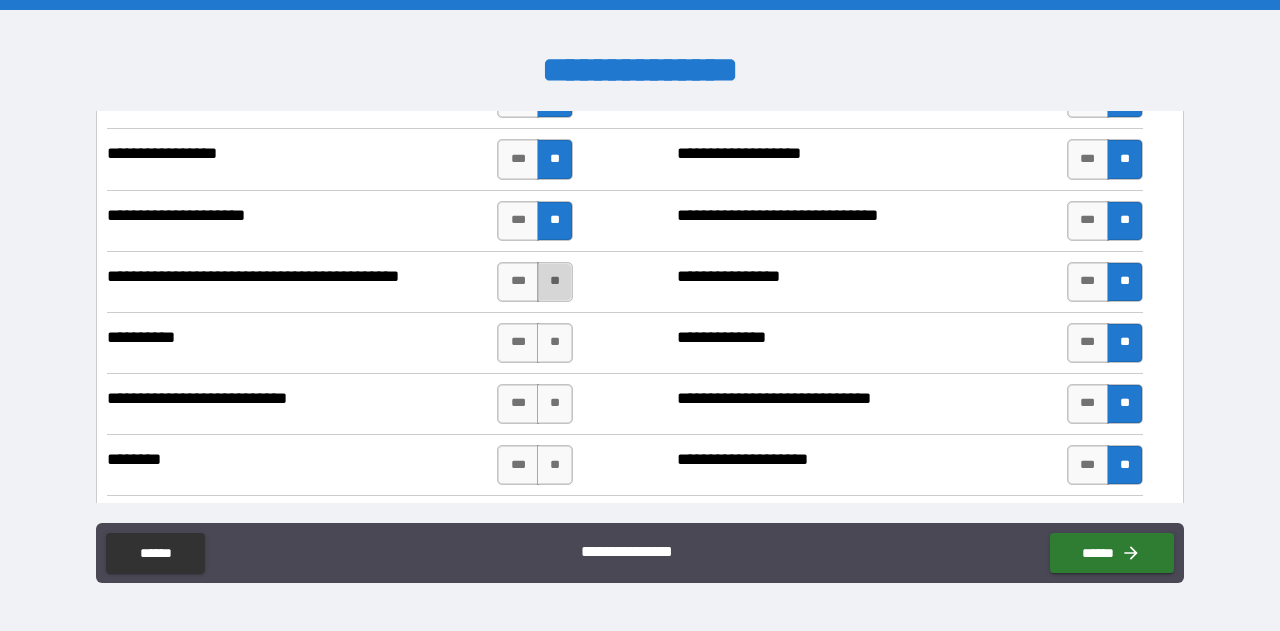 click on "**" at bounding box center [555, 282] 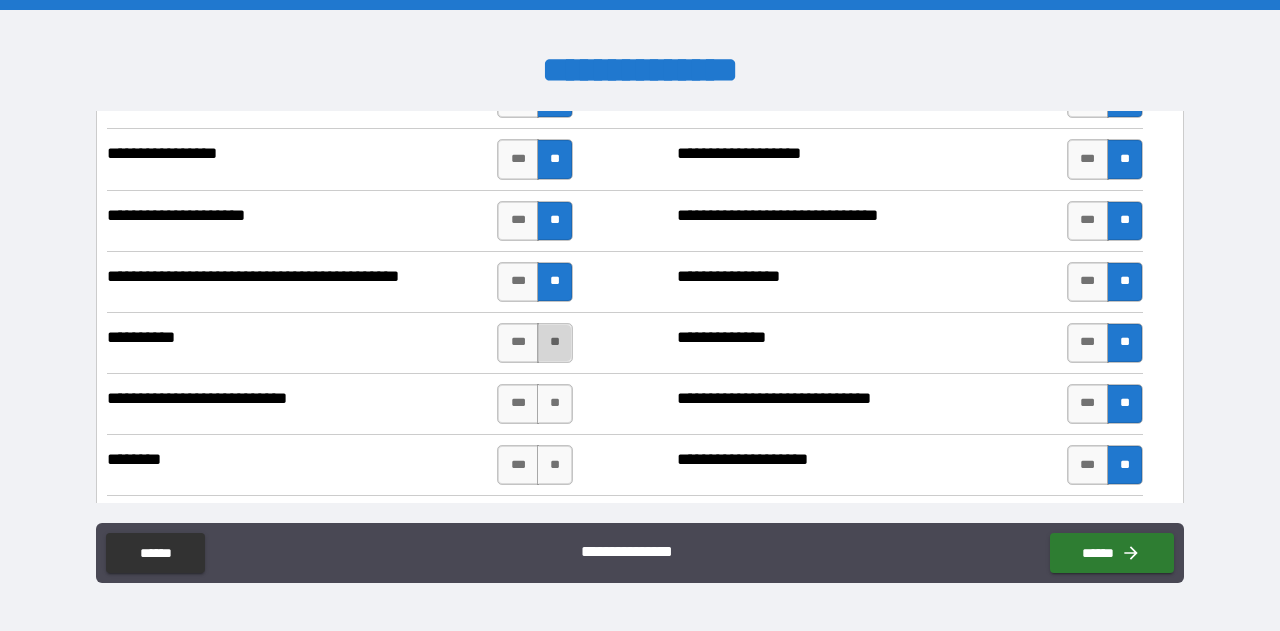 click on "**" at bounding box center (555, 343) 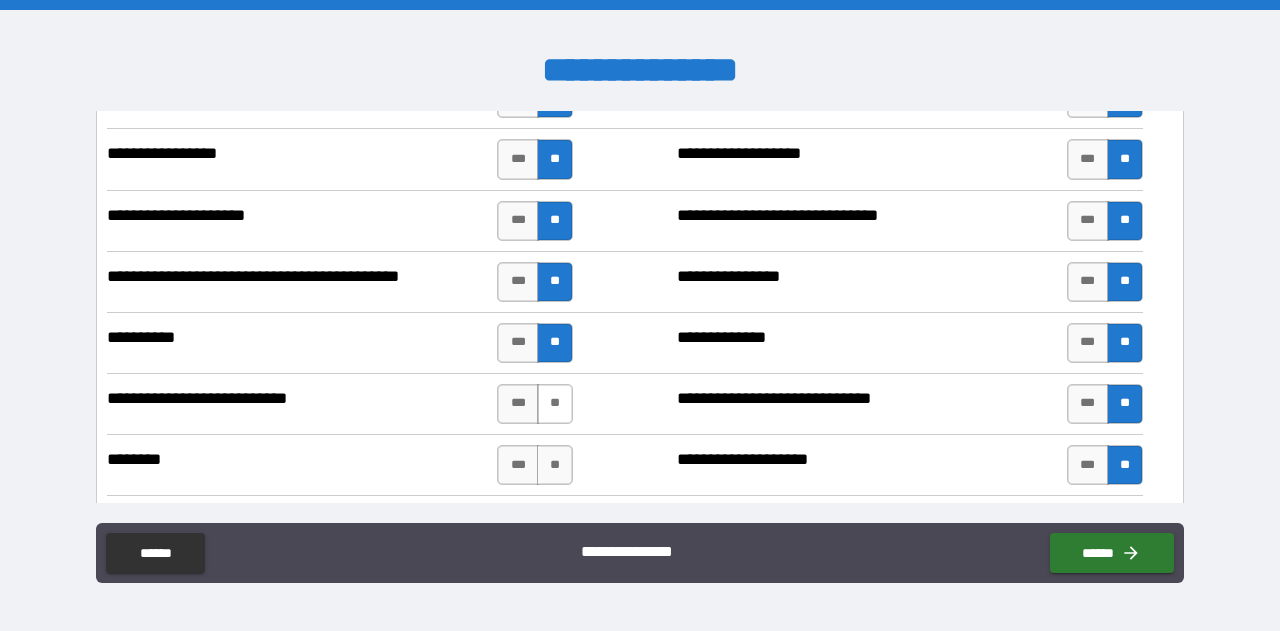 click on "**" at bounding box center [555, 404] 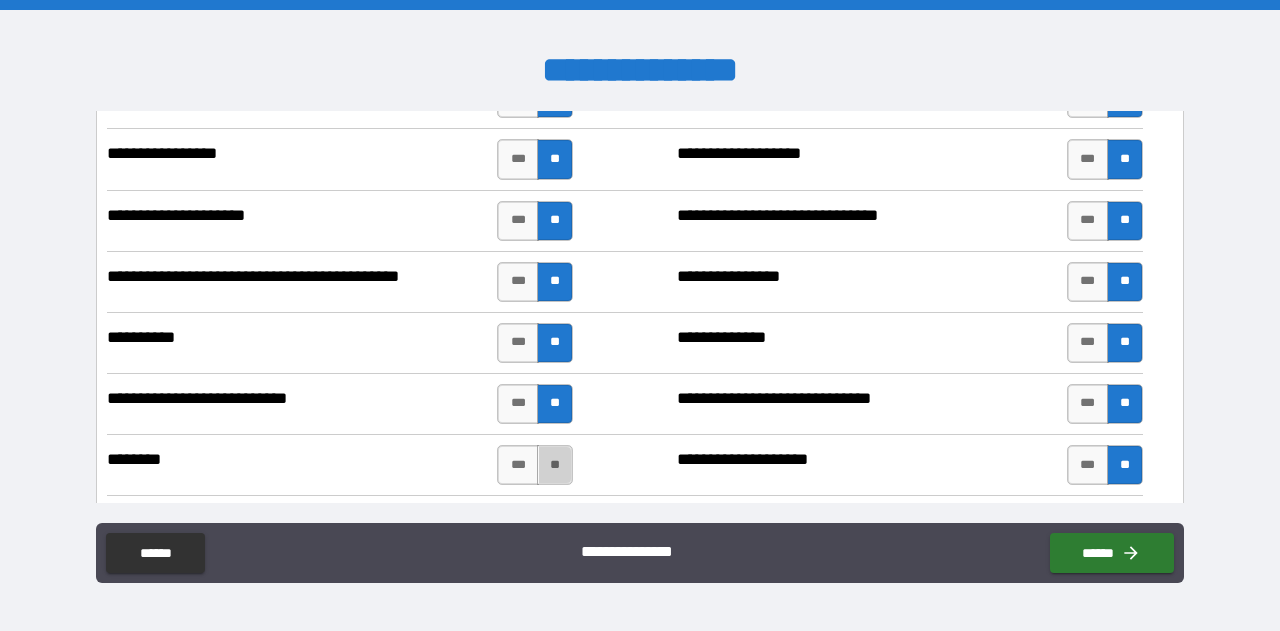 drag, startPoint x: 554, startPoint y: 435, endPoint x: 569, endPoint y: 448, distance: 19.849434 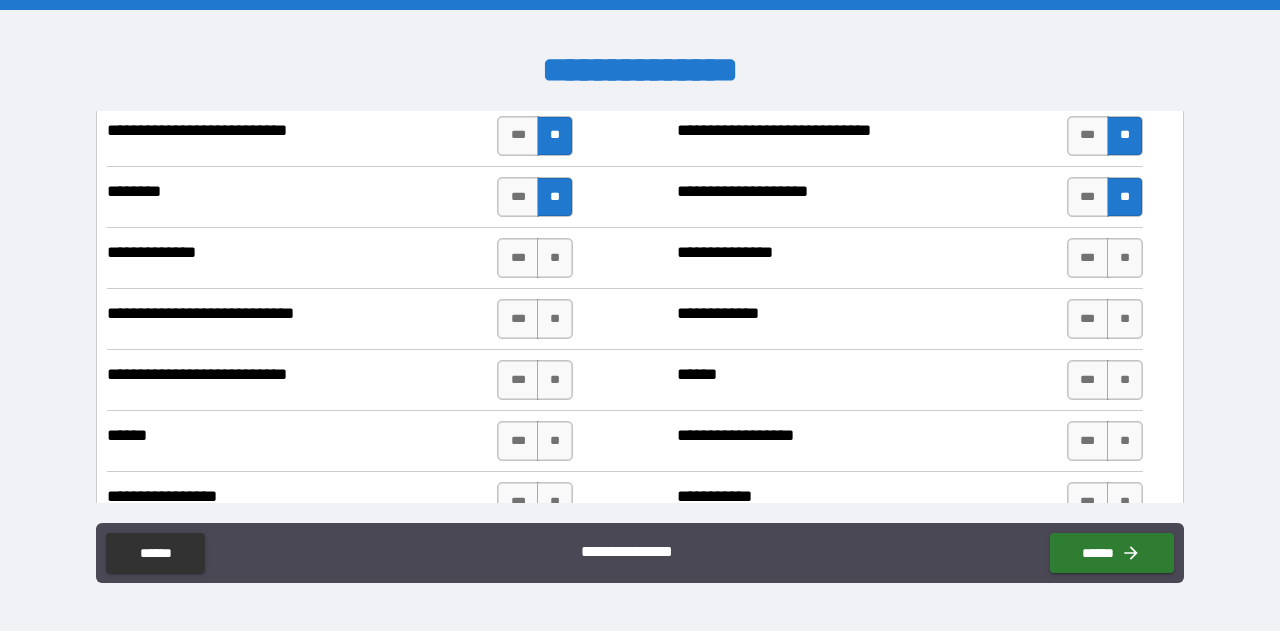 scroll, scrollTop: 4402, scrollLeft: 0, axis: vertical 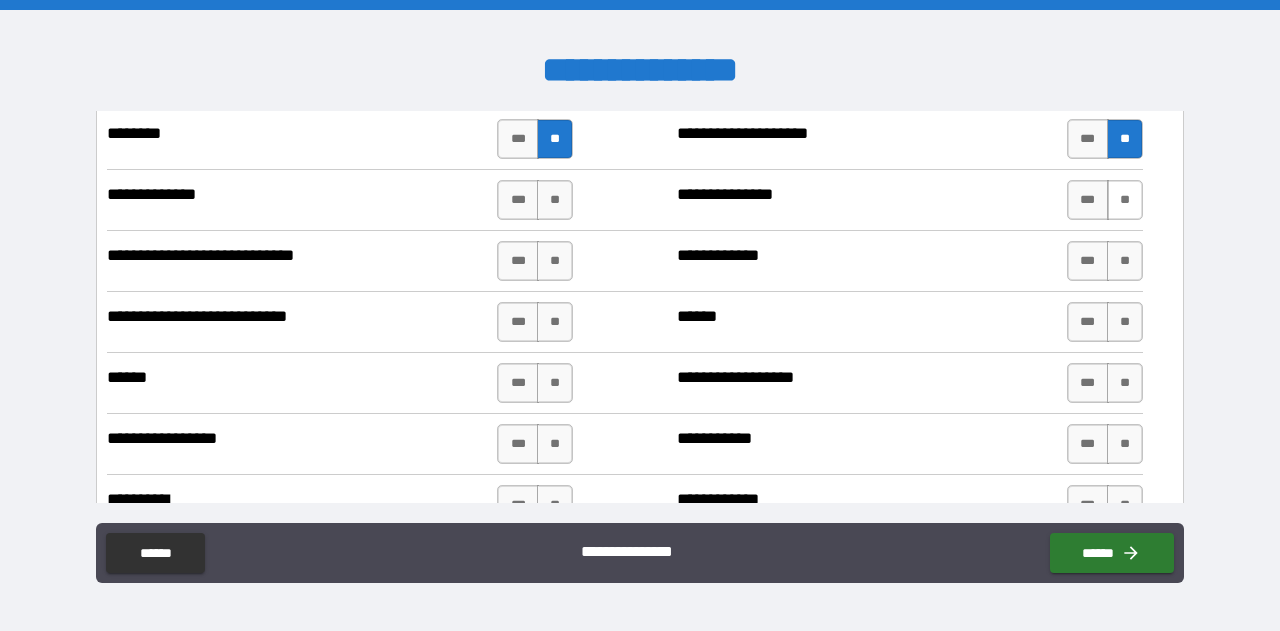 click on "**" at bounding box center (1125, 200) 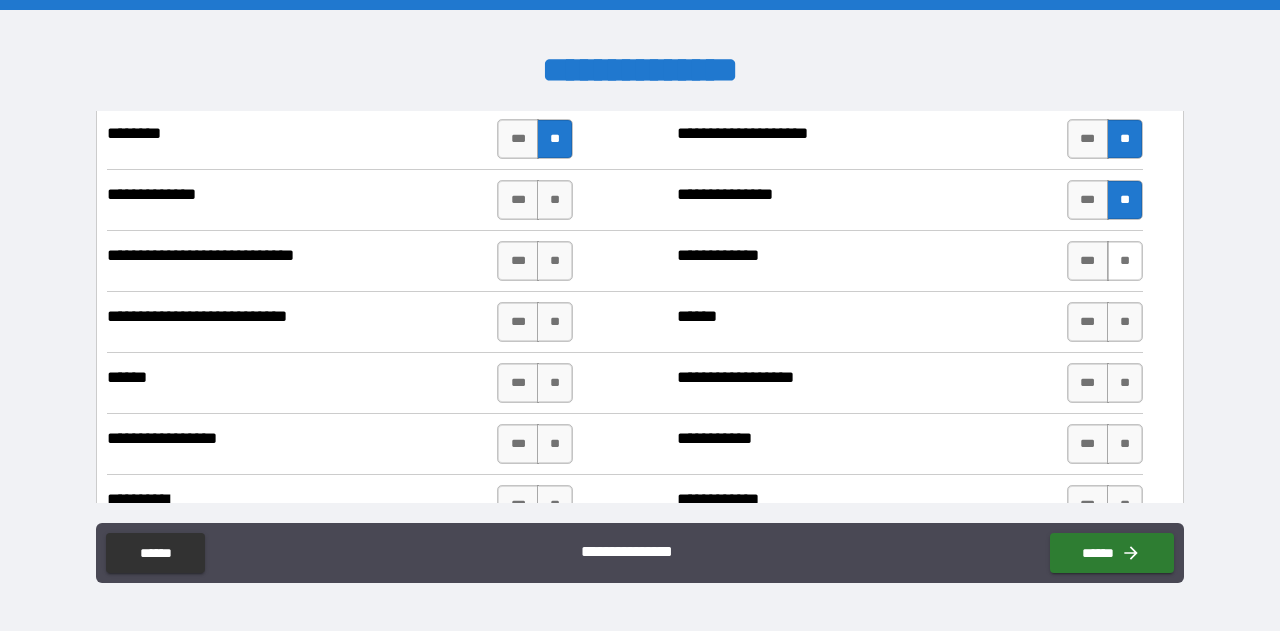 click on "**" at bounding box center (1125, 261) 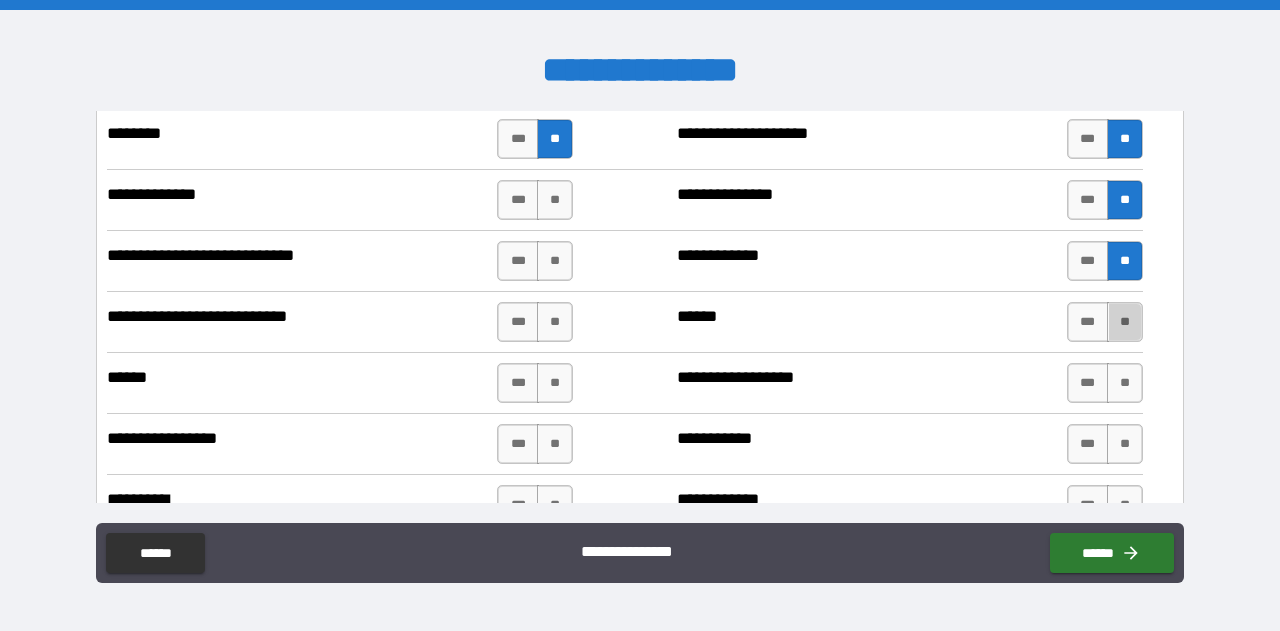 drag, startPoint x: 1112, startPoint y: 295, endPoint x: 1139, endPoint y: 320, distance: 36.796738 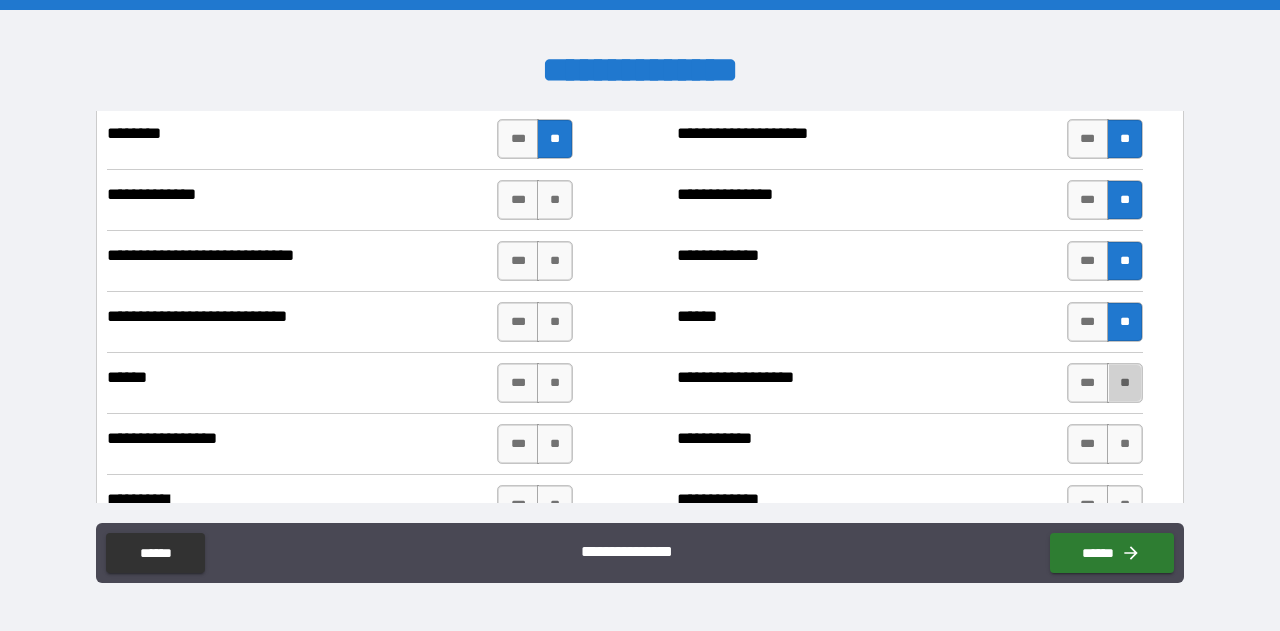 drag, startPoint x: 1118, startPoint y: 347, endPoint x: 1126, endPoint y: 381, distance: 34.928497 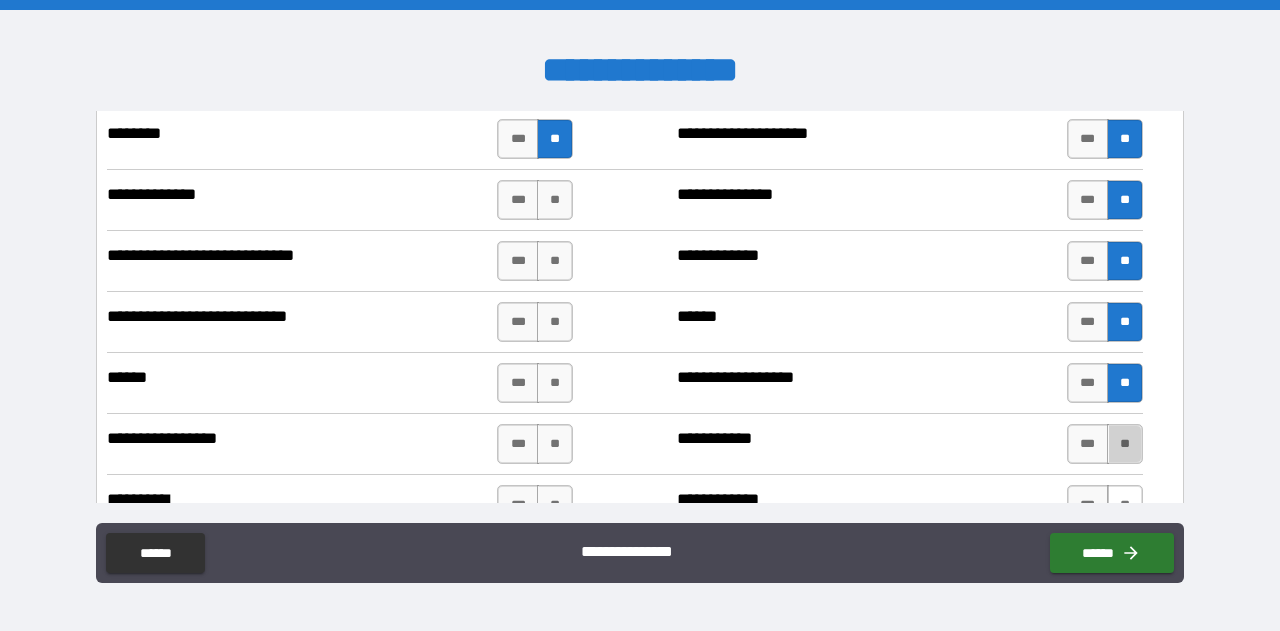 drag, startPoint x: 1124, startPoint y: 419, endPoint x: 1108, endPoint y: 464, distance: 47.759815 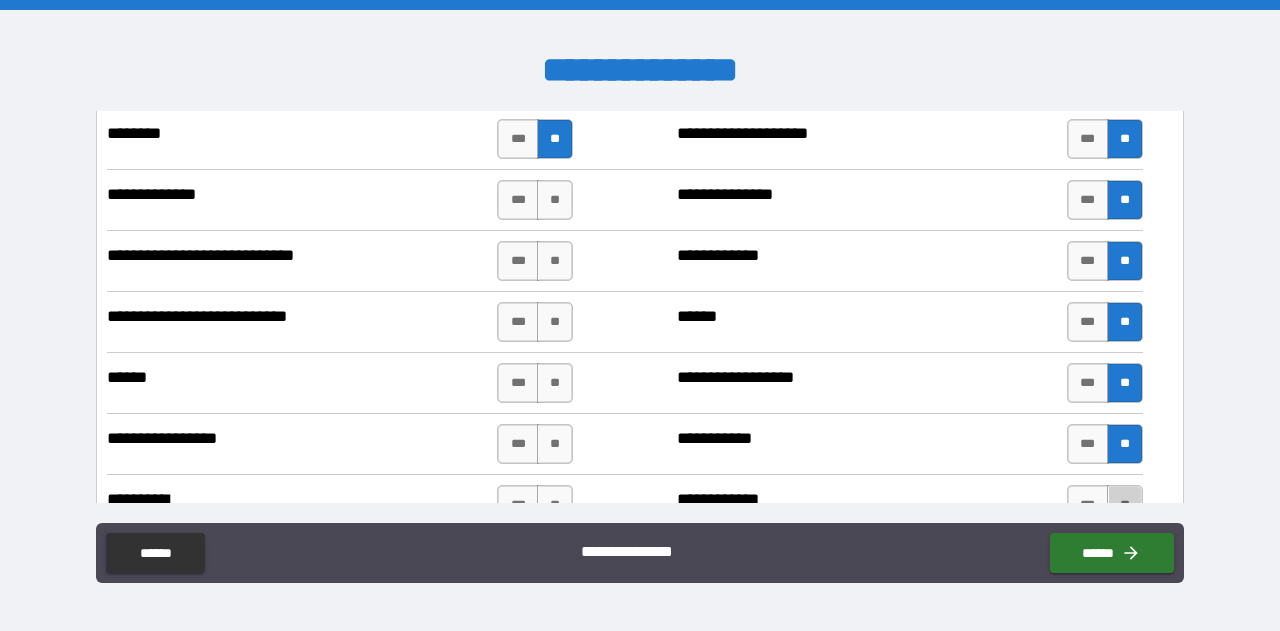 drag, startPoint x: 1106, startPoint y: 479, endPoint x: 1042, endPoint y: 393, distance: 107.200745 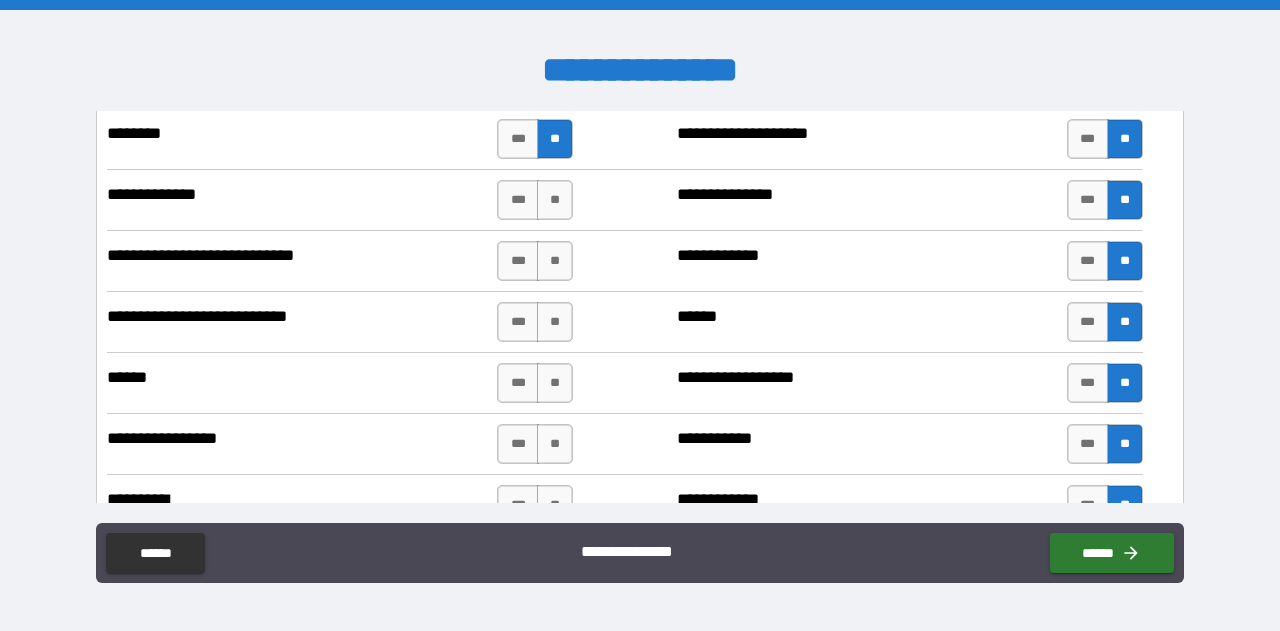 click on "*** **" at bounding box center [535, 200] 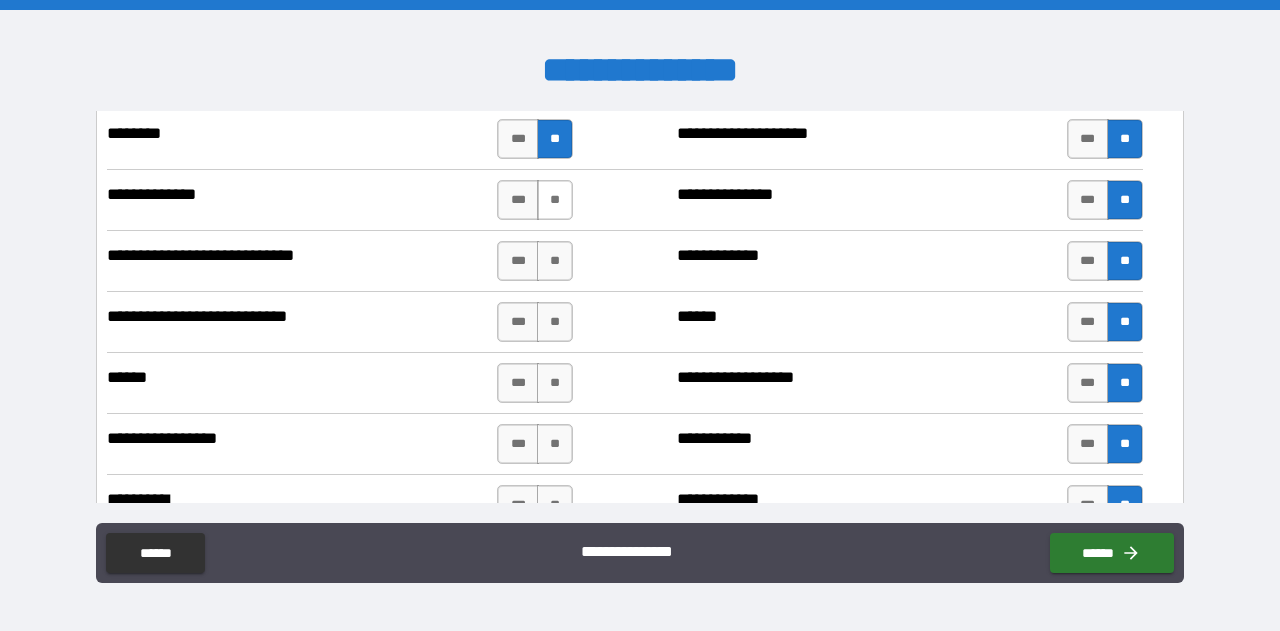 click on "**" at bounding box center (555, 200) 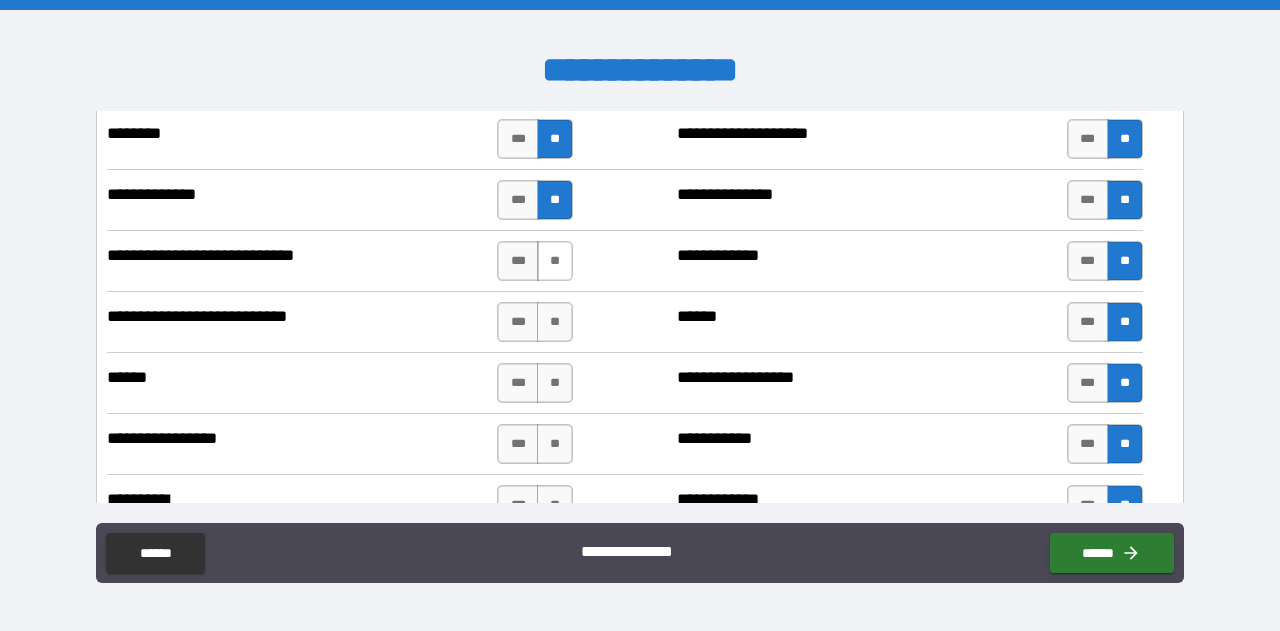 click on "**" at bounding box center [555, 261] 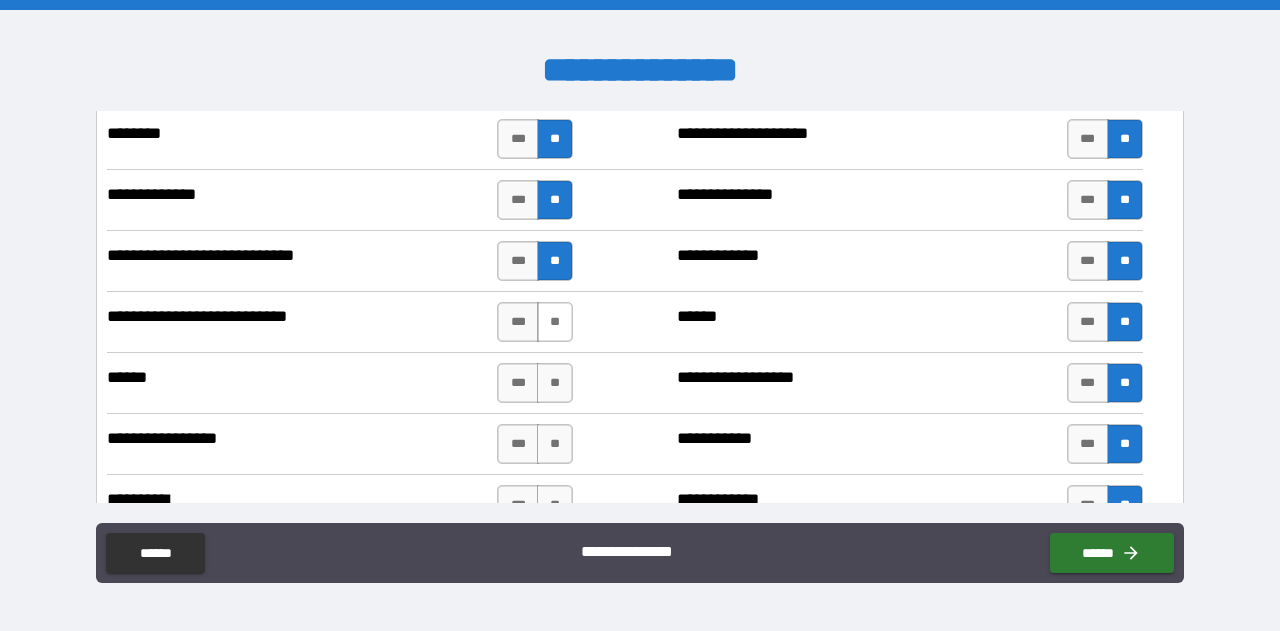 click on "**" at bounding box center (555, 322) 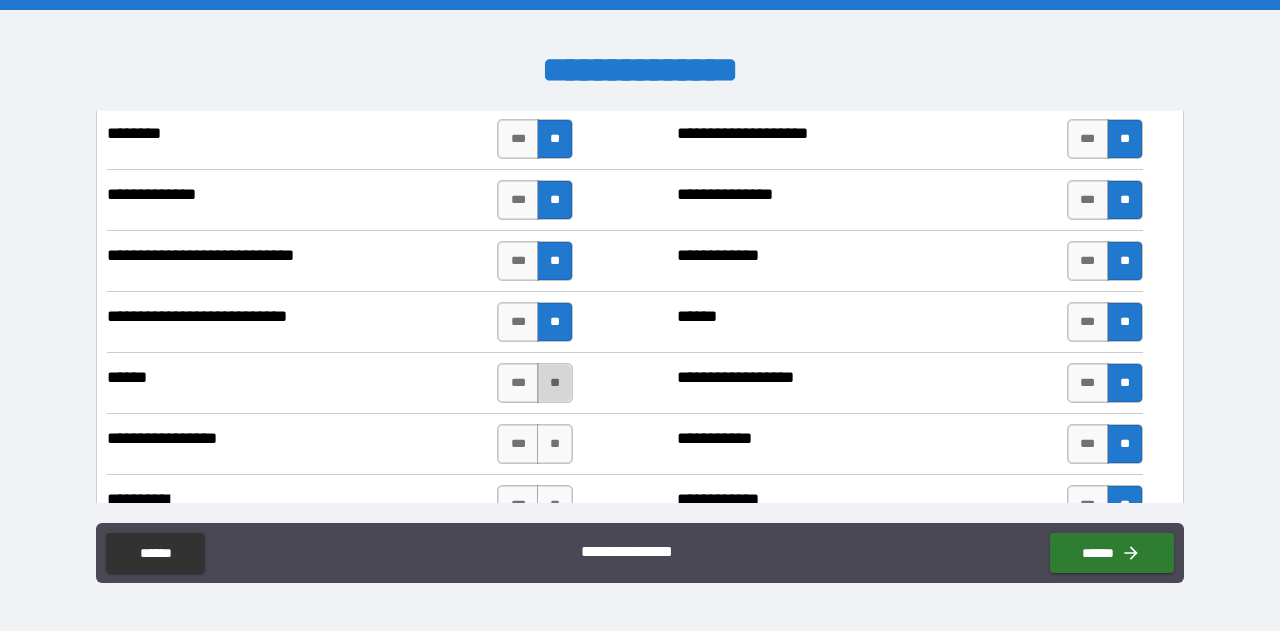 click on "**" at bounding box center (555, 383) 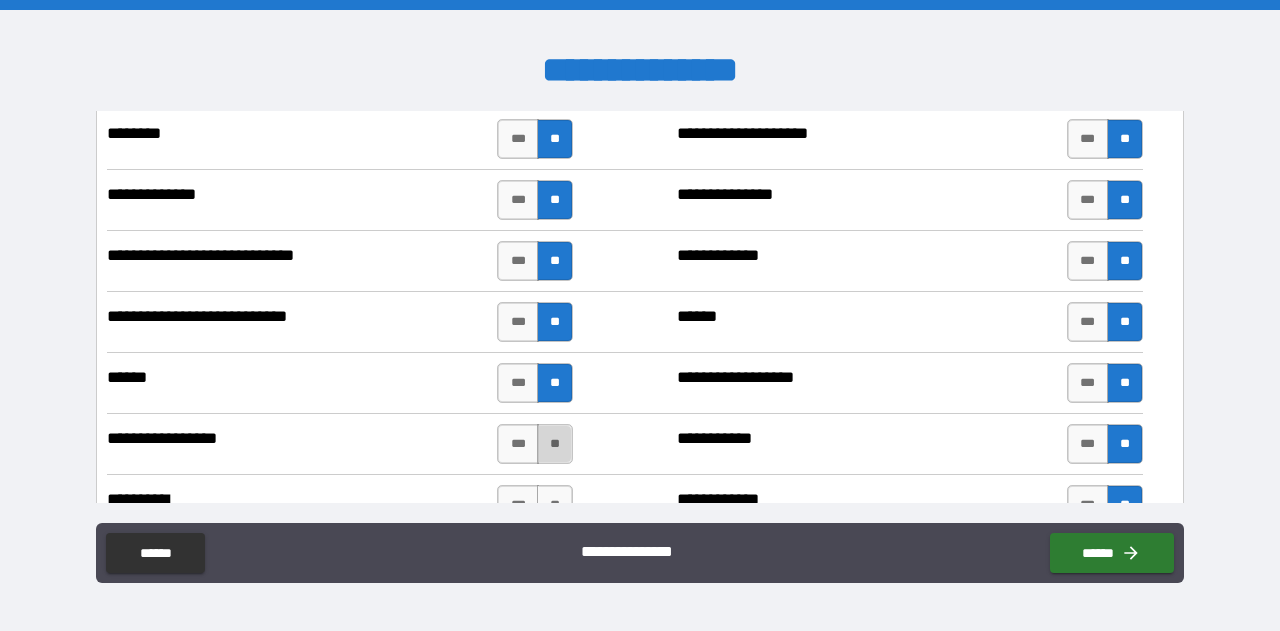 drag, startPoint x: 543, startPoint y: 412, endPoint x: 553, endPoint y: 409, distance: 10.440307 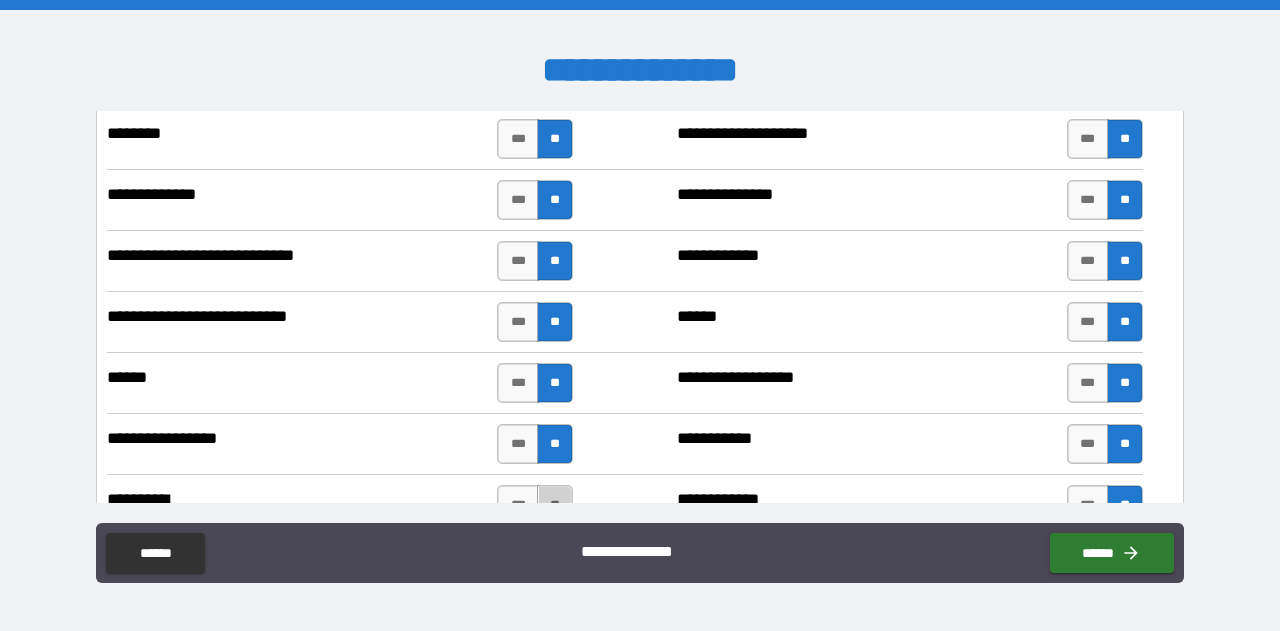 drag, startPoint x: 546, startPoint y: 480, endPoint x: 668, endPoint y: 475, distance: 122.10242 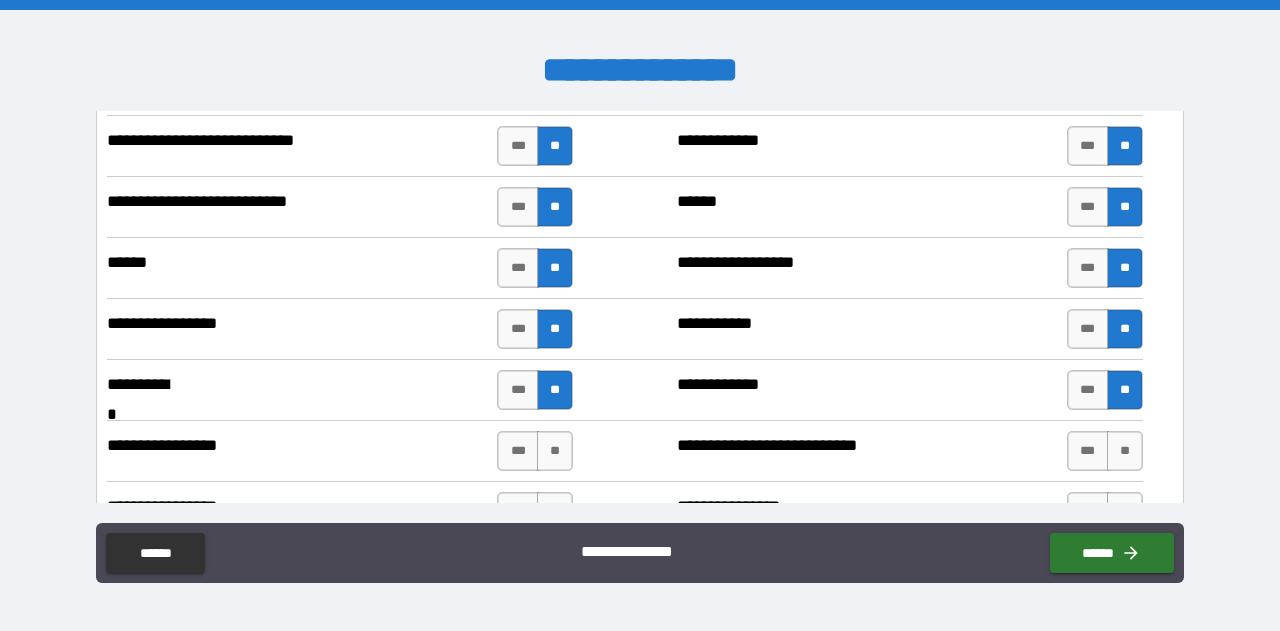 scroll, scrollTop: 4642, scrollLeft: 0, axis: vertical 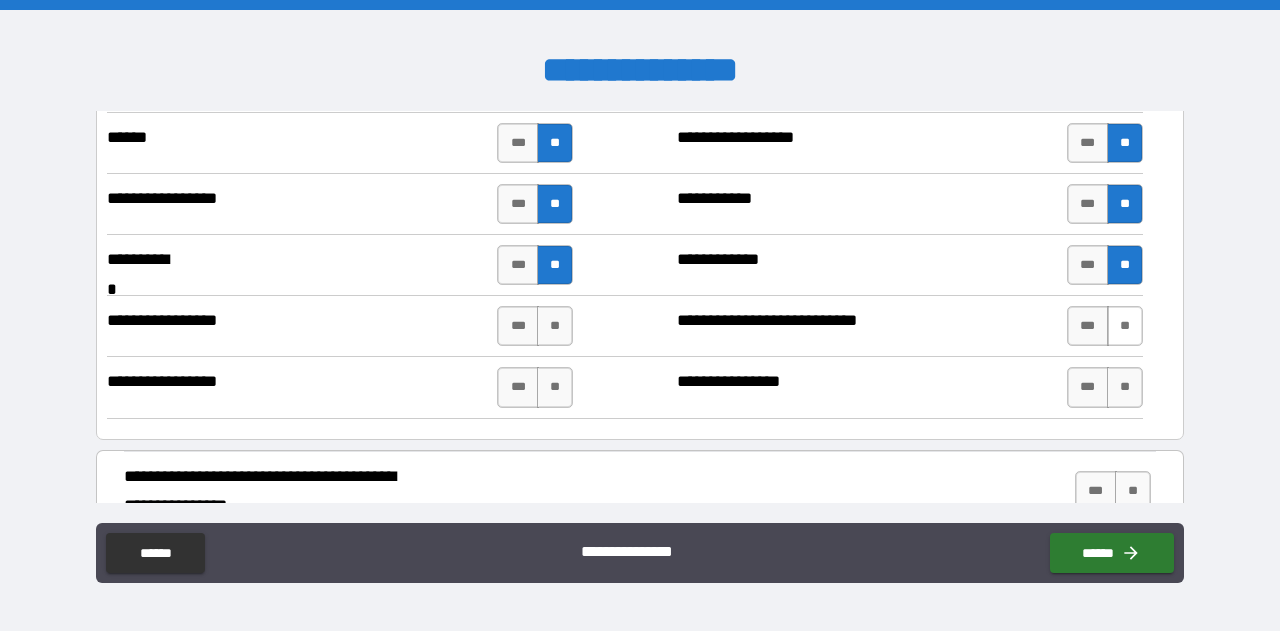 click on "**" at bounding box center [1125, 326] 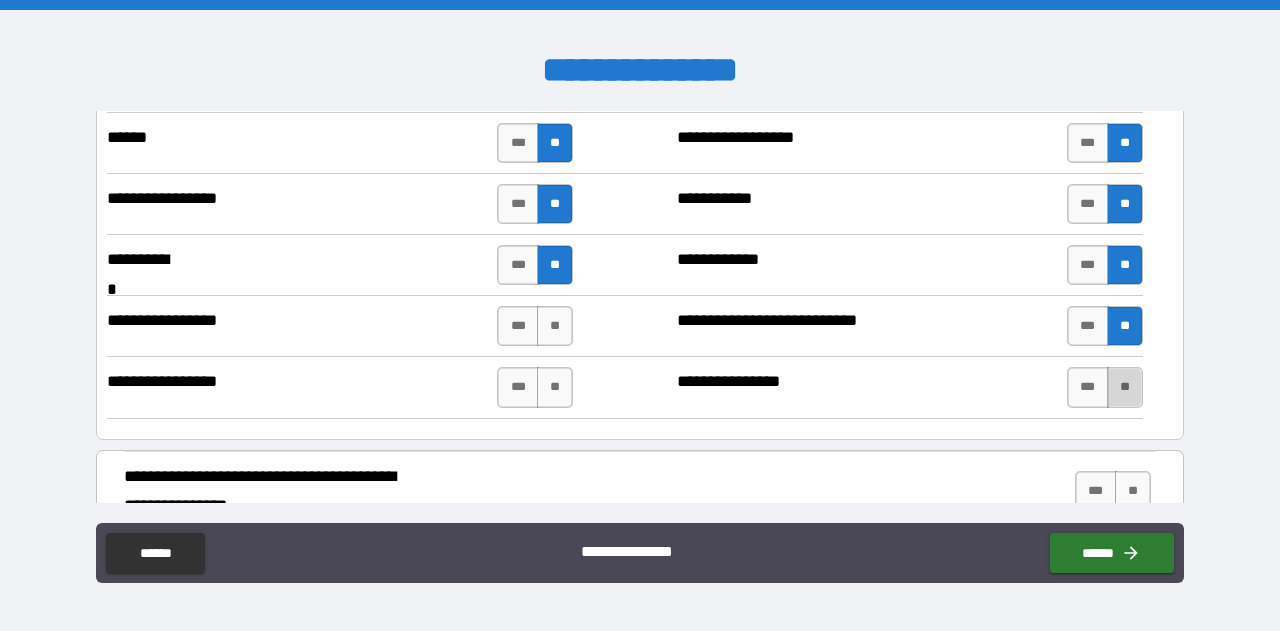 click on "**" at bounding box center (1125, 387) 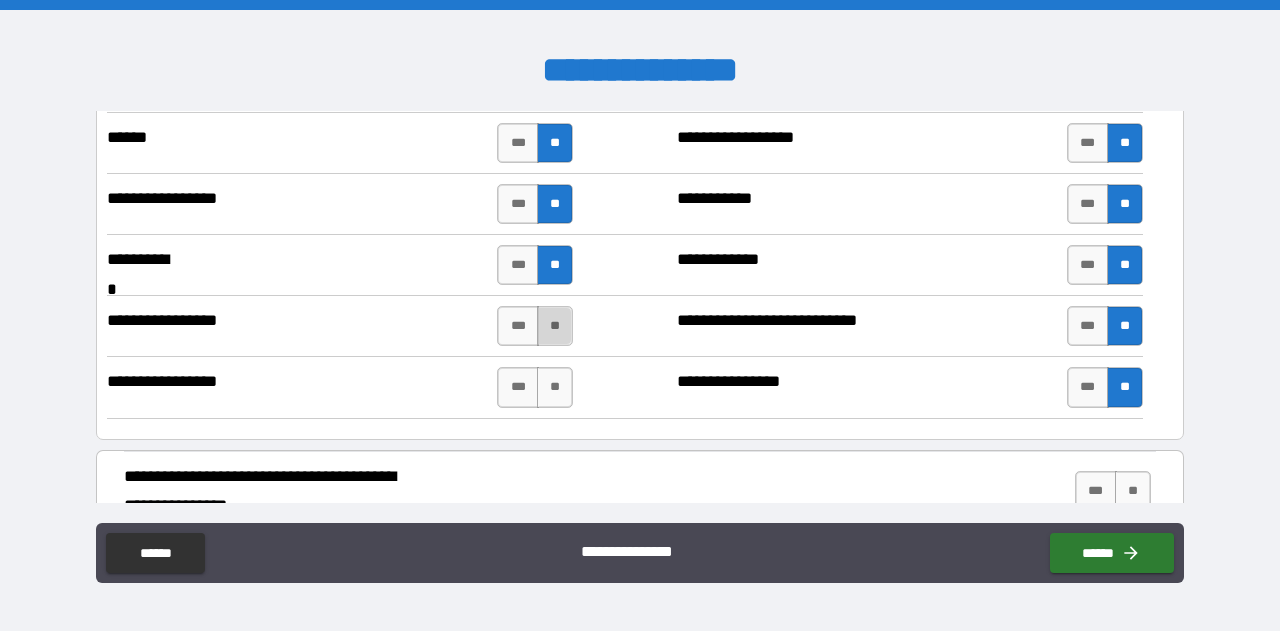 click on "**" at bounding box center [555, 326] 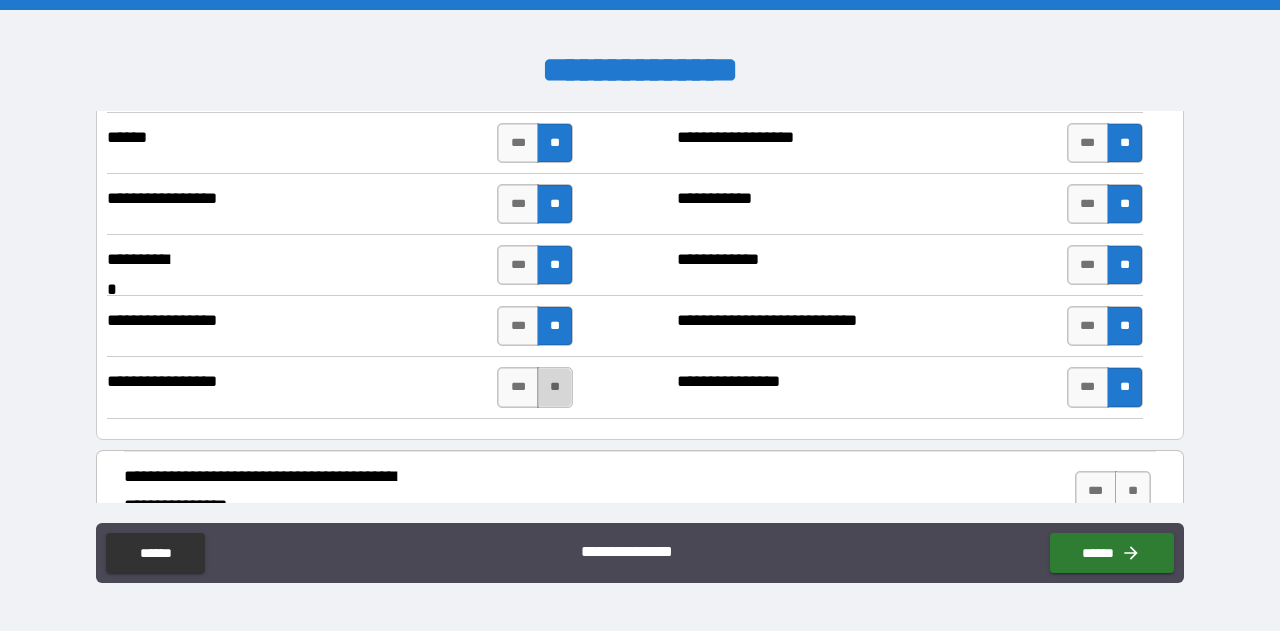 click on "**" at bounding box center (555, 387) 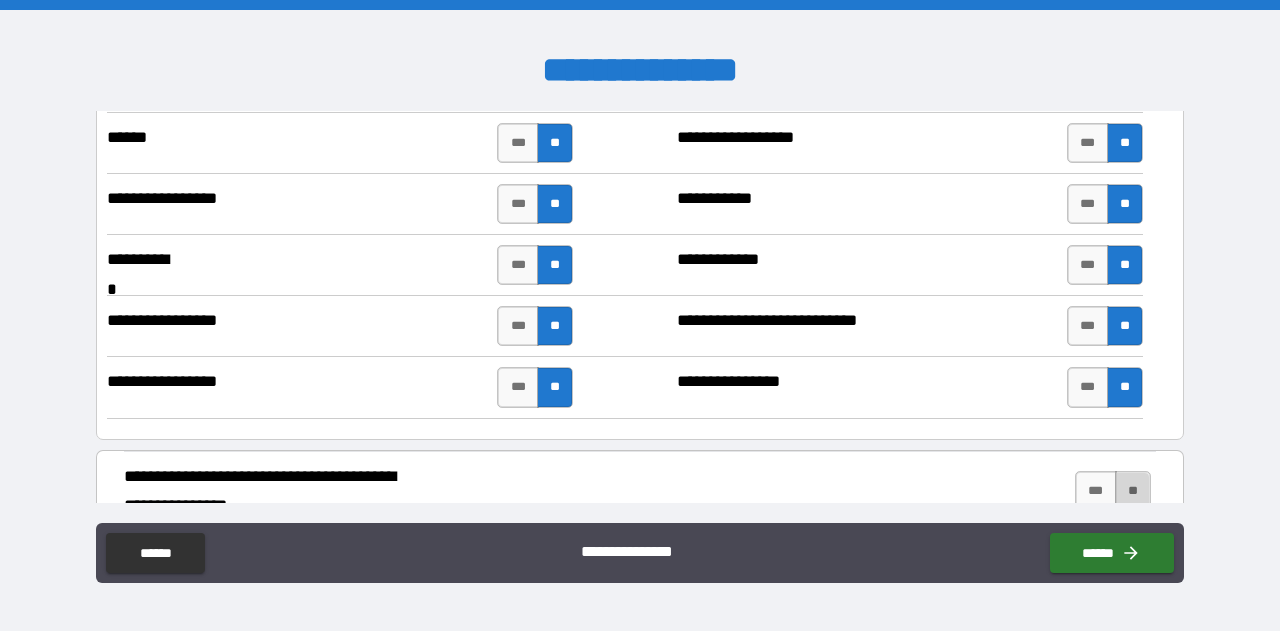click on "**" at bounding box center (1133, 491) 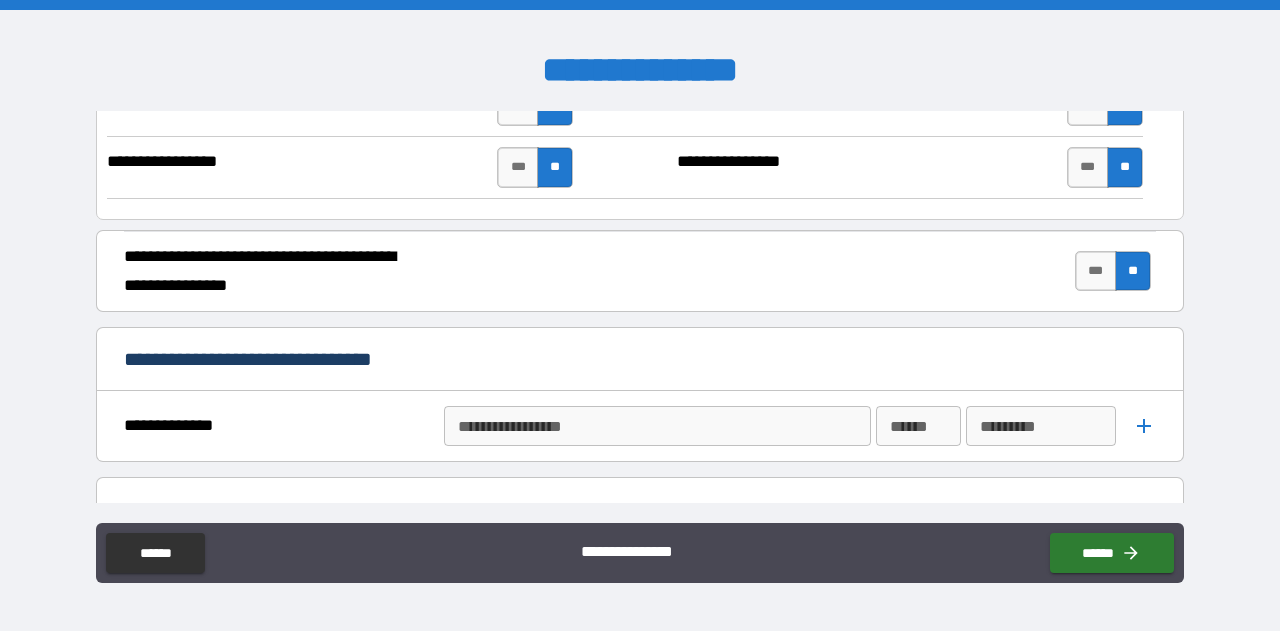 scroll, scrollTop: 4958, scrollLeft: 0, axis: vertical 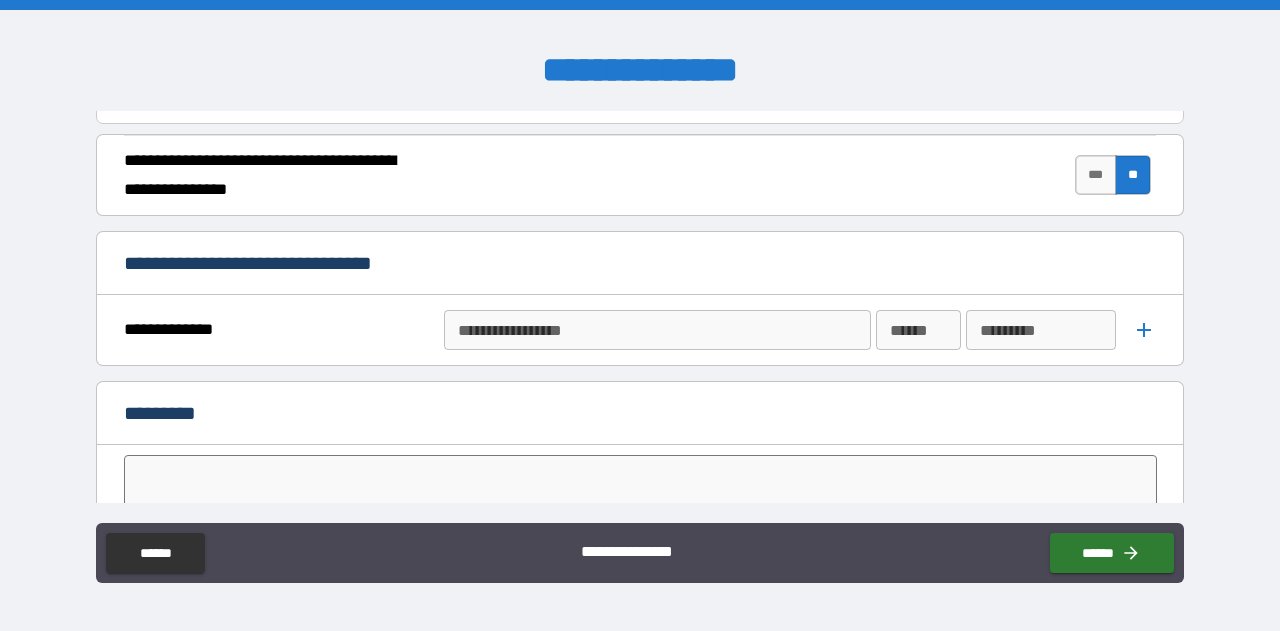 click on "**********" at bounding box center [656, 330] 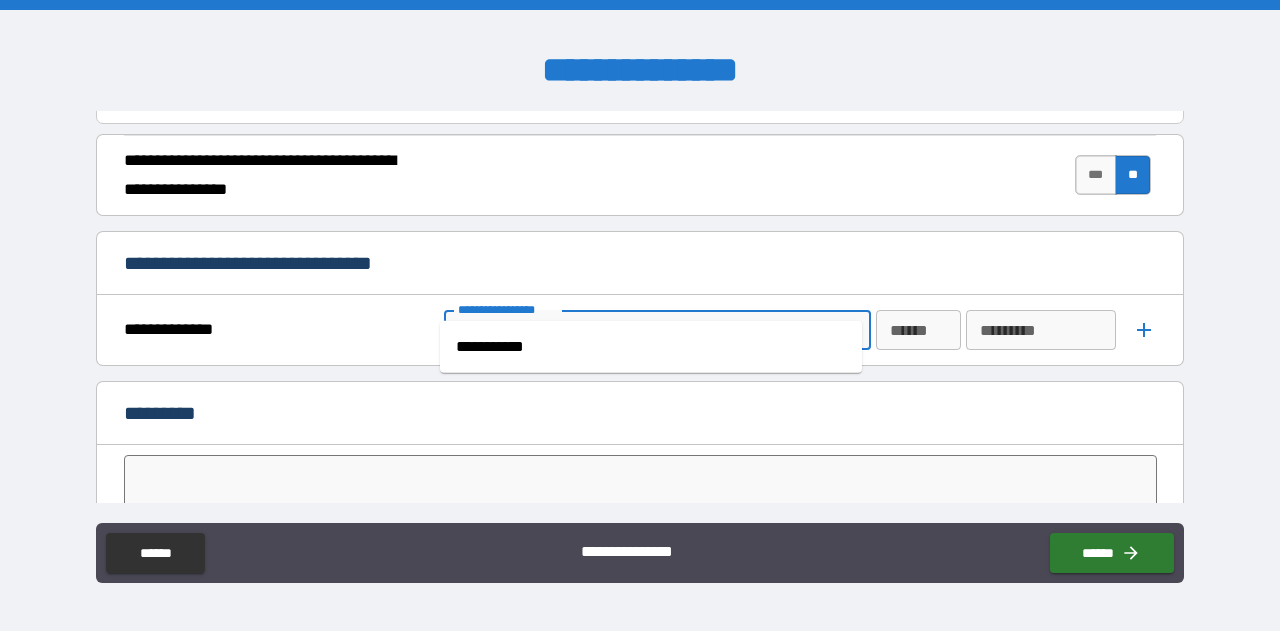 type on "*" 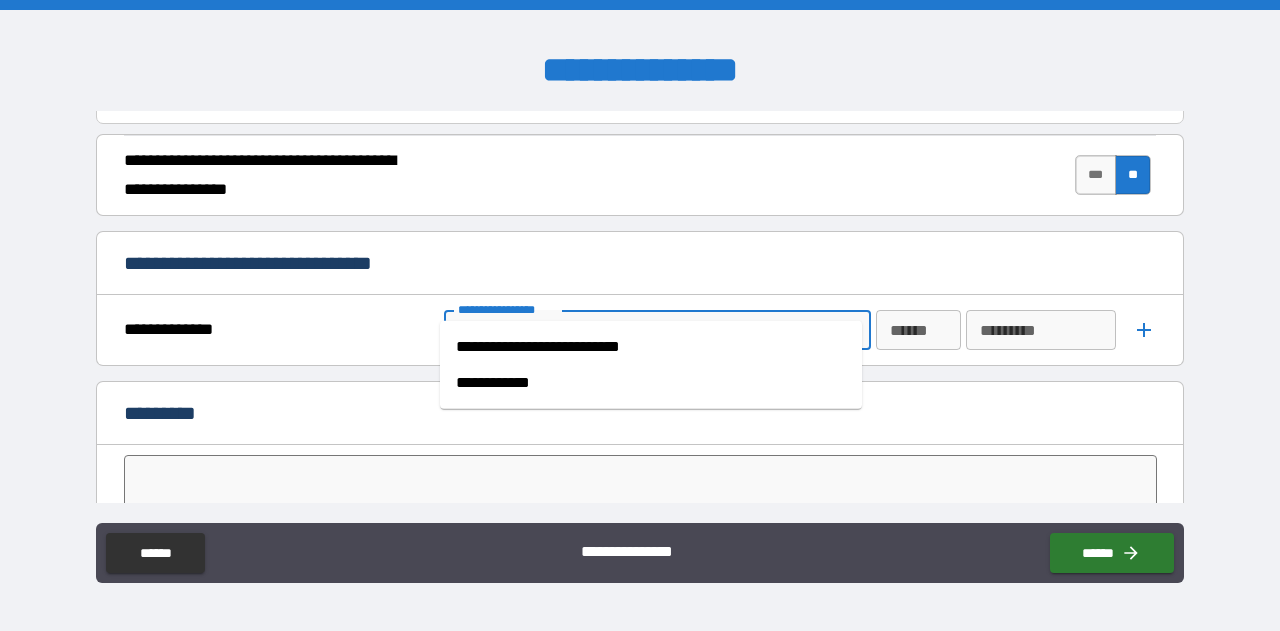 click on "**********" at bounding box center (651, 383) 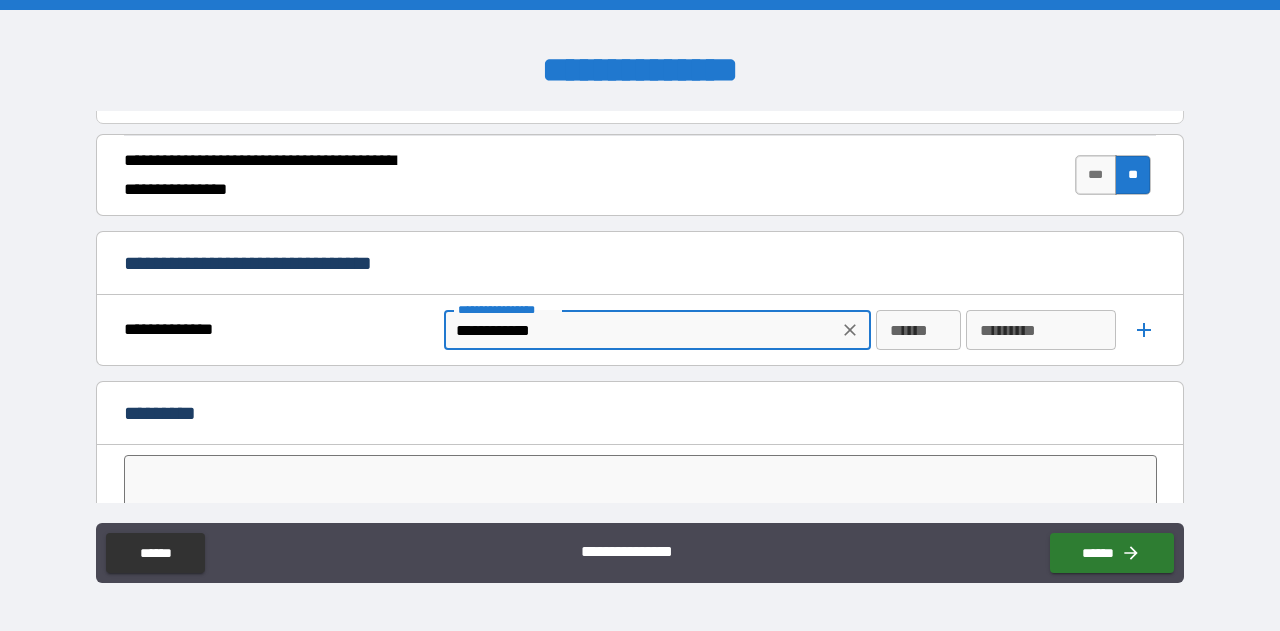 type on "**********" 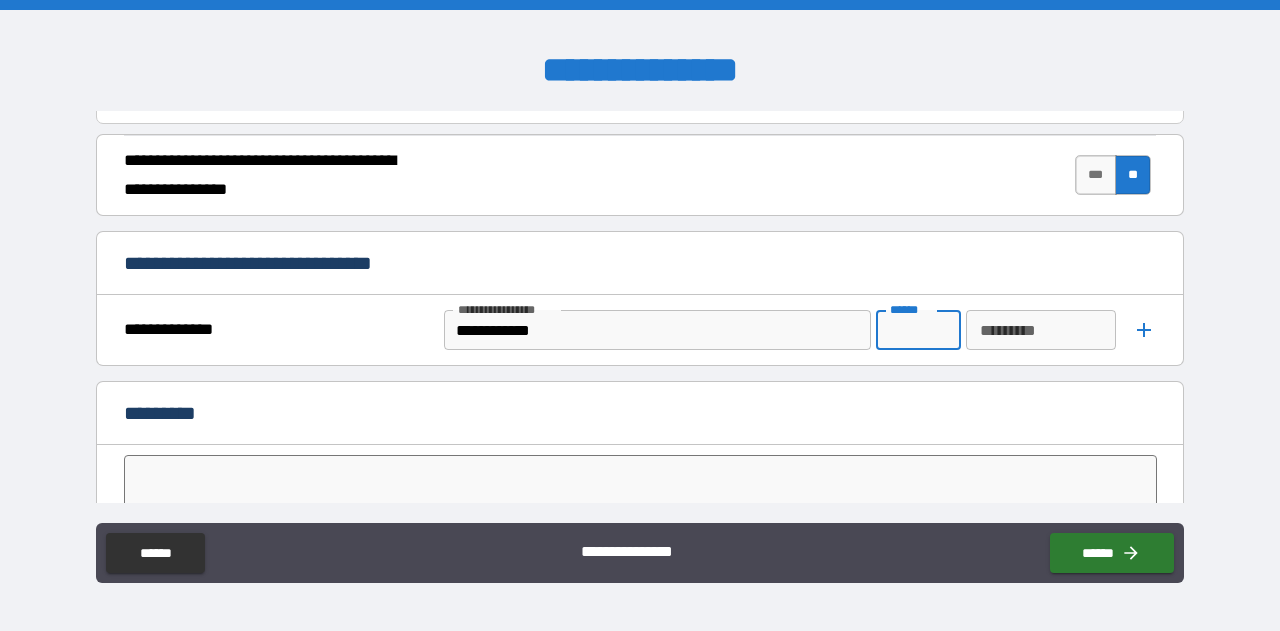click on "******" at bounding box center (918, 330) 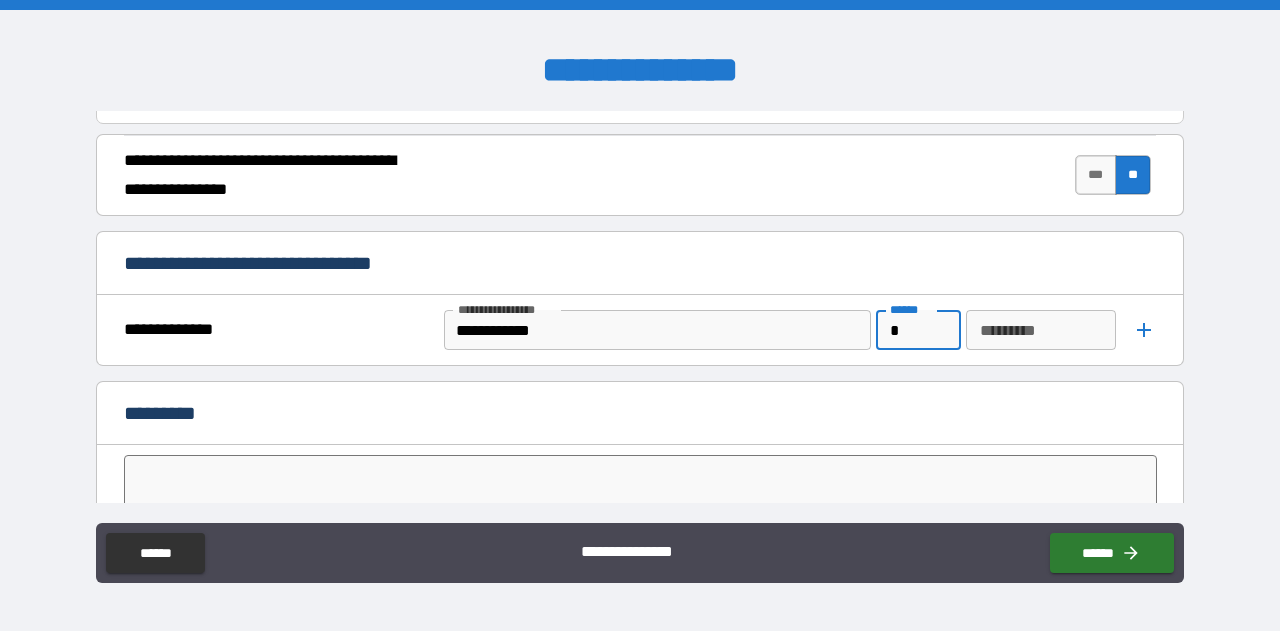 type on "*" 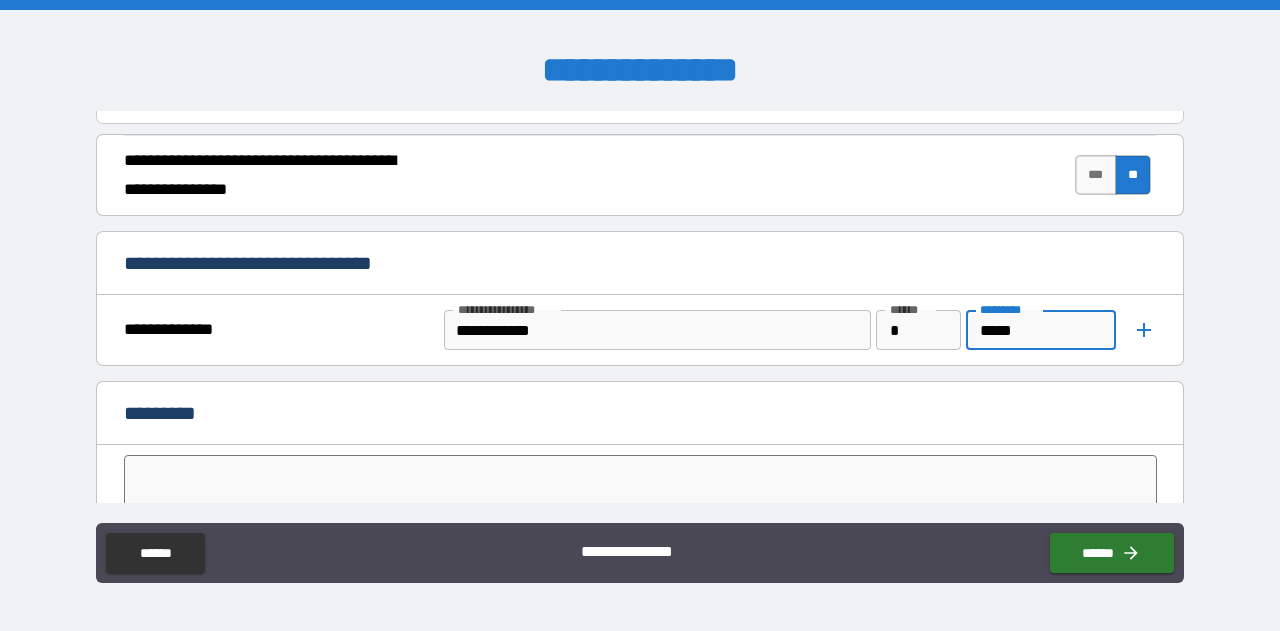 type on "*****" 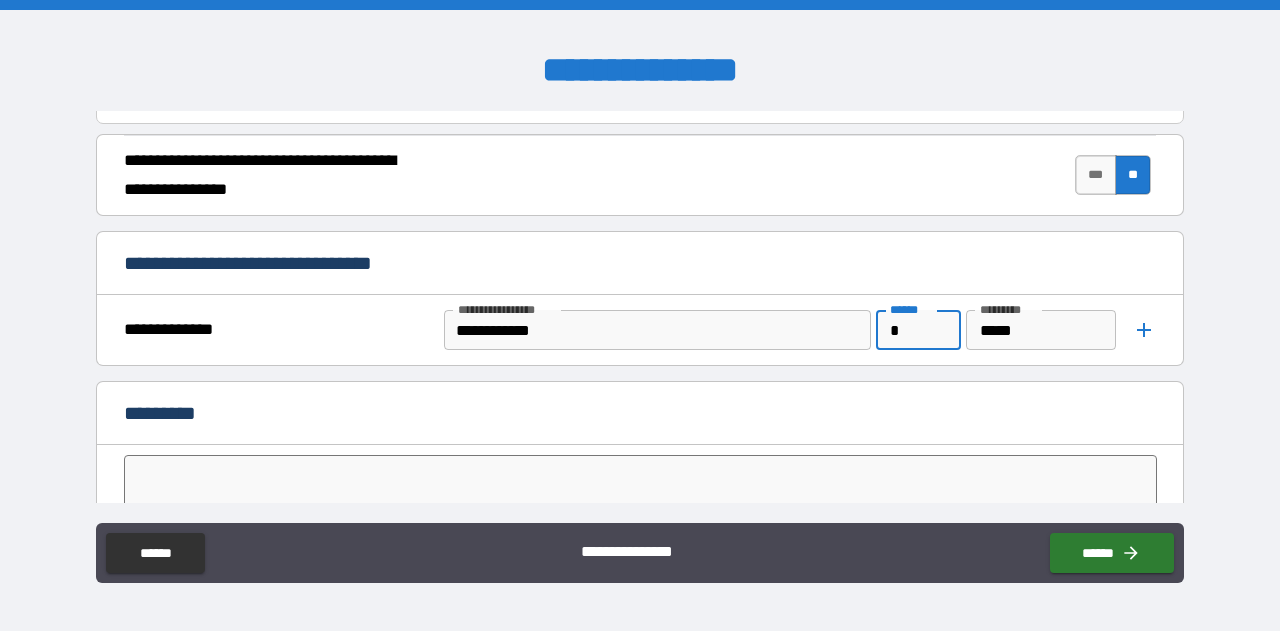 click on "*" at bounding box center [918, 330] 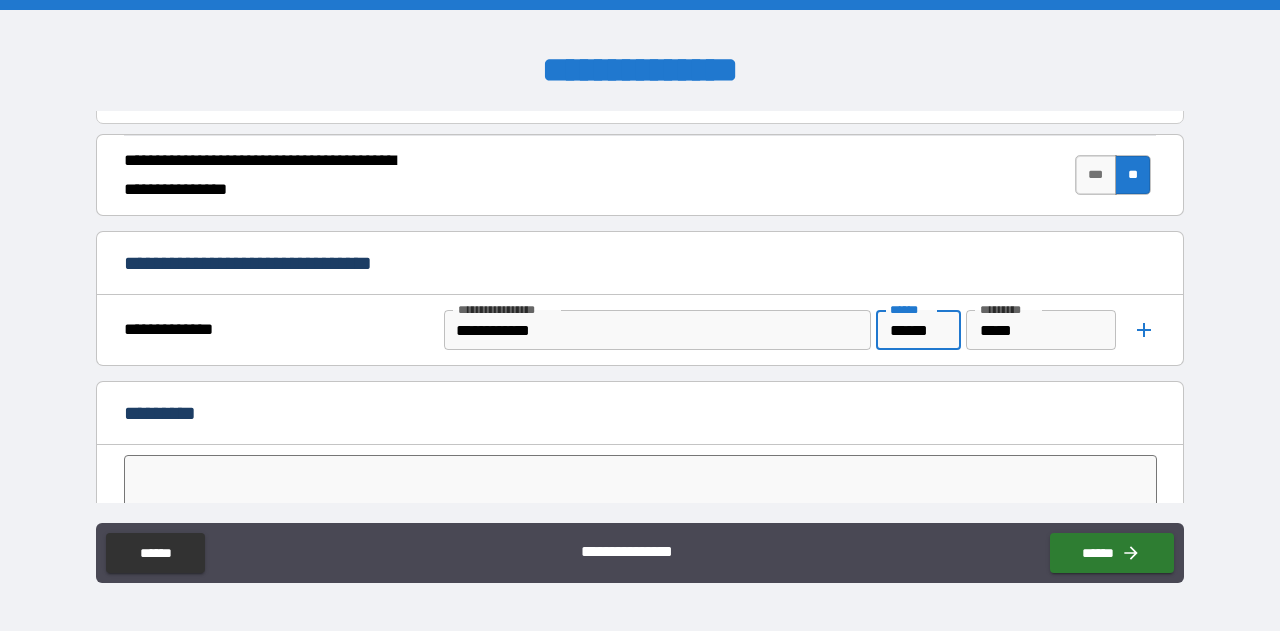 click on "******" at bounding box center (918, 330) 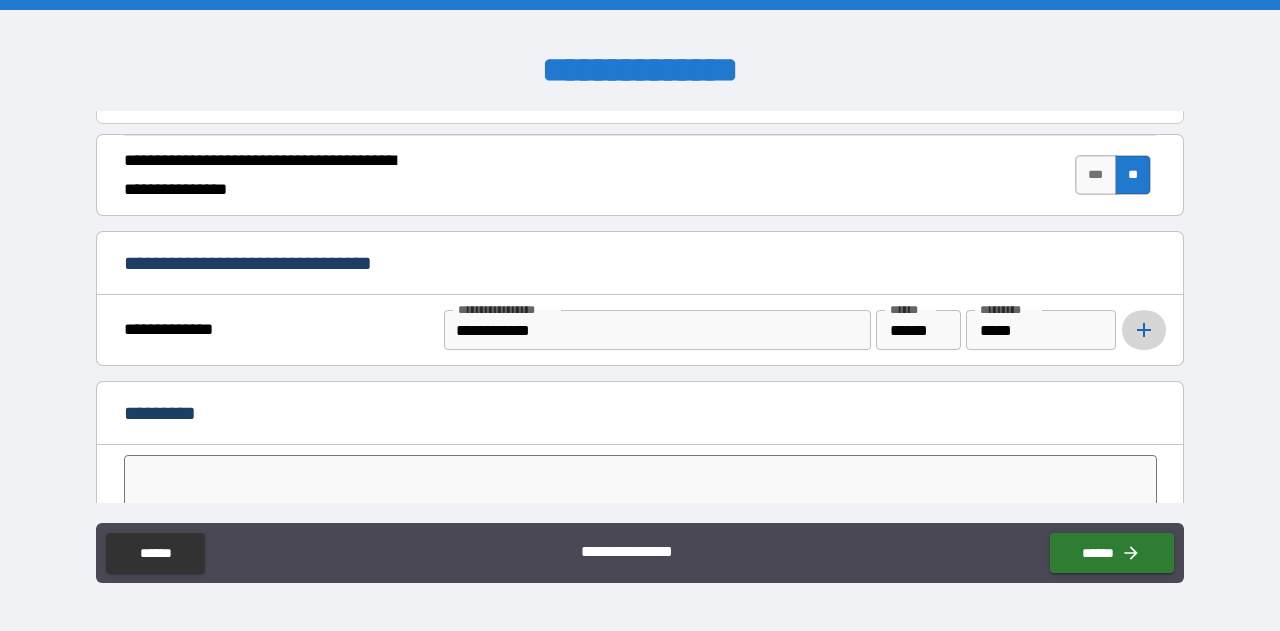 click 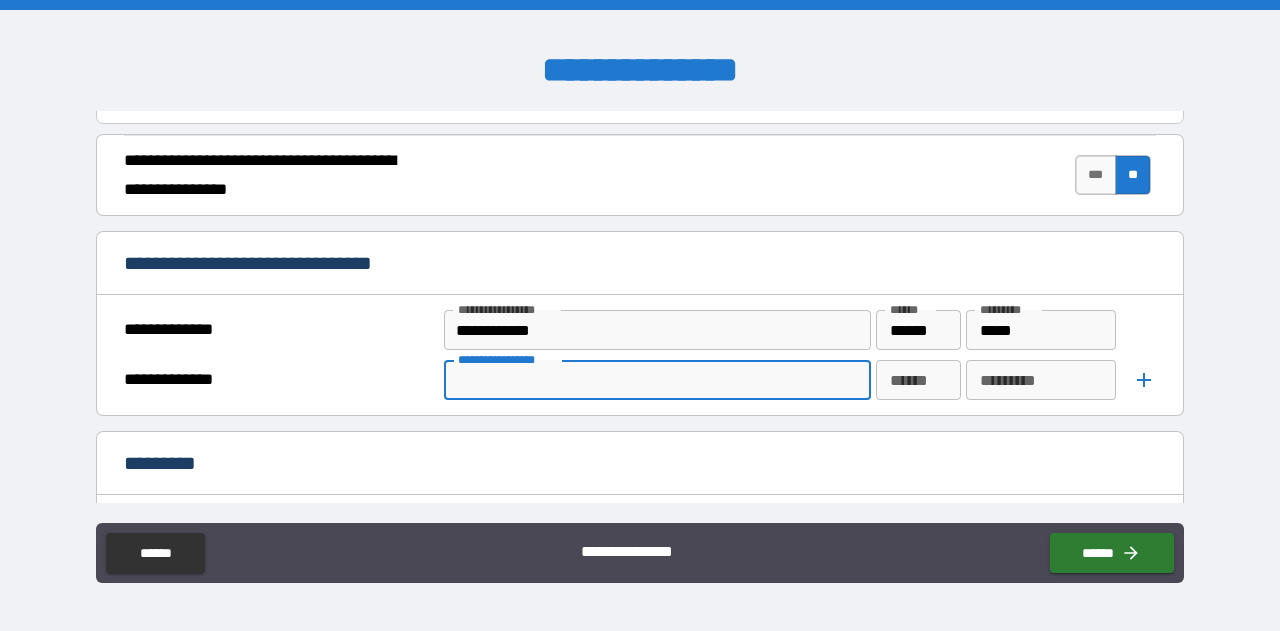 click on "**********" at bounding box center (656, 380) 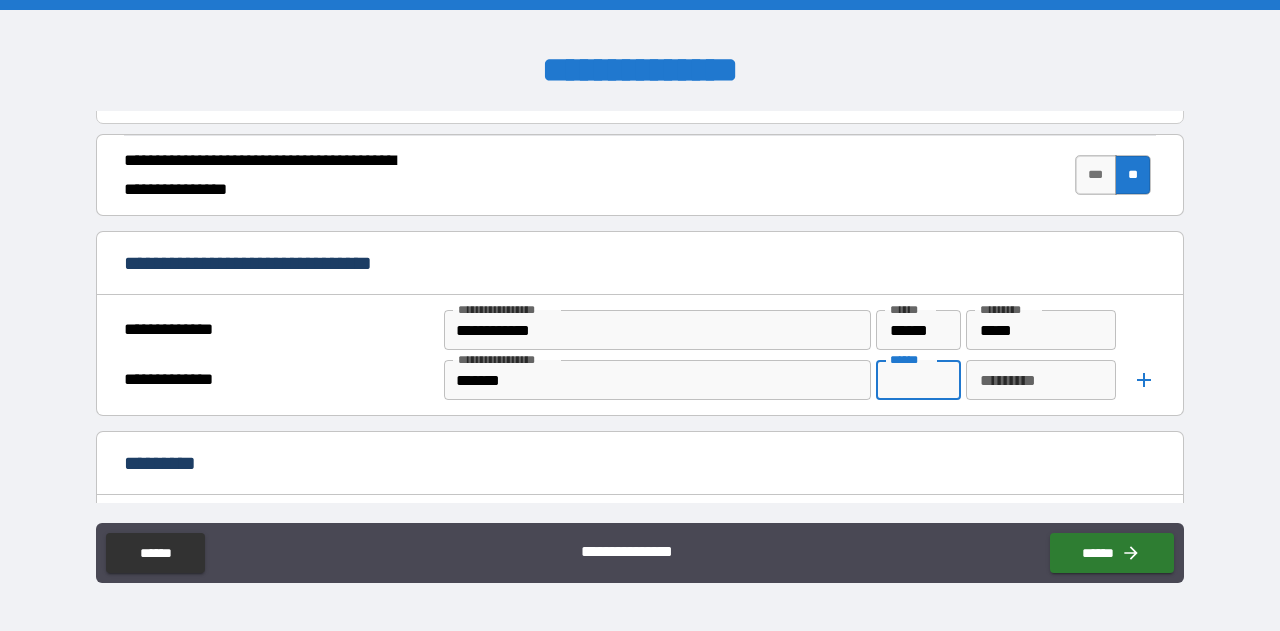 click on "******" at bounding box center [918, 380] 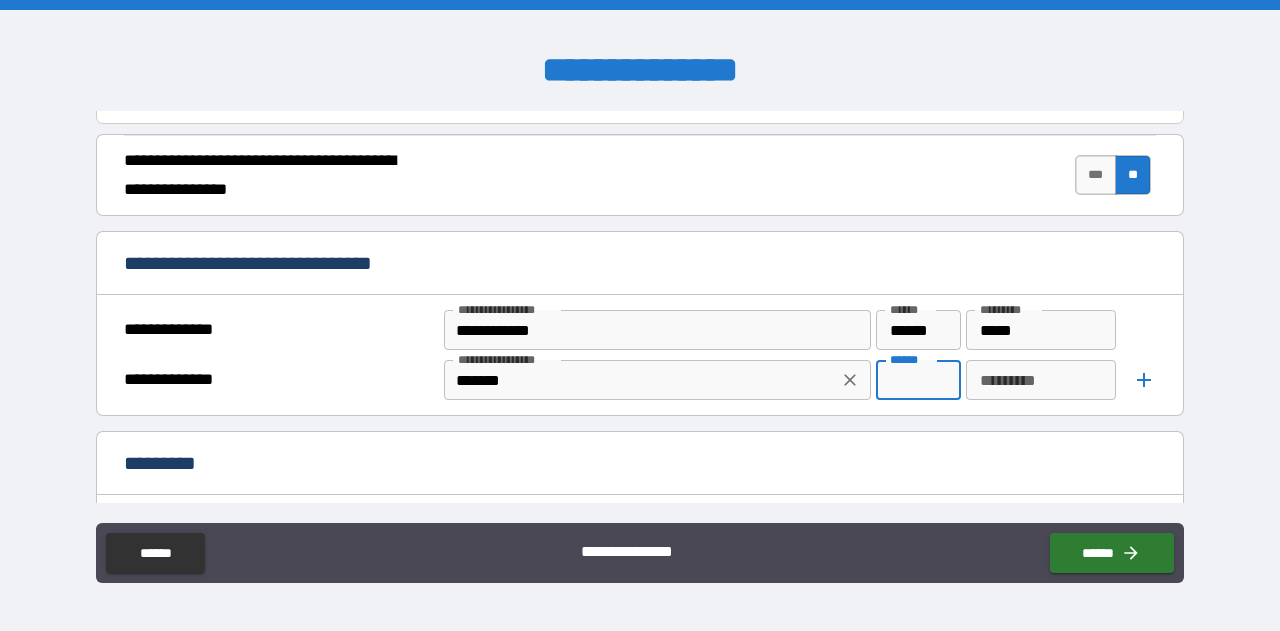 click on "*******" at bounding box center [641, 380] 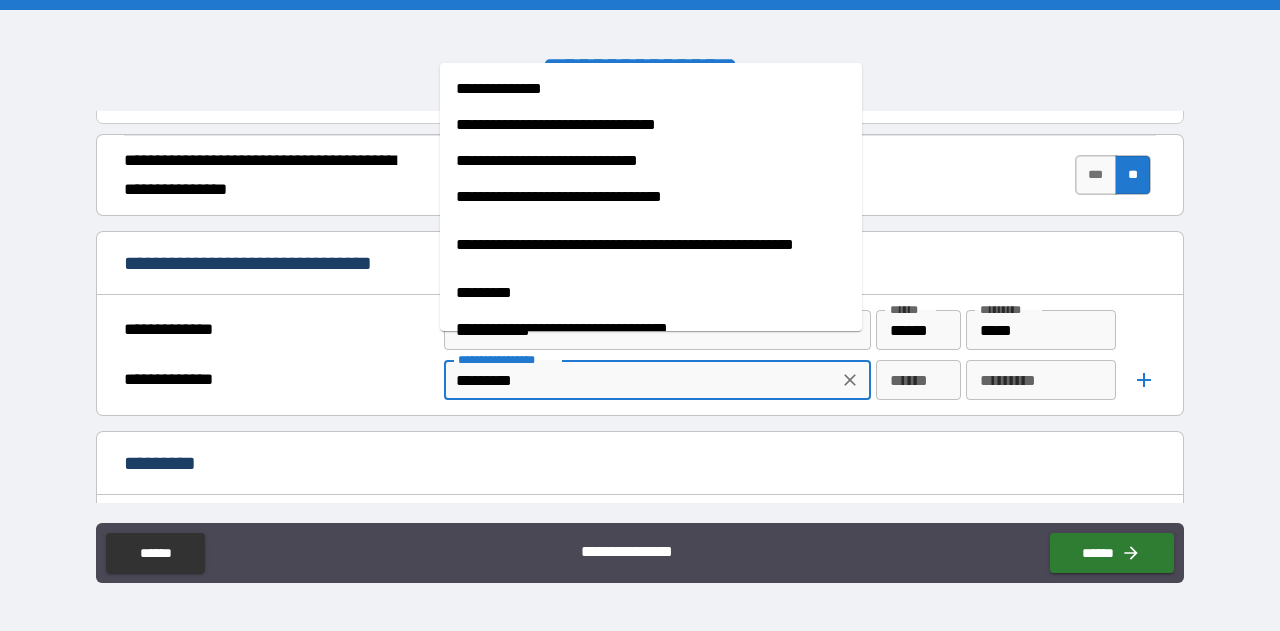click on "*********" at bounding box center [643, 293] 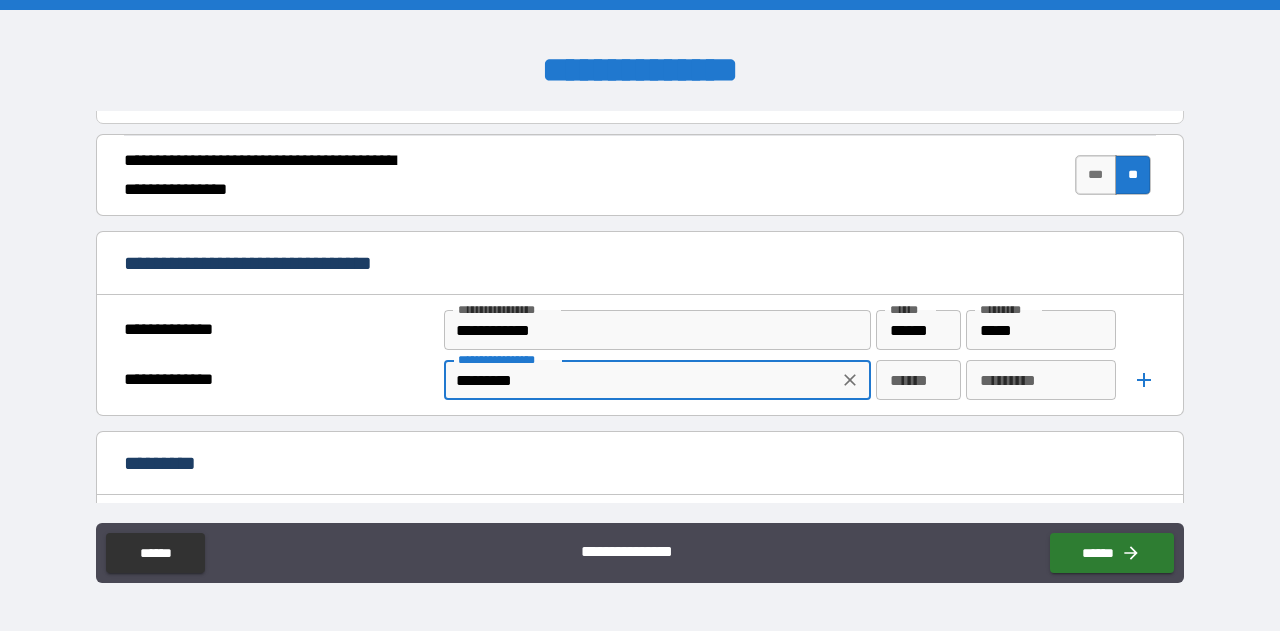 type on "*********" 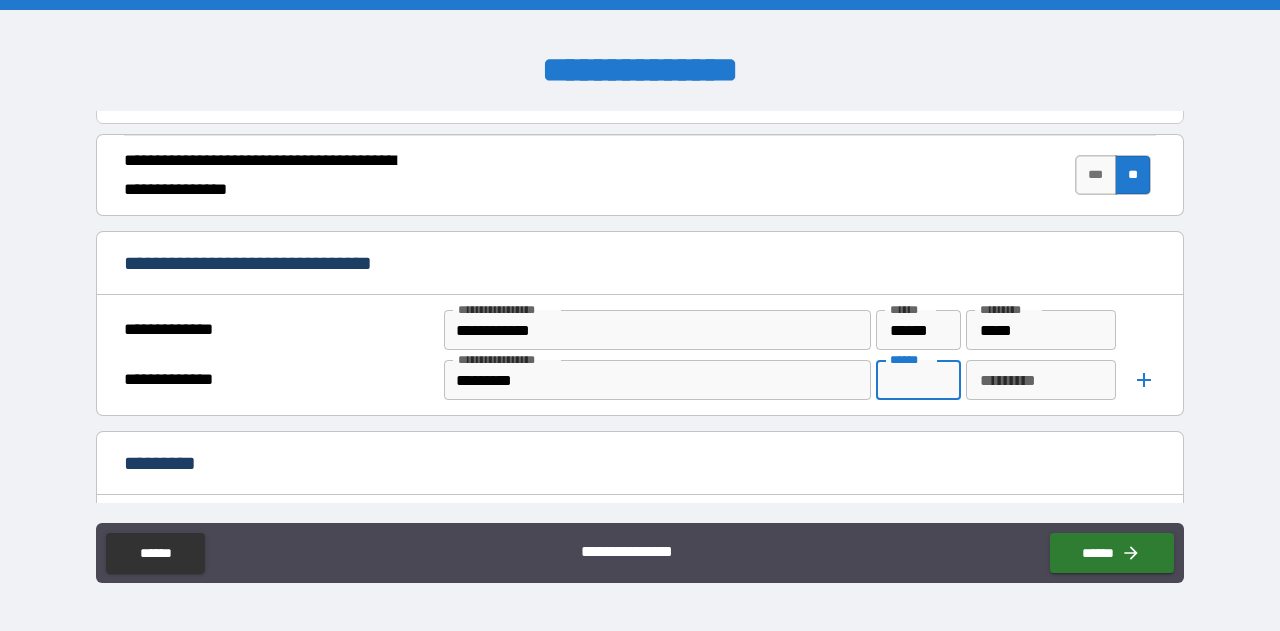 click on "******" at bounding box center (918, 380) 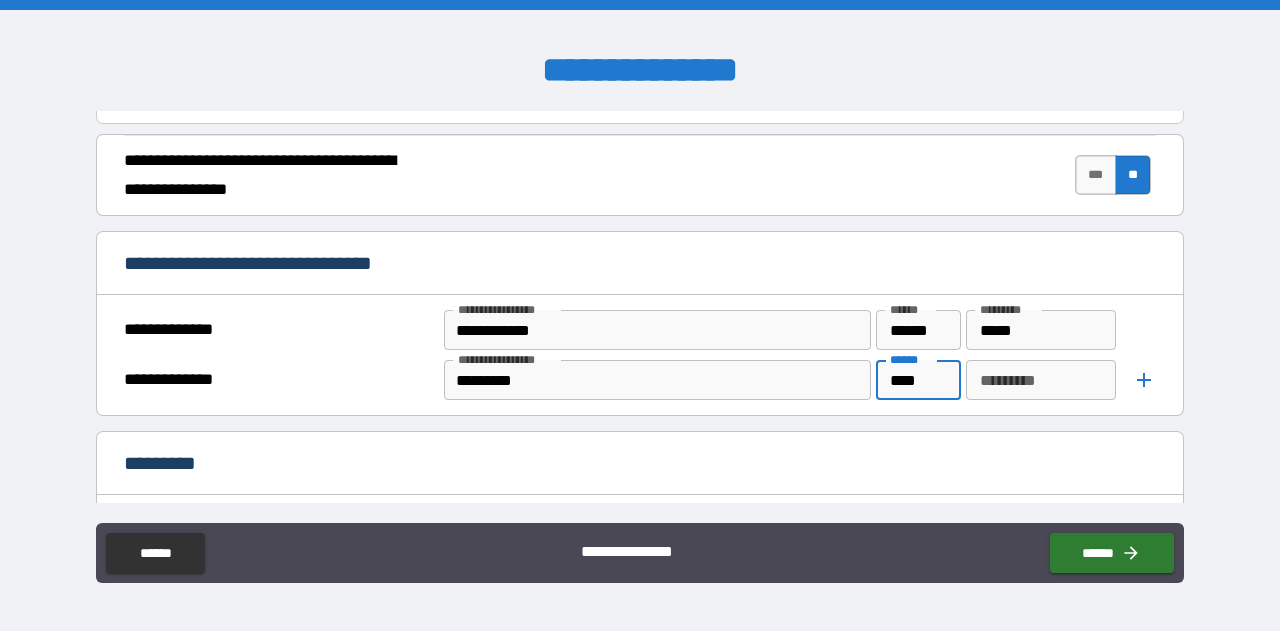 type on "****" 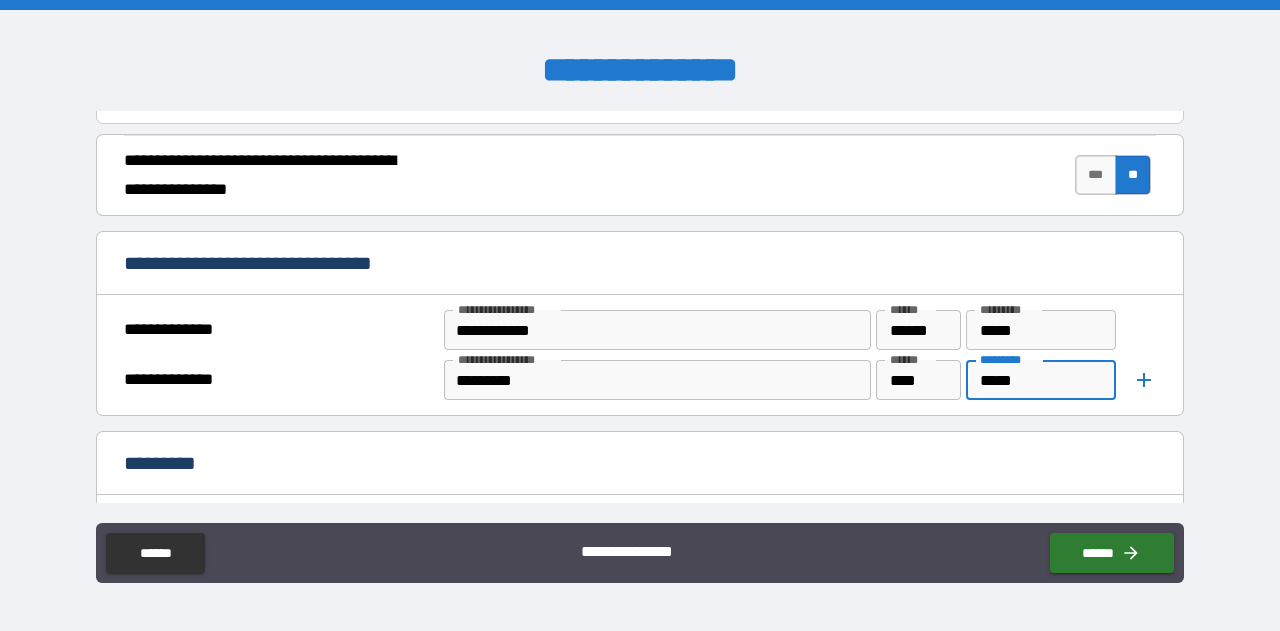 type on "*****" 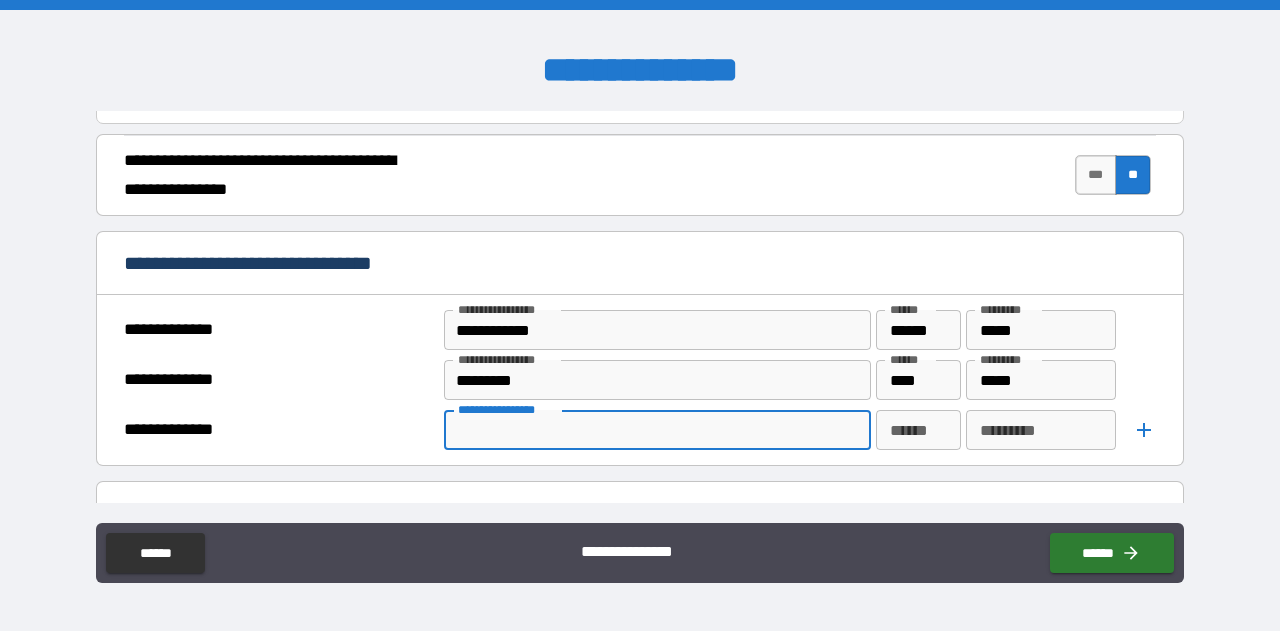 click on "**********" at bounding box center [656, 430] 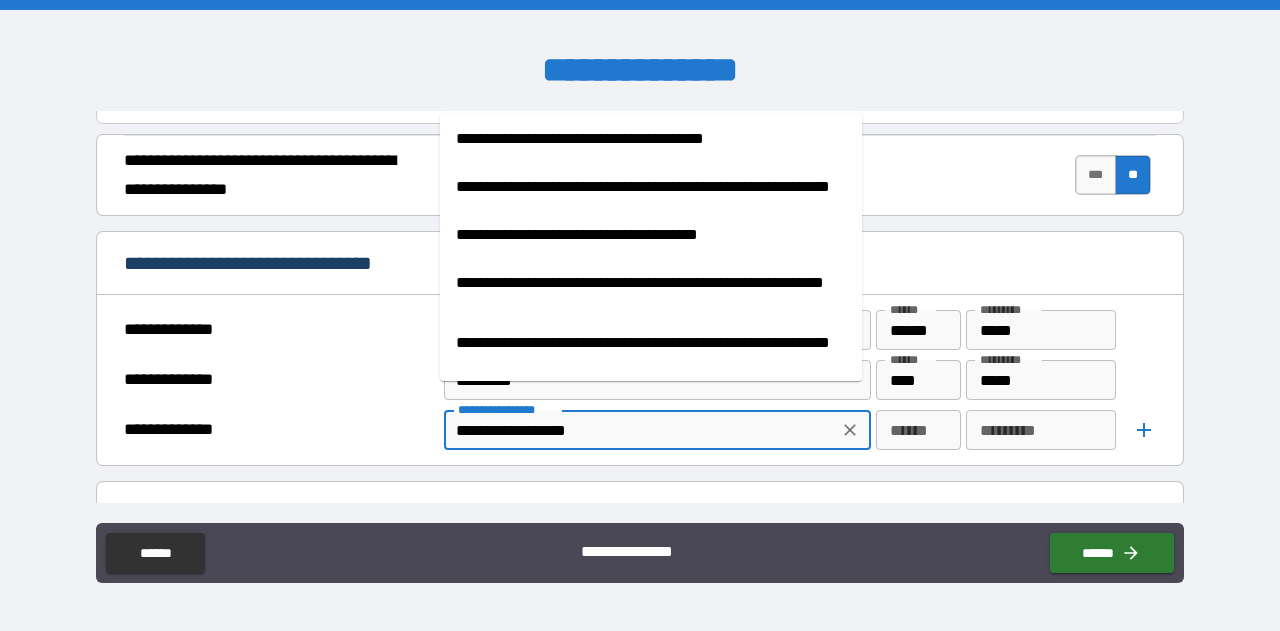 type on "**********" 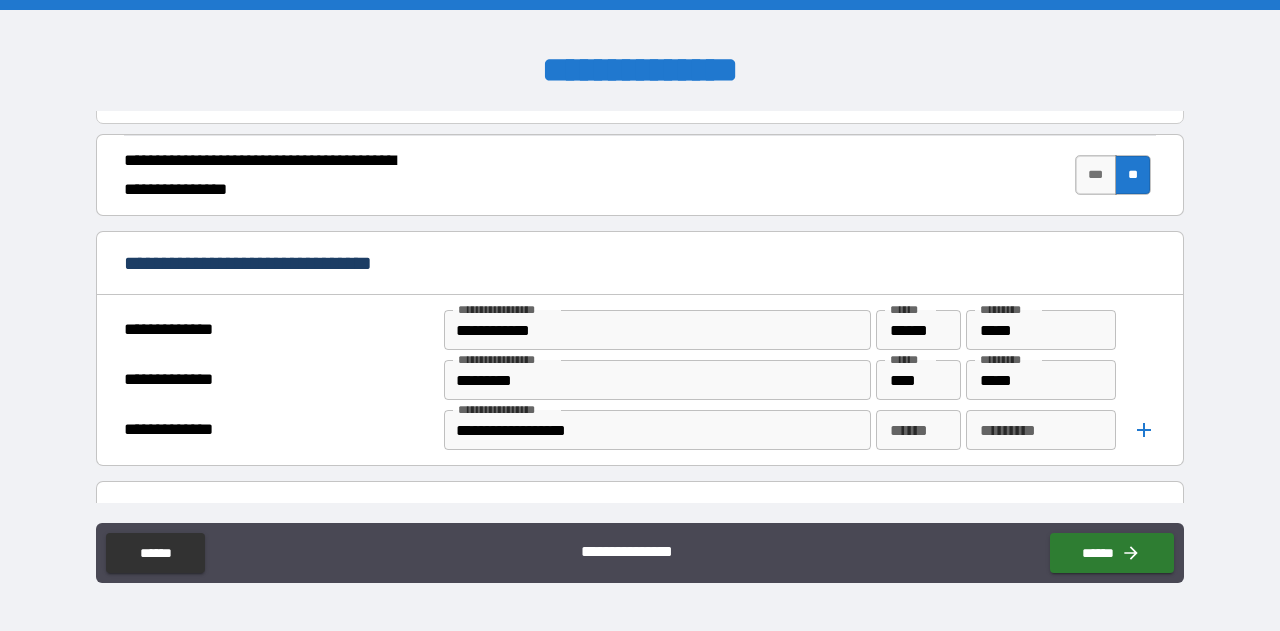 click on "**********" at bounding box center (640, 385) 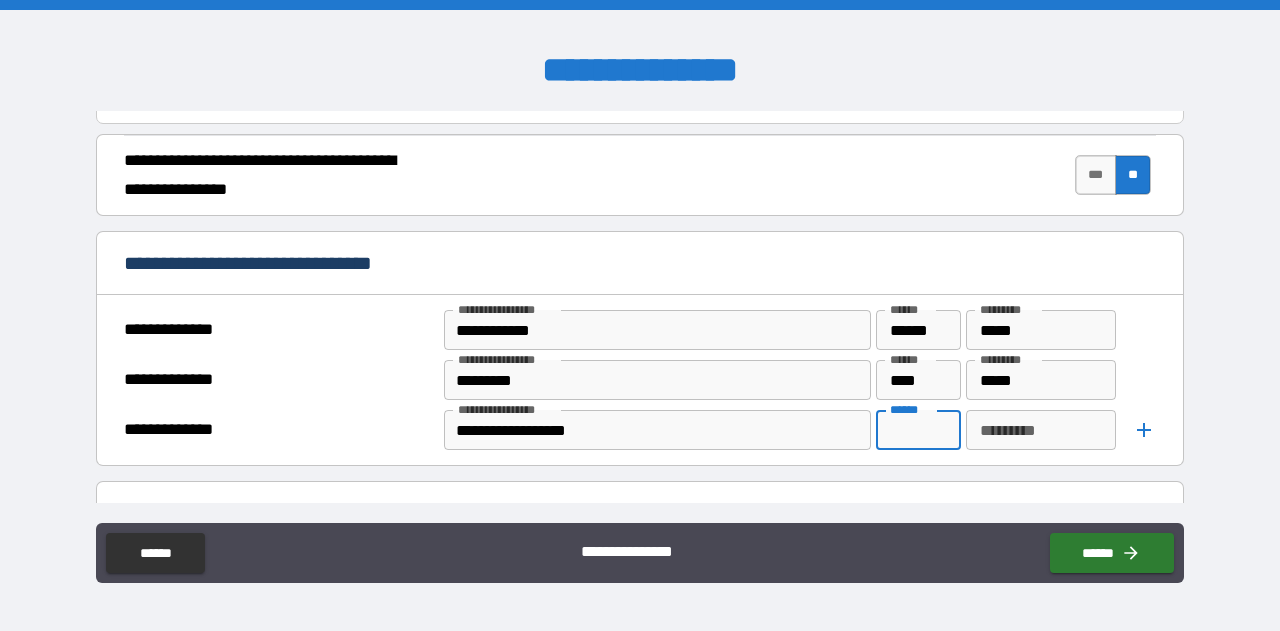 click on "******" at bounding box center (918, 430) 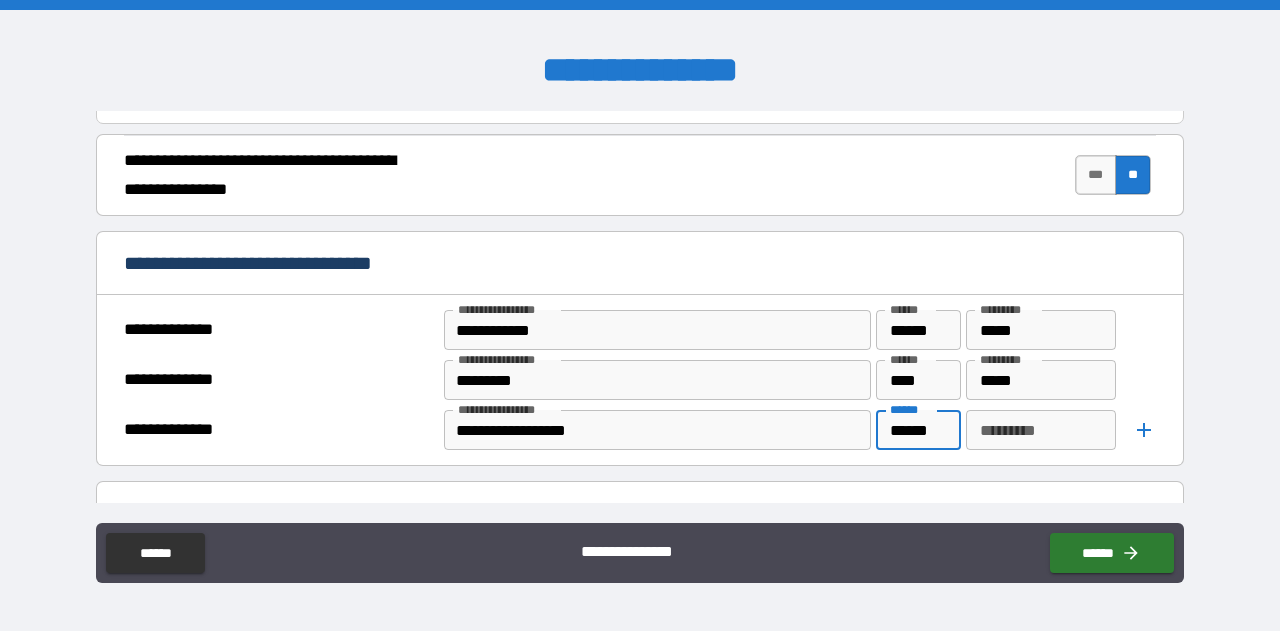 type on "******" 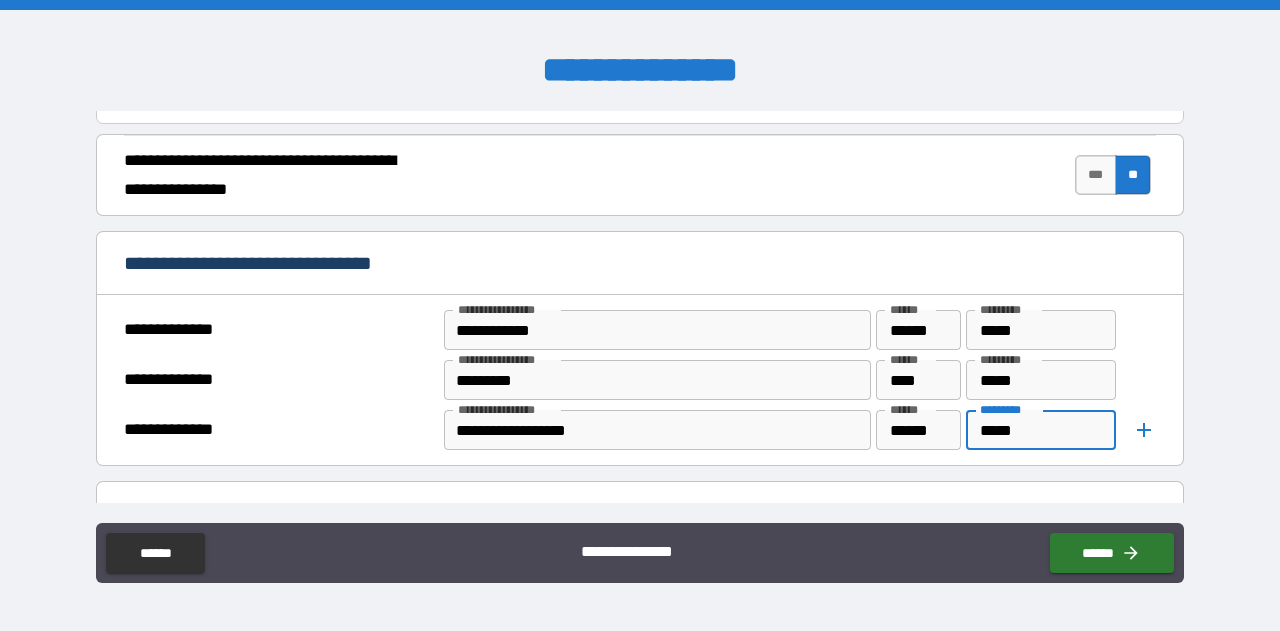 type on "*****" 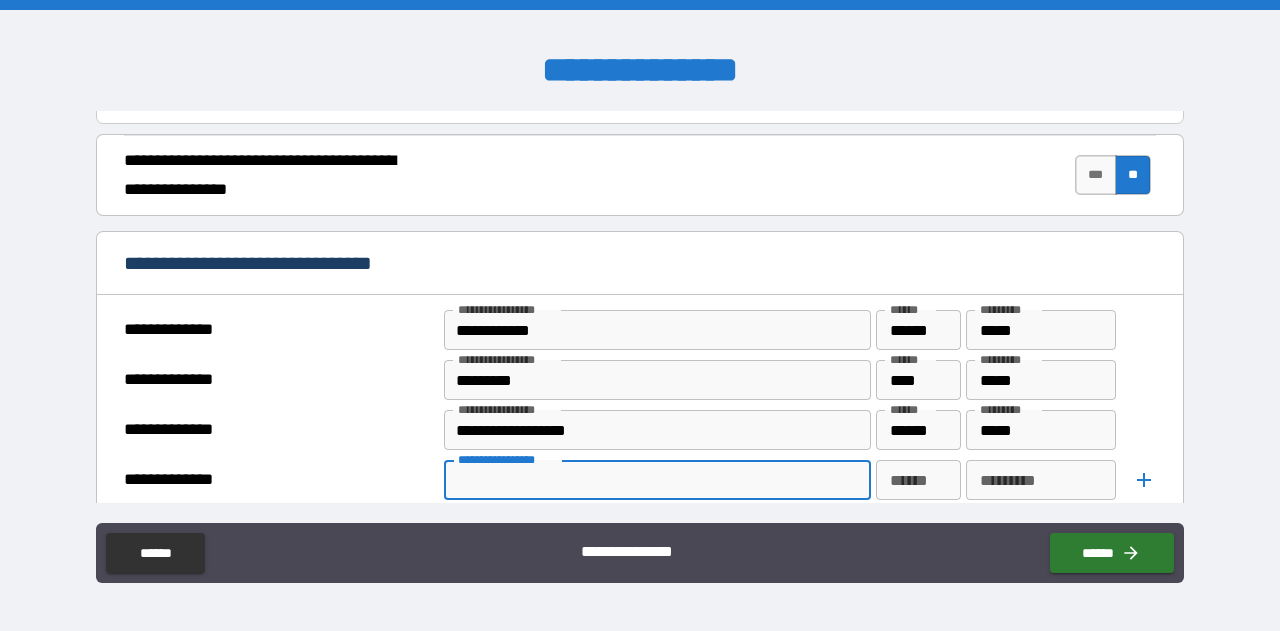 click on "**********" at bounding box center [656, 480] 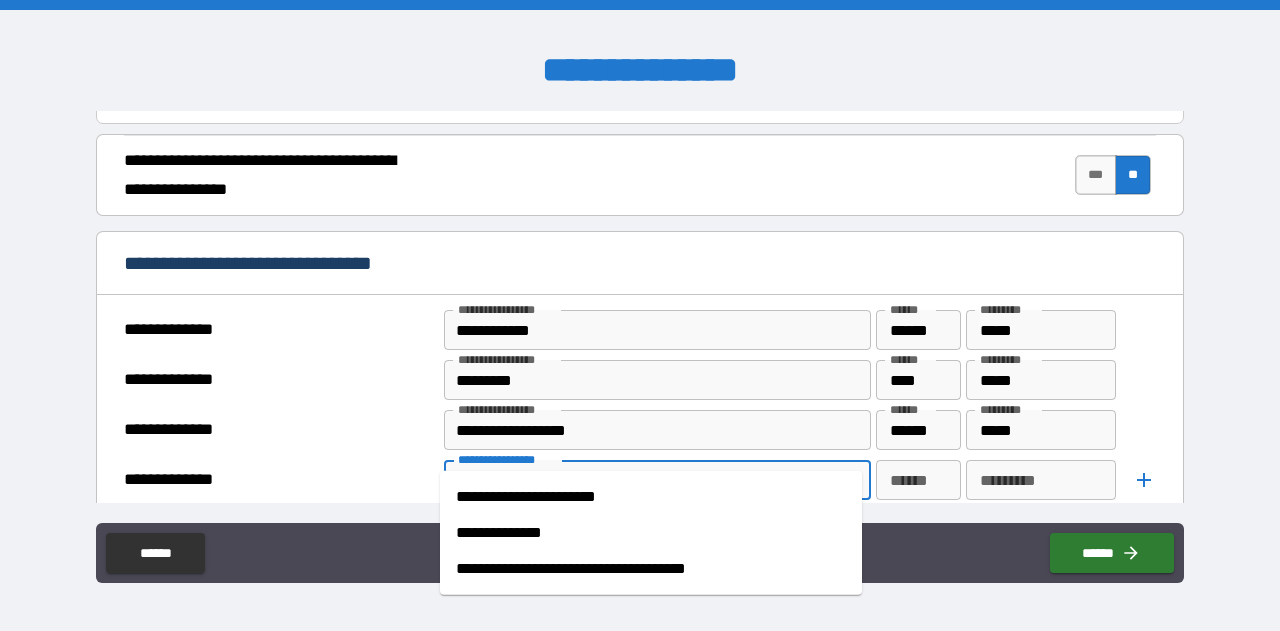 click on "**********" at bounding box center (651, 533) 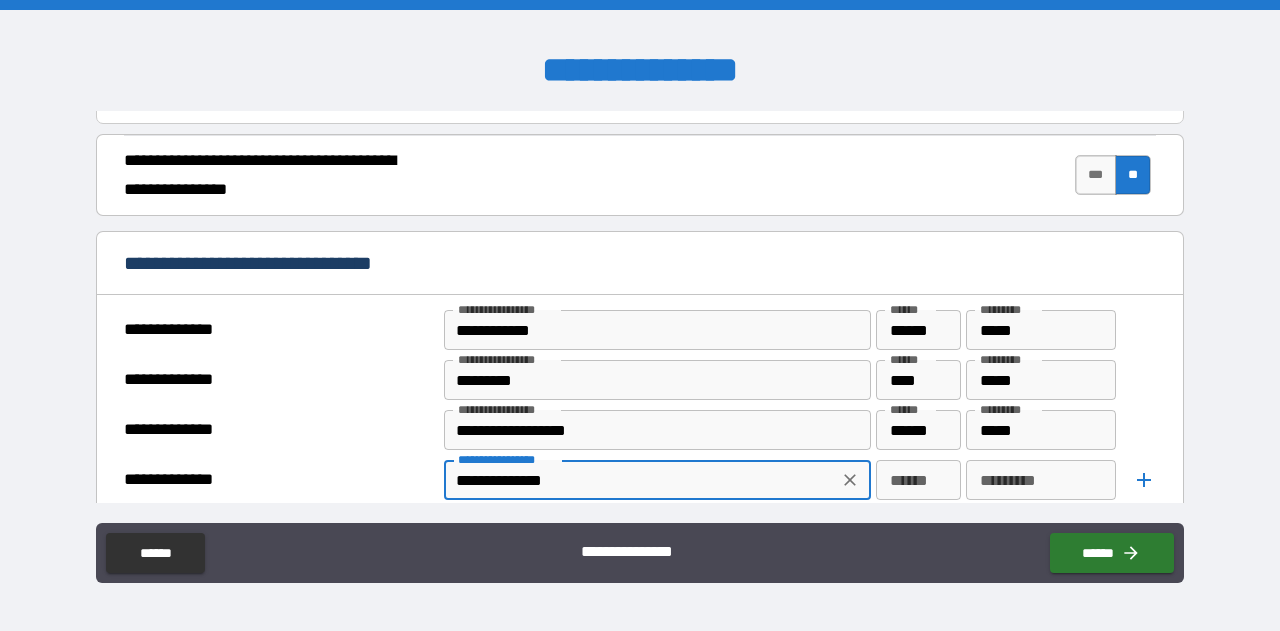 type on "**********" 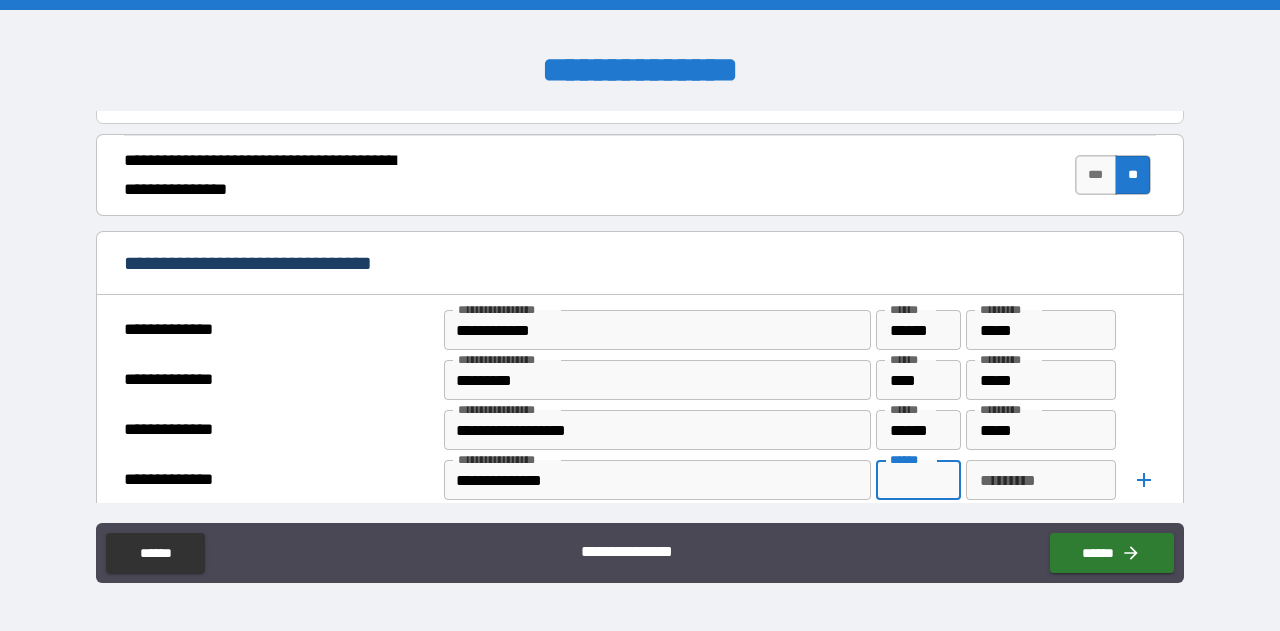 click on "******" at bounding box center (918, 480) 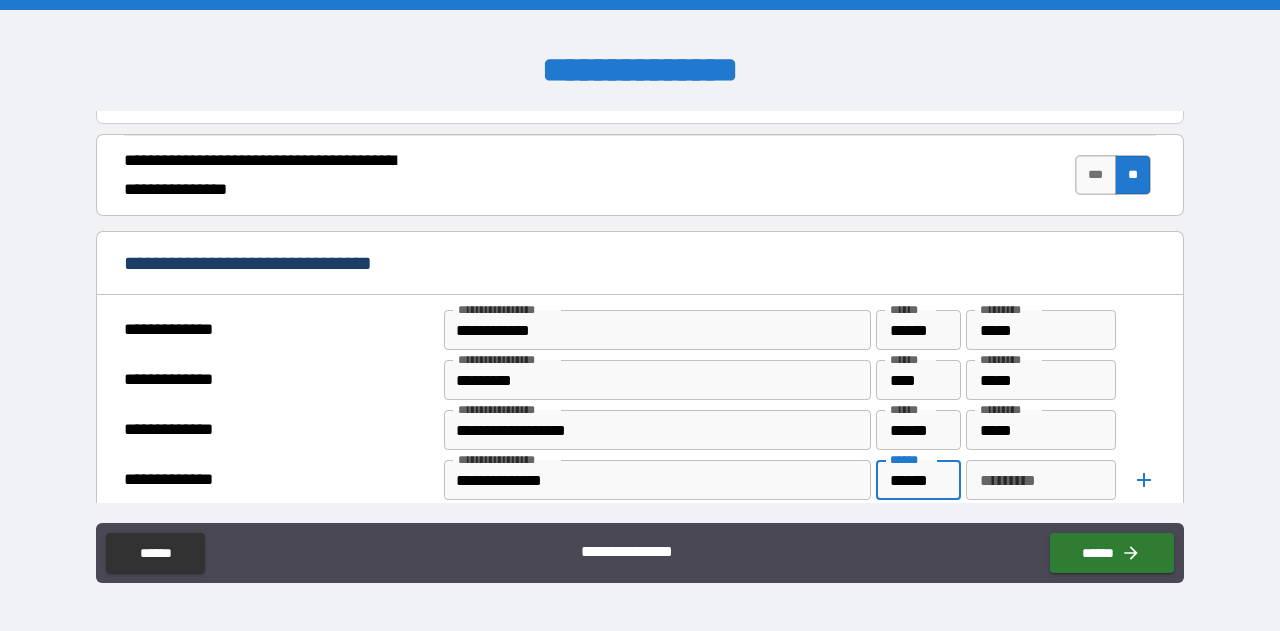 type on "******" 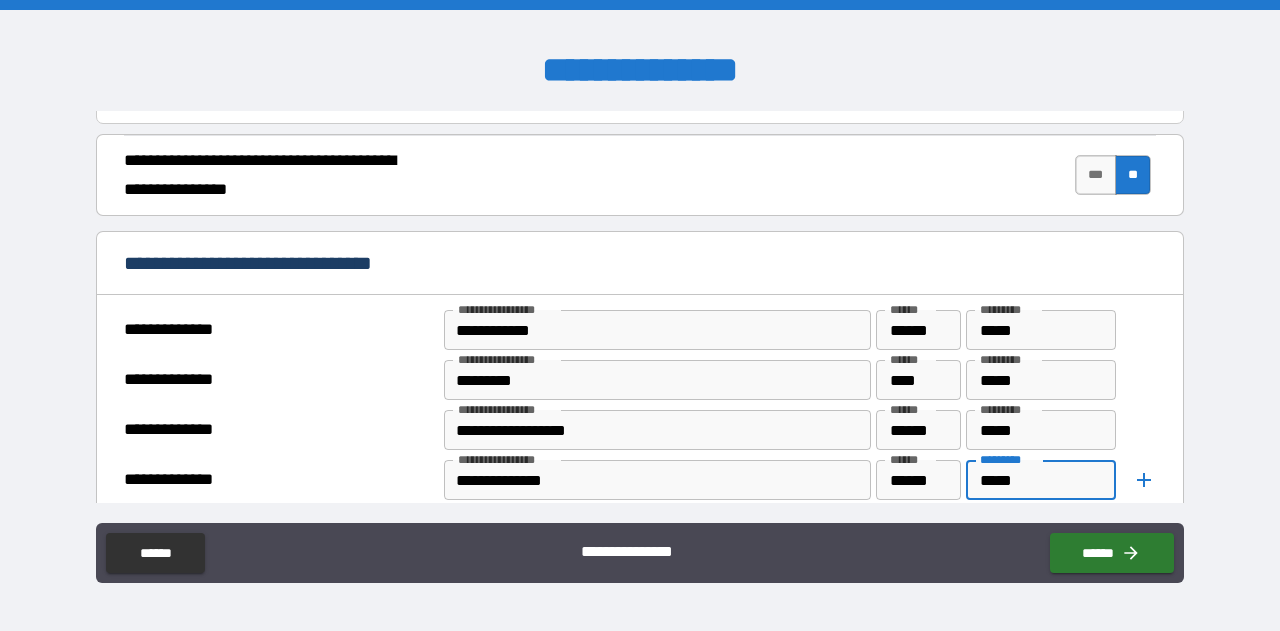 type on "*****" 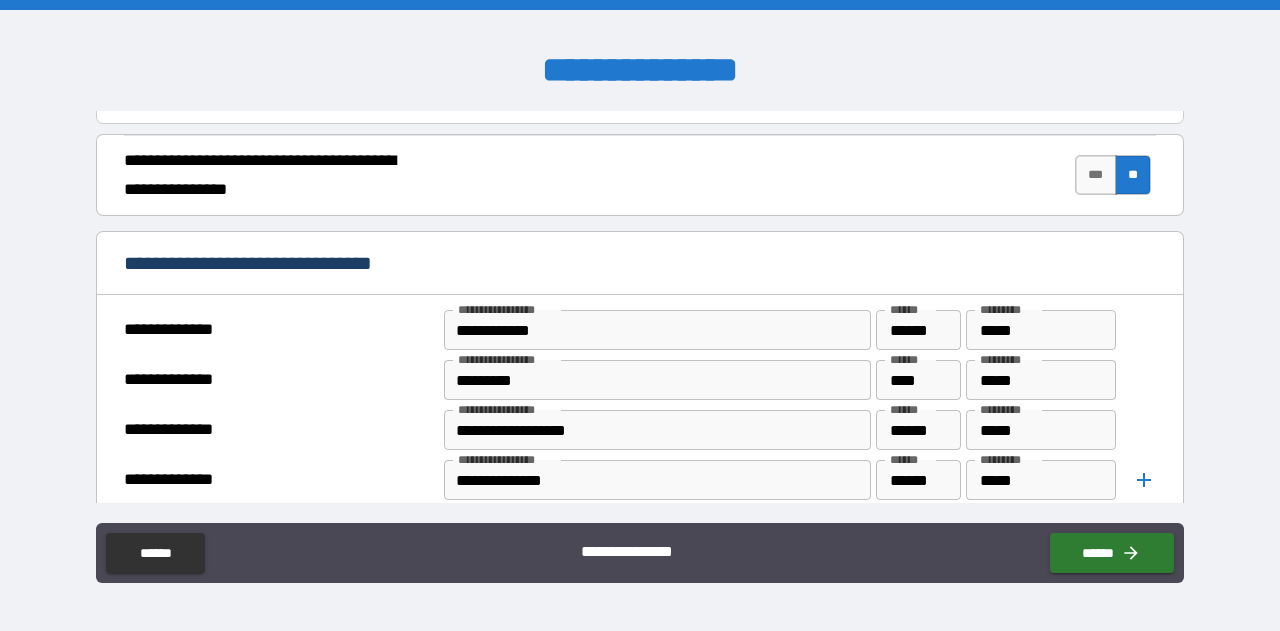 click on "**********" at bounding box center (640, 380) 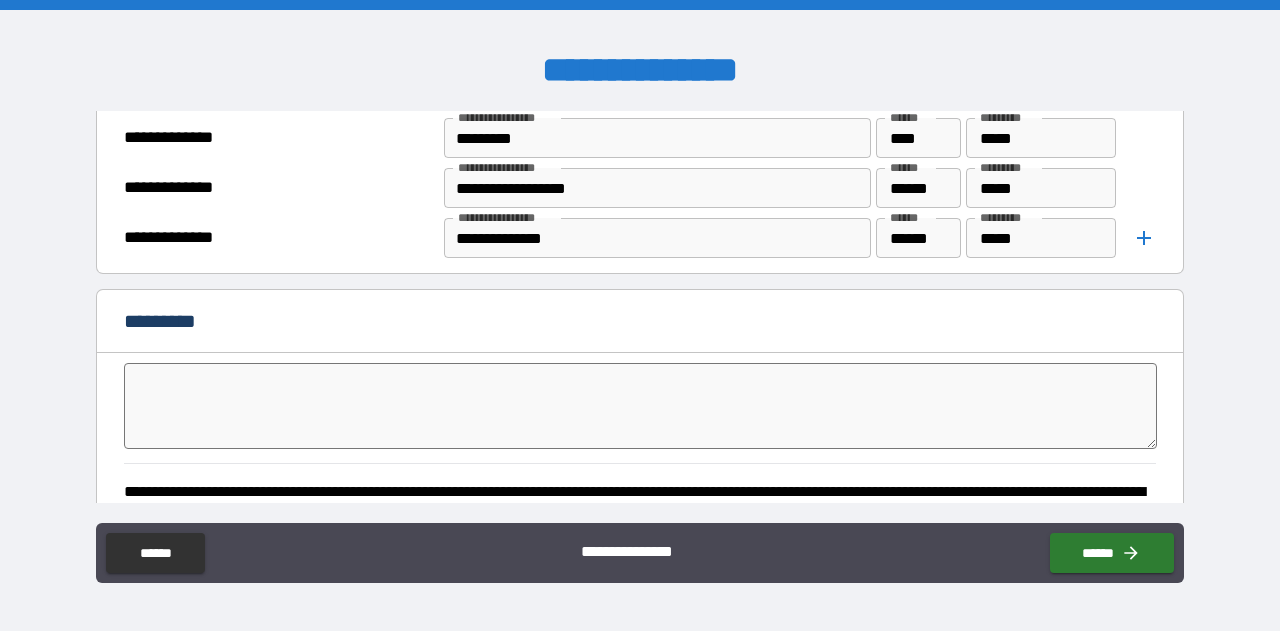 scroll, scrollTop: 5218, scrollLeft: 0, axis: vertical 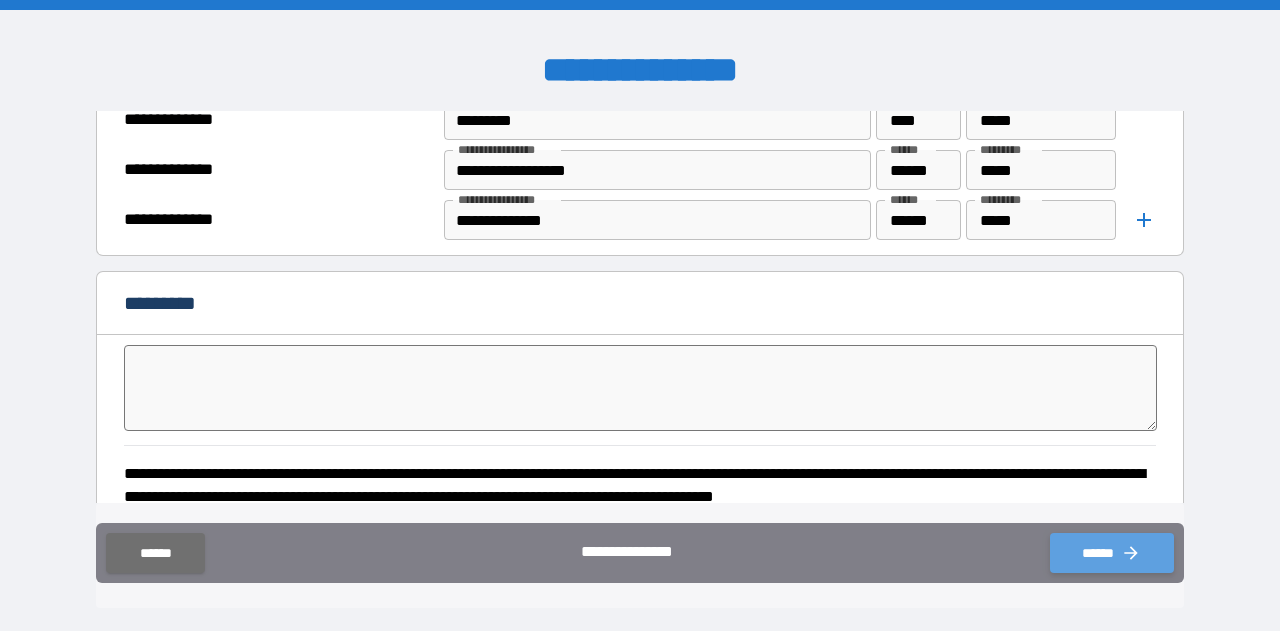 click on "******" at bounding box center [1112, 553] 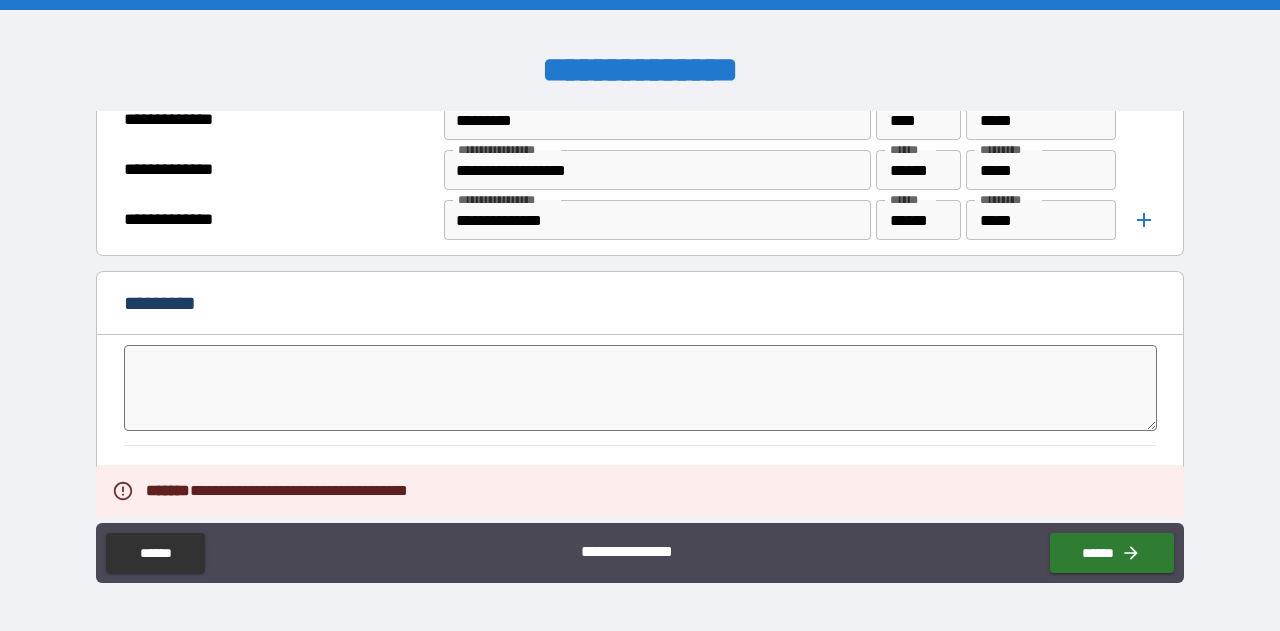 click on "*" at bounding box center [640, 390] 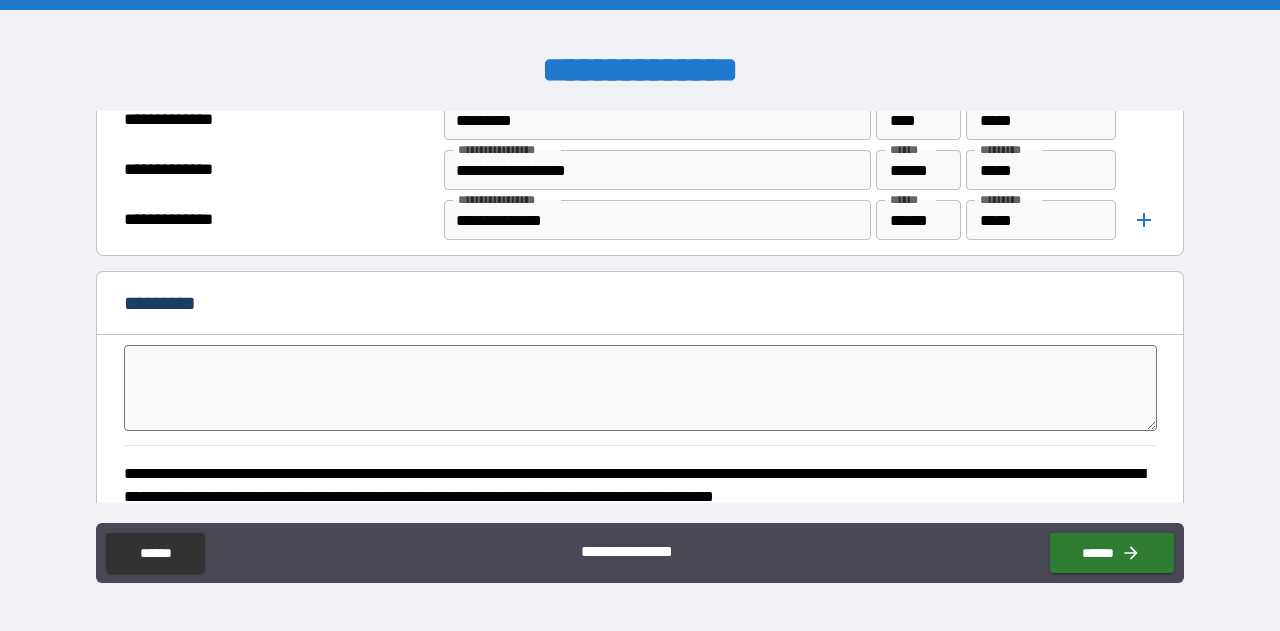 scroll, scrollTop: 5278, scrollLeft: 0, axis: vertical 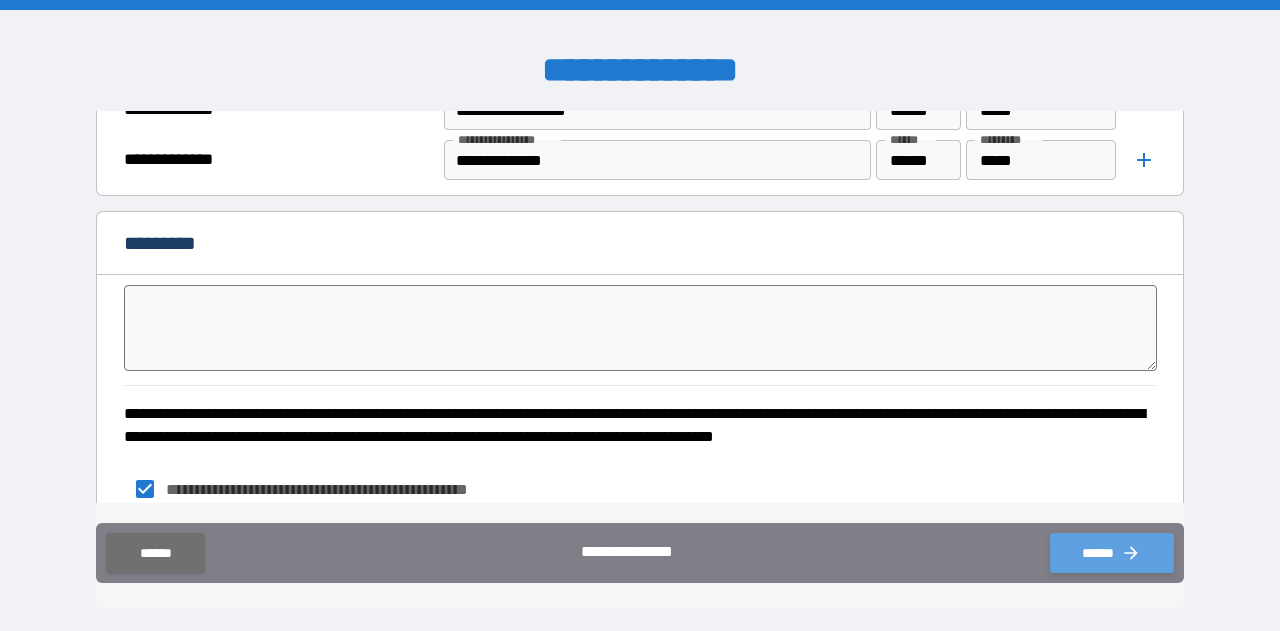 click on "******" at bounding box center (1112, 553) 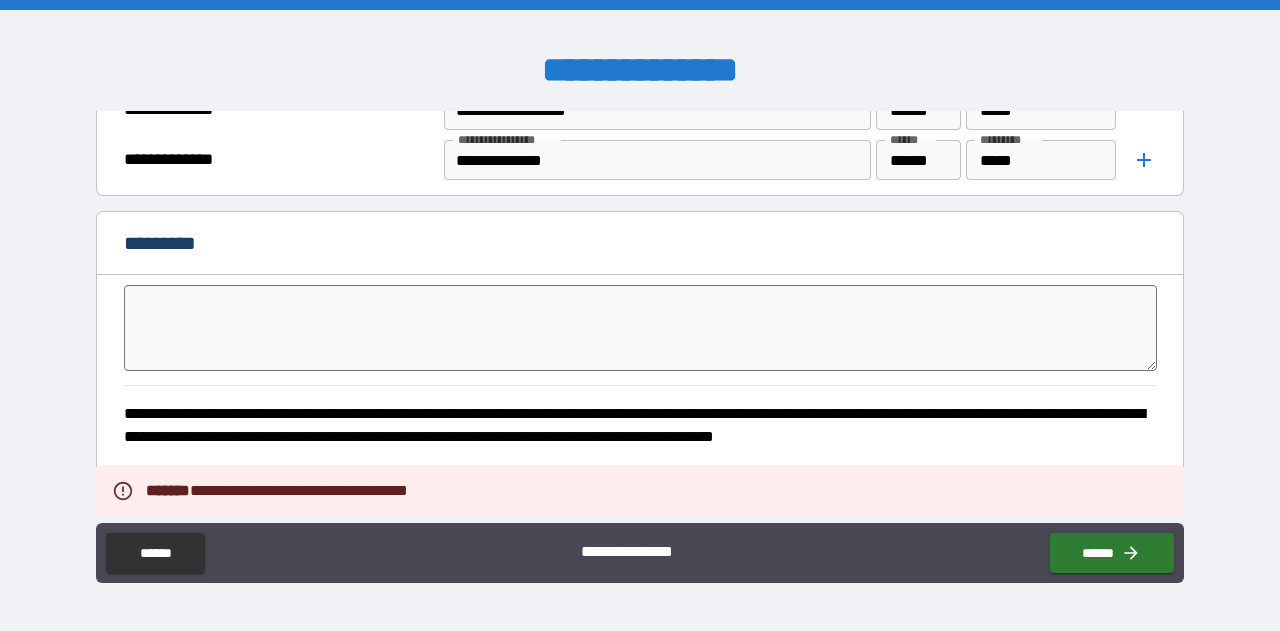 click on "**********" at bounding box center [640, 489] 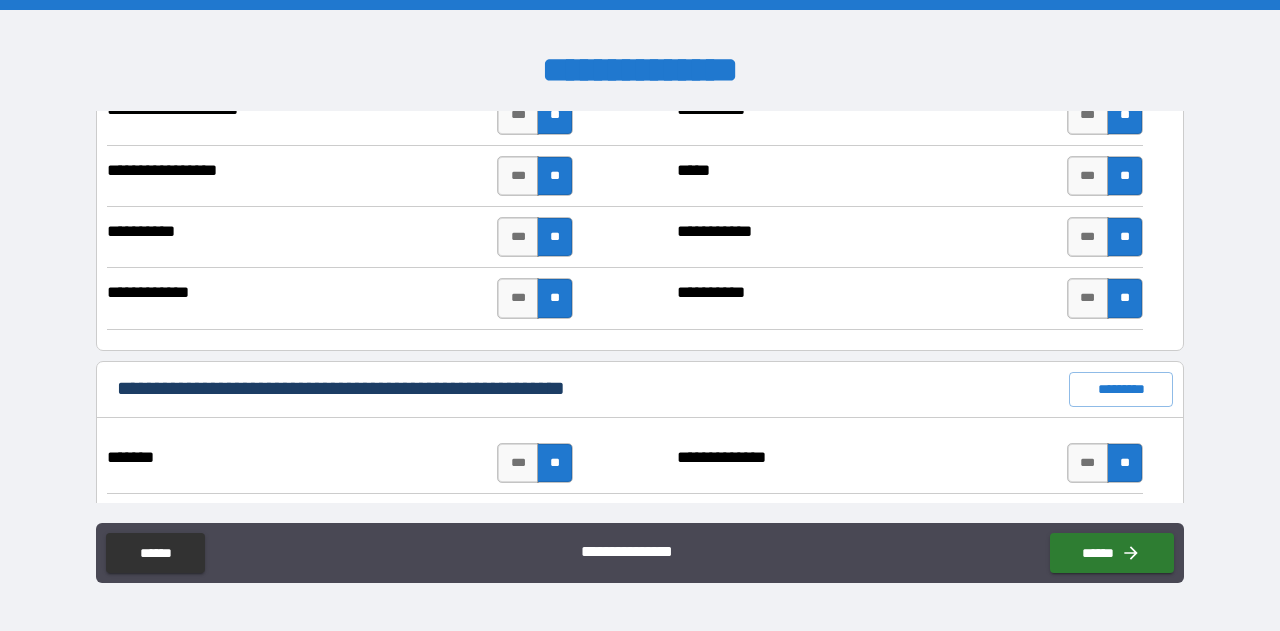 scroll, scrollTop: 1418, scrollLeft: 0, axis: vertical 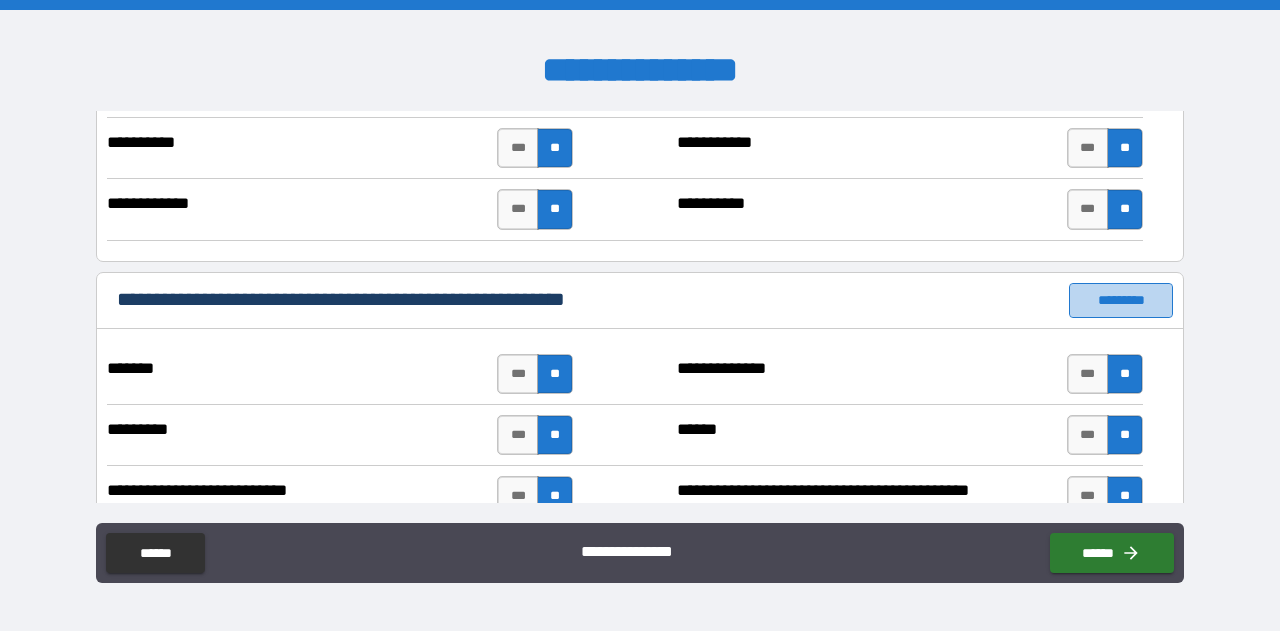 click on "*********" at bounding box center (1121, 301) 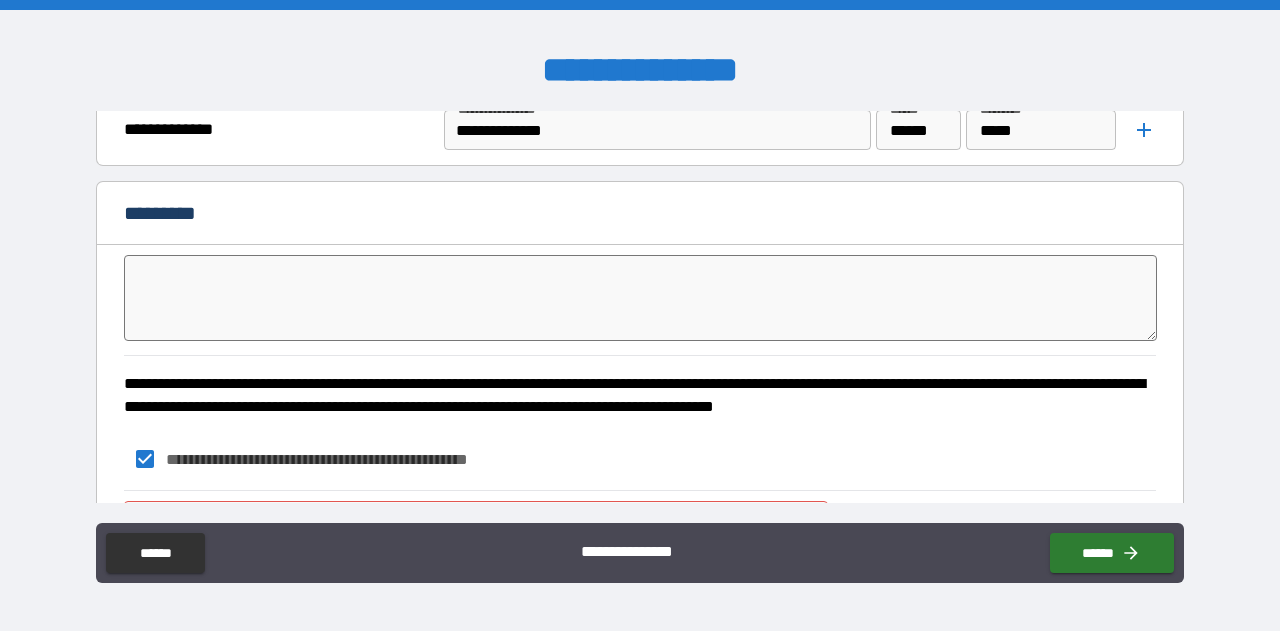 scroll, scrollTop: 5386, scrollLeft: 0, axis: vertical 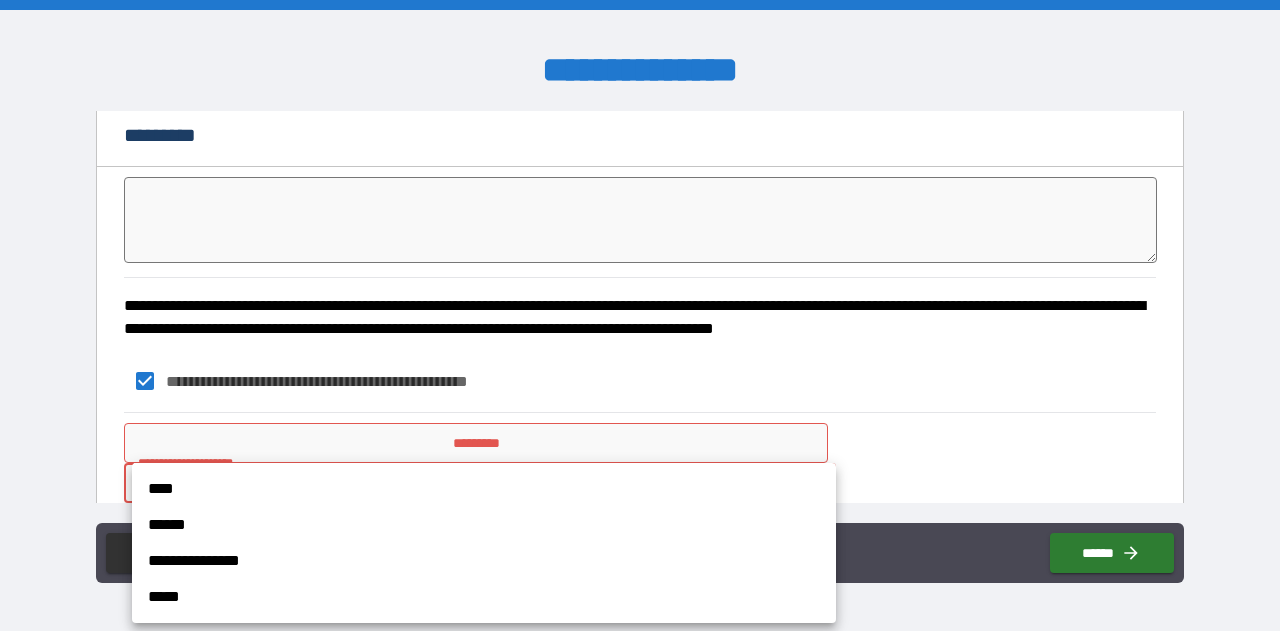 click on "**********" at bounding box center [640, 315] 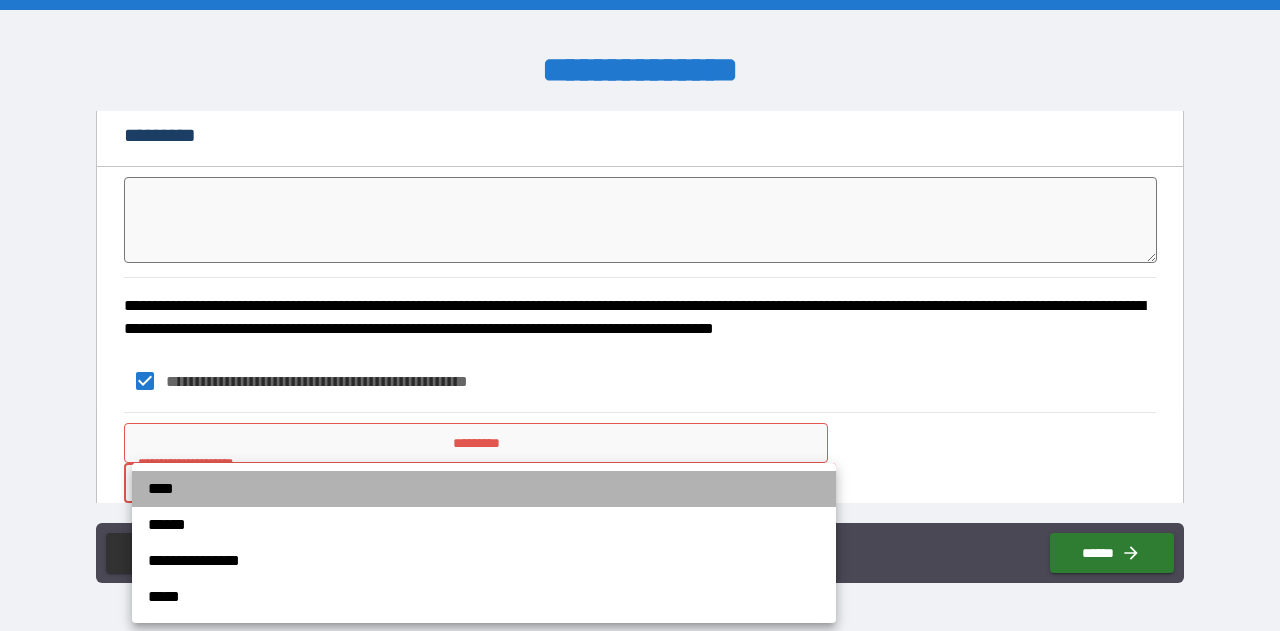 click on "****" at bounding box center [484, 489] 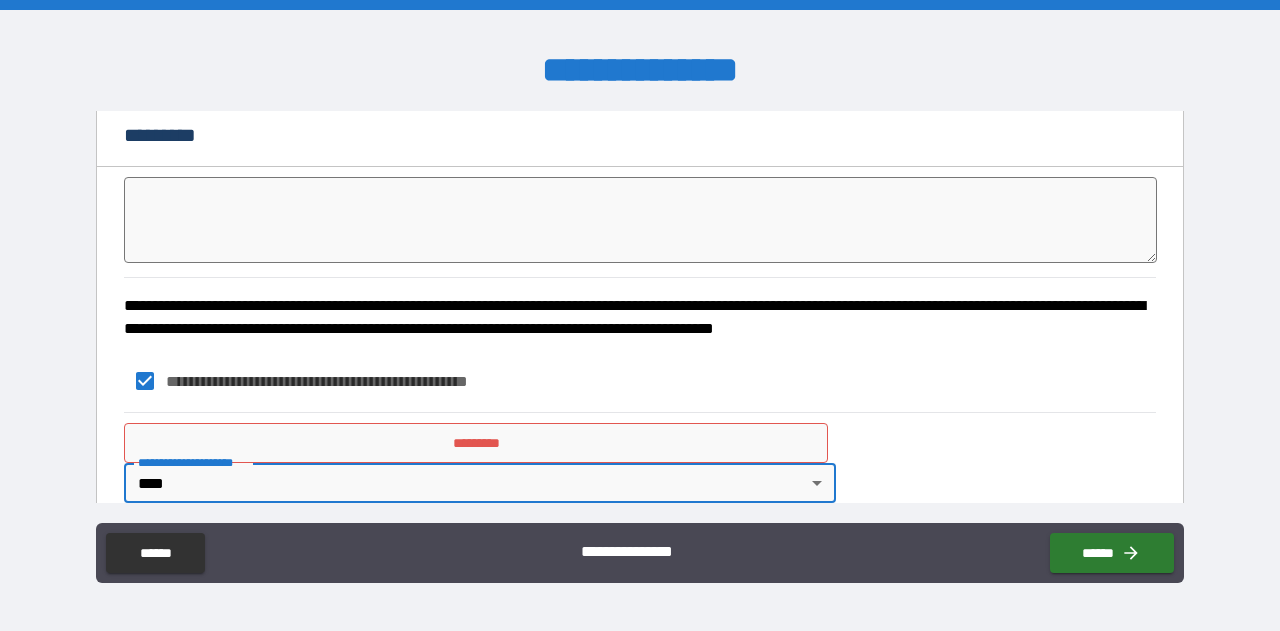 click on "*********" at bounding box center (476, 443) 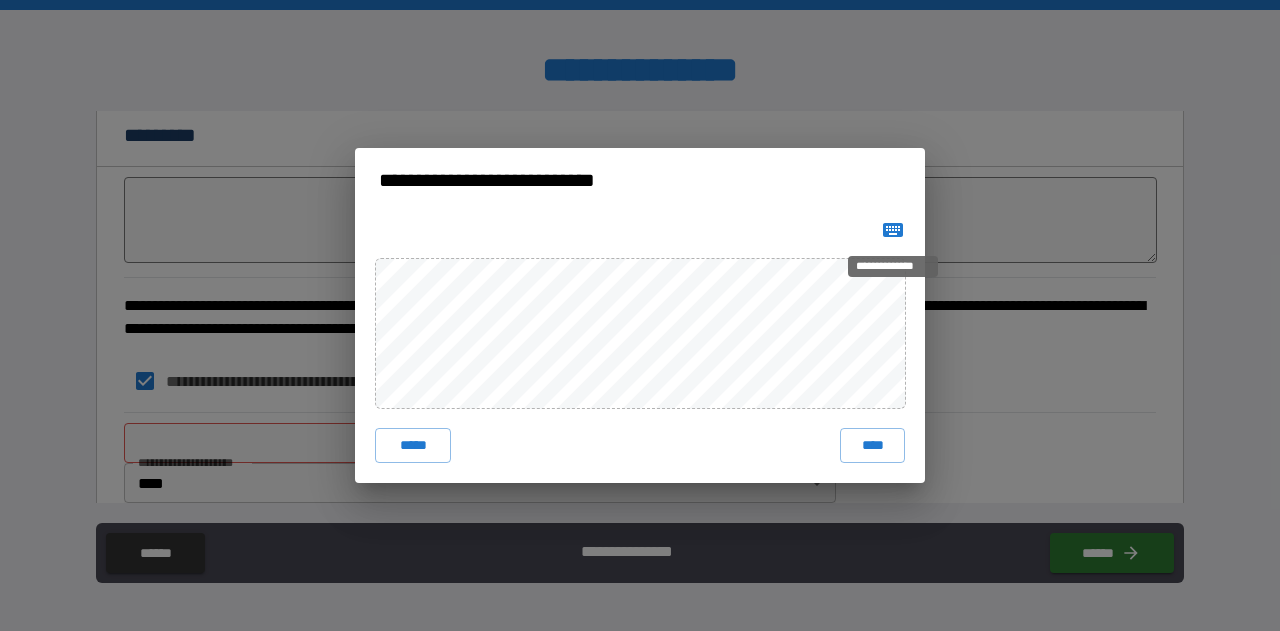 click 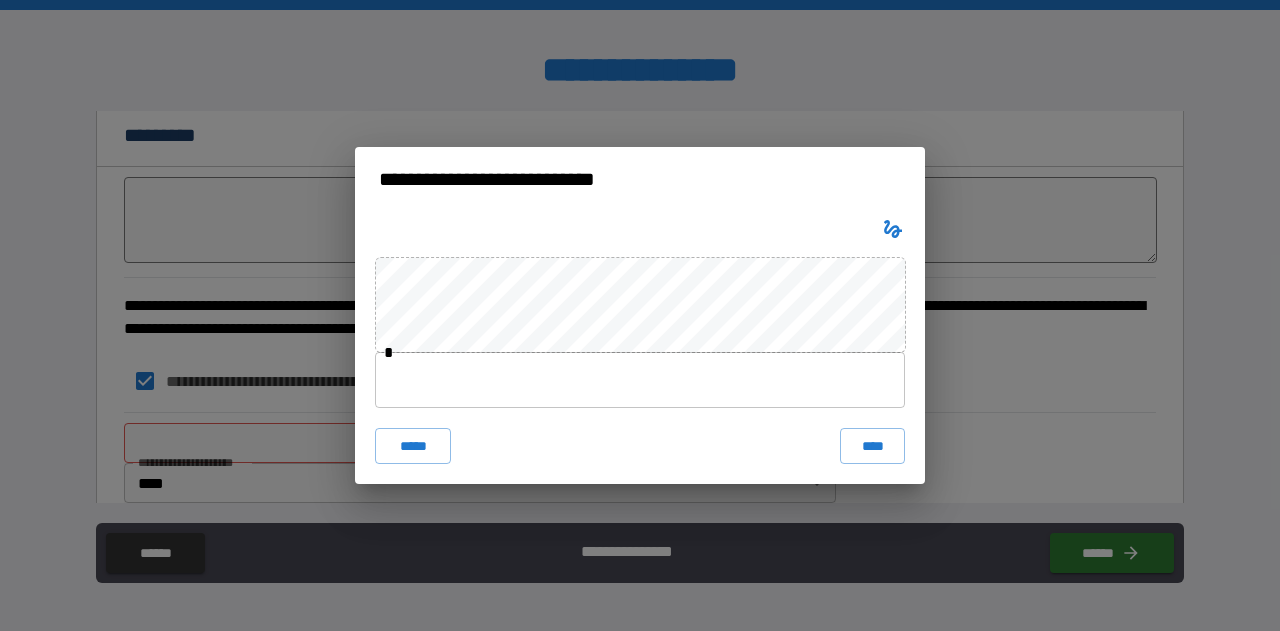 click at bounding box center (640, 380) 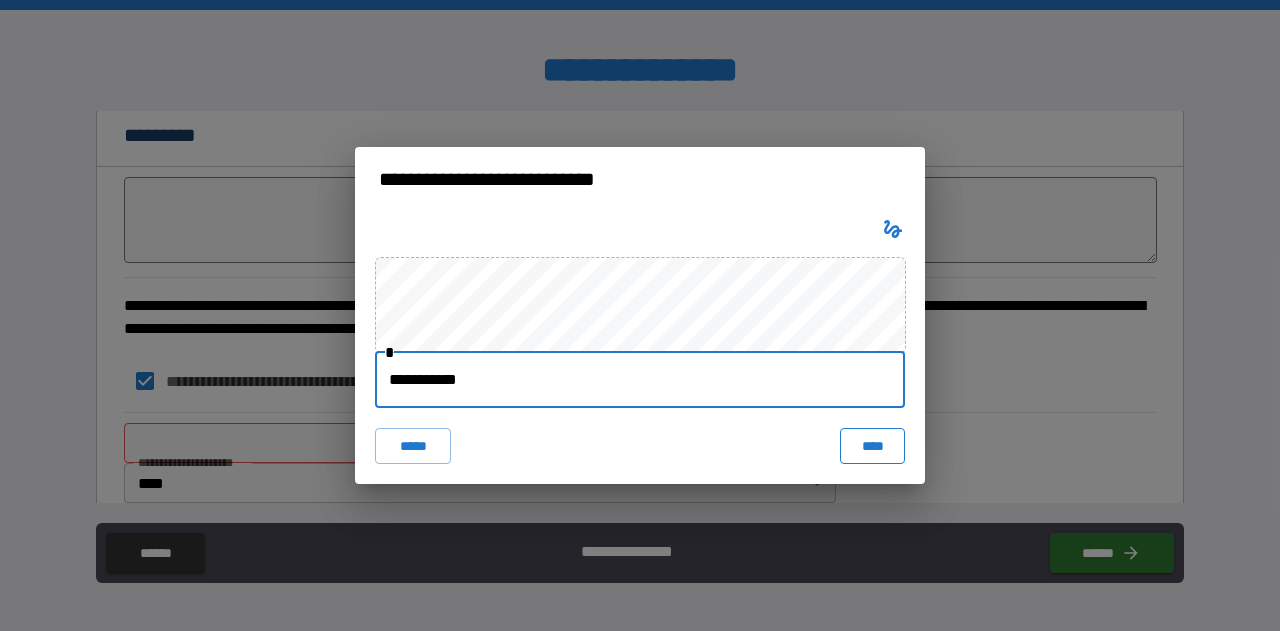 type on "**********" 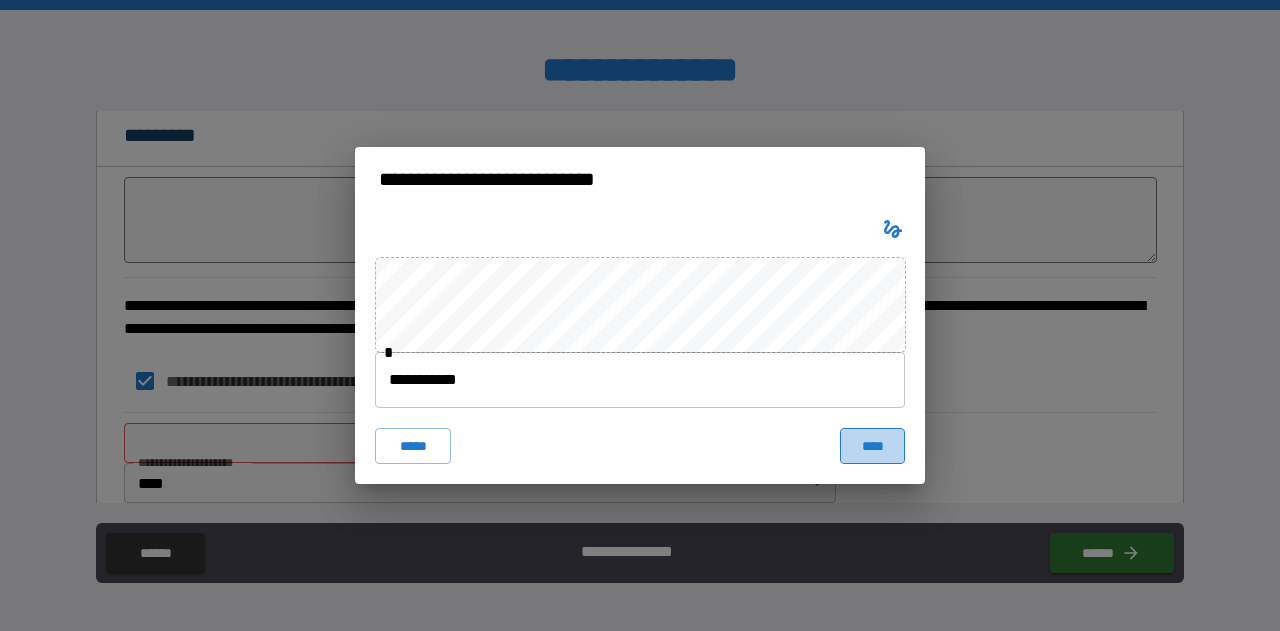 click on "****" at bounding box center (872, 446) 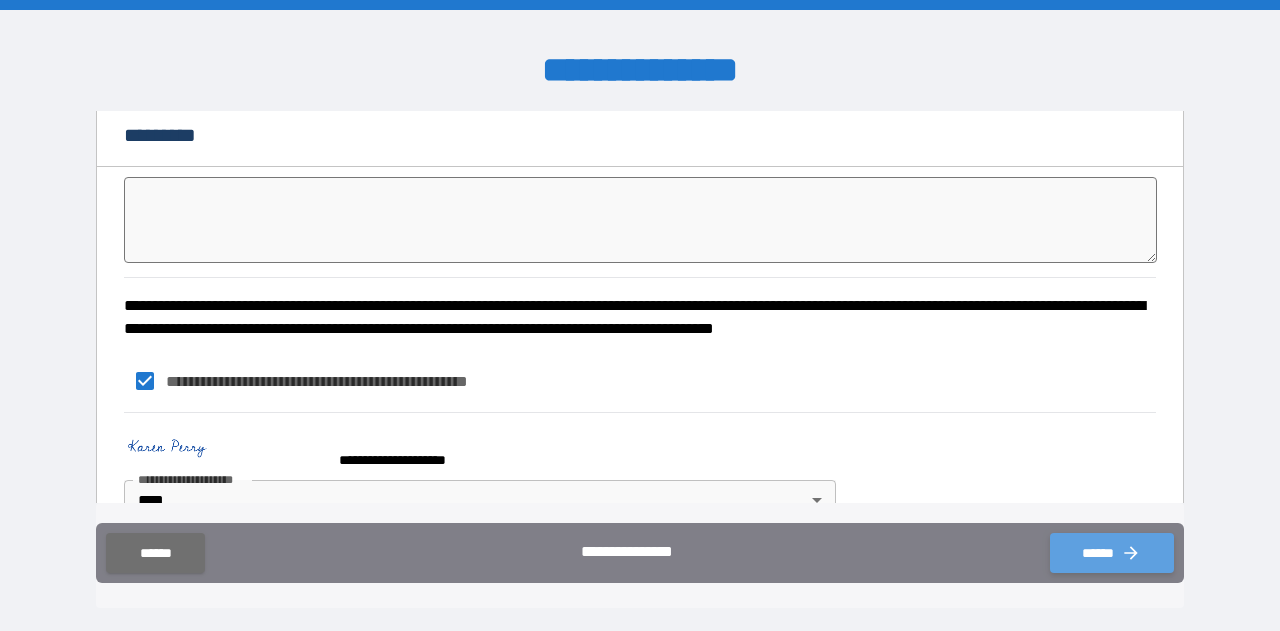 click on "******" at bounding box center (1112, 553) 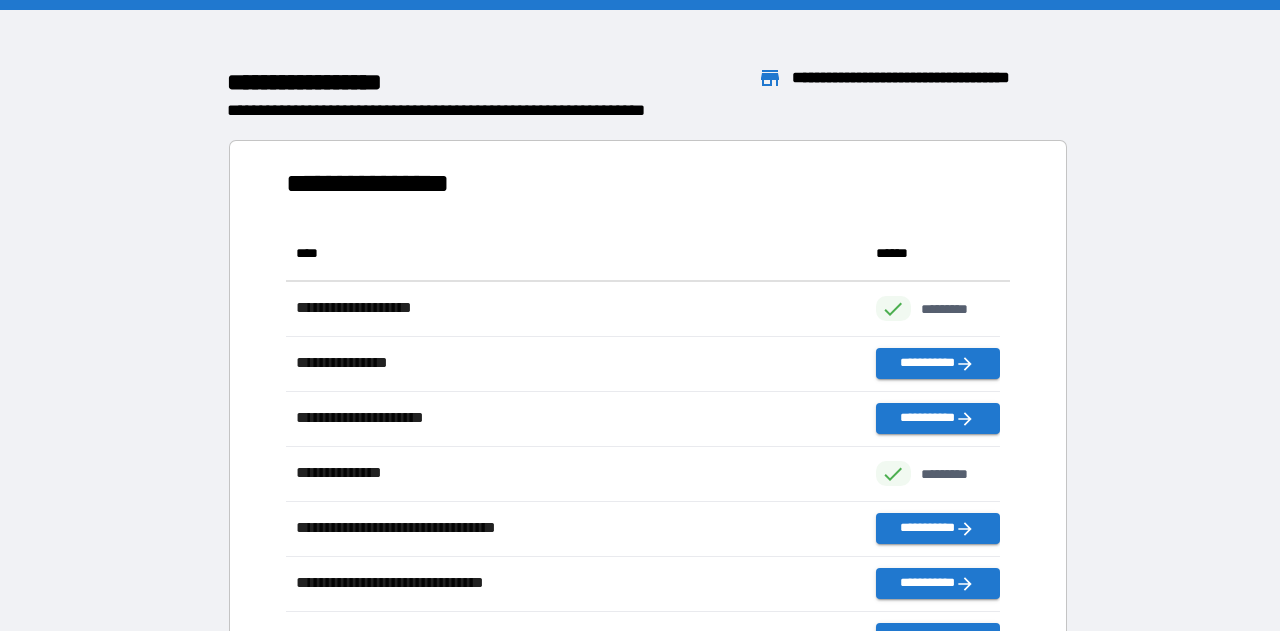 scroll, scrollTop: 16, scrollLeft: 16, axis: both 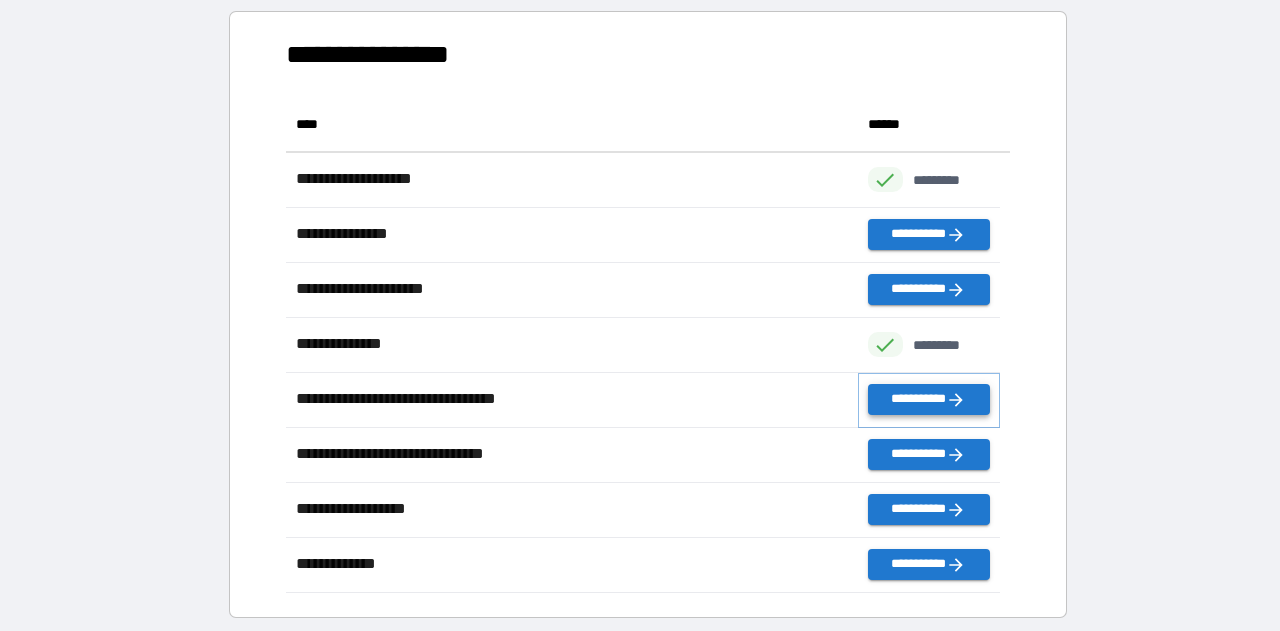 click on "**********" at bounding box center (929, 399) 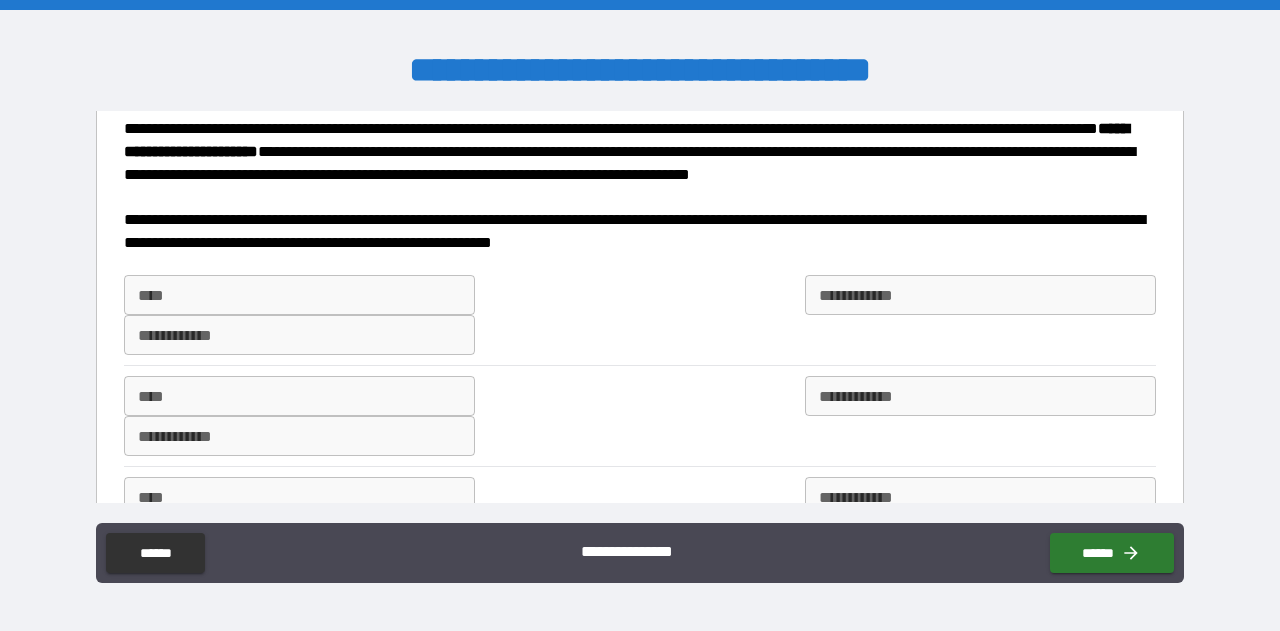 scroll, scrollTop: 0, scrollLeft: 0, axis: both 